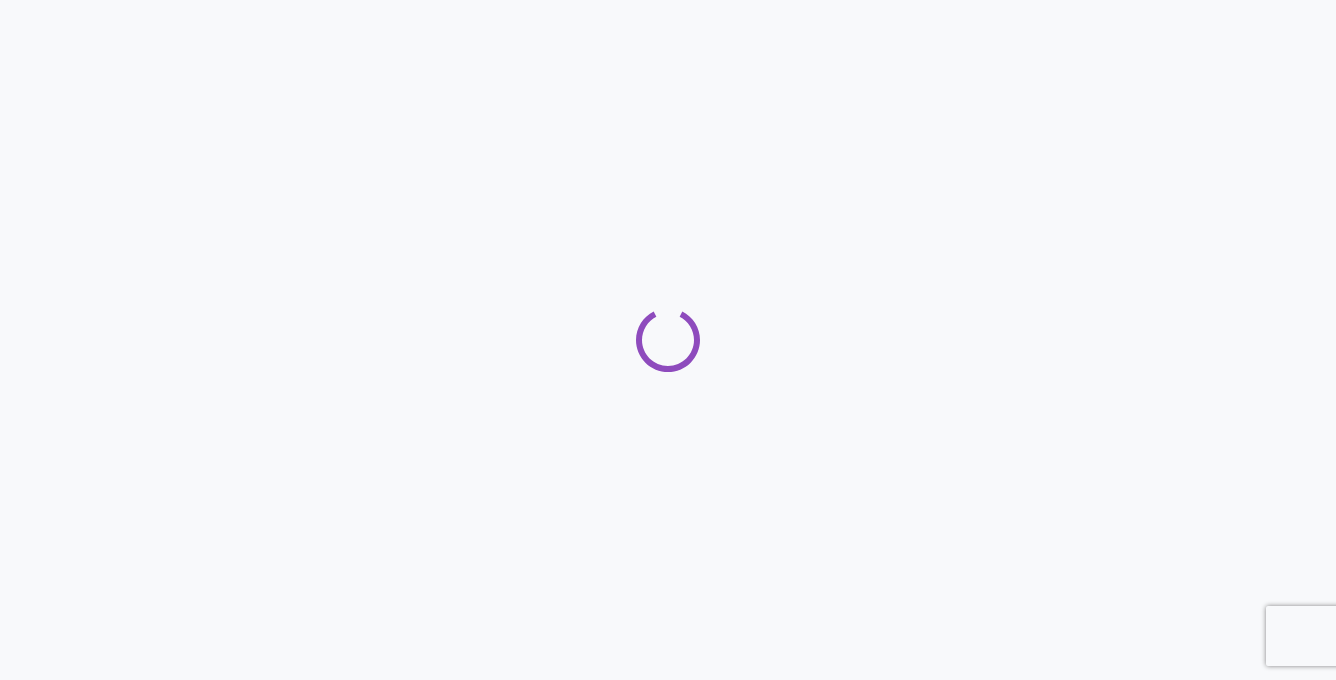 scroll, scrollTop: 0, scrollLeft: 0, axis: both 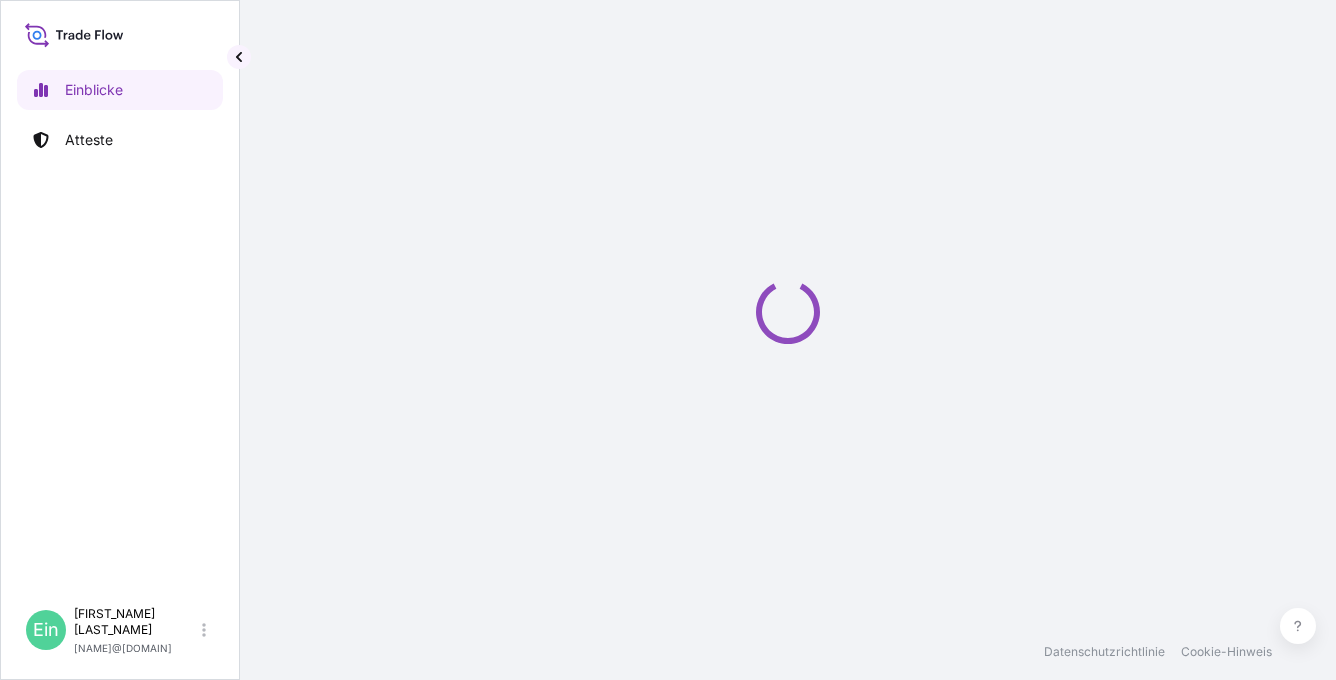 select on "2025" 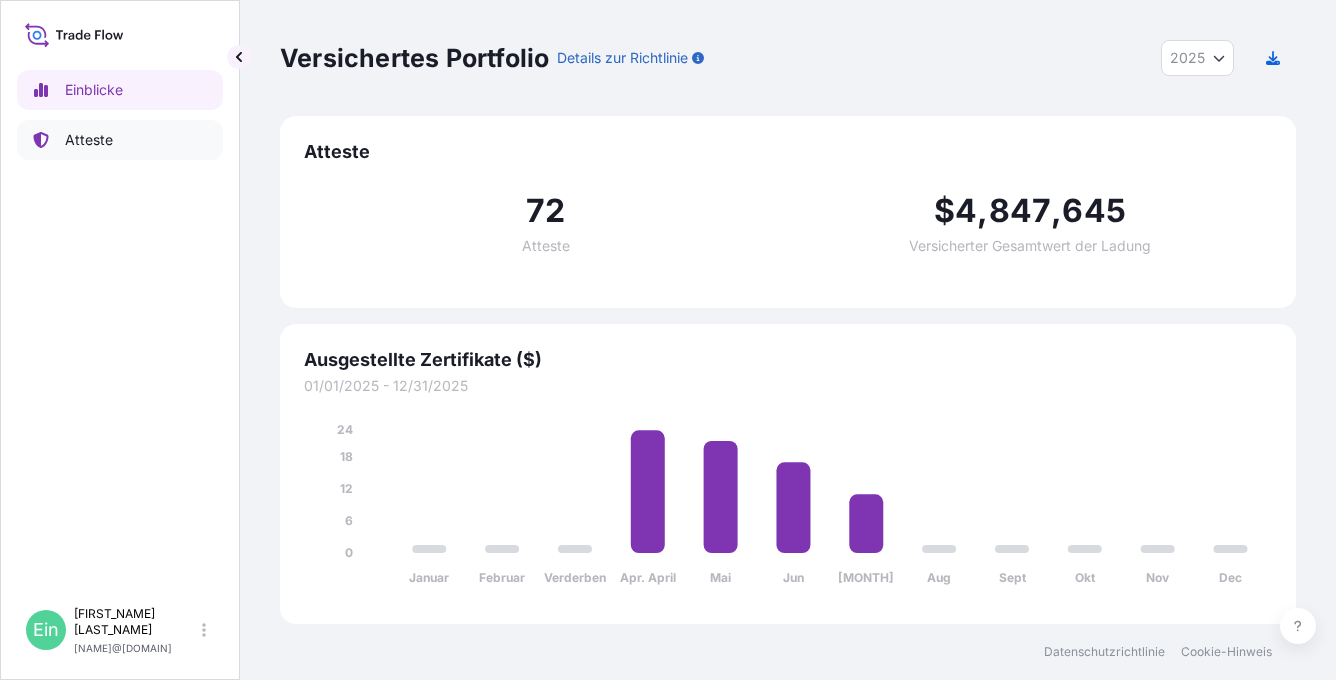 click on "Atteste" at bounding box center (89, 140) 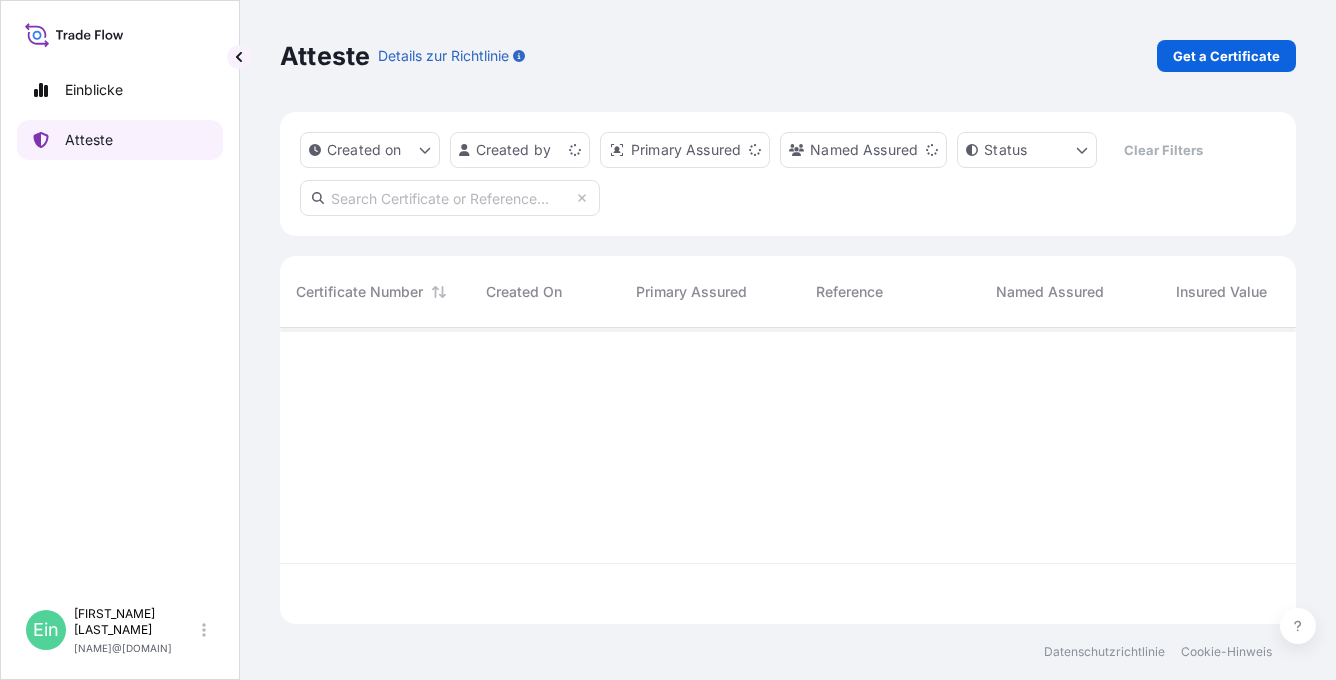 scroll, scrollTop: 16, scrollLeft: 16, axis: both 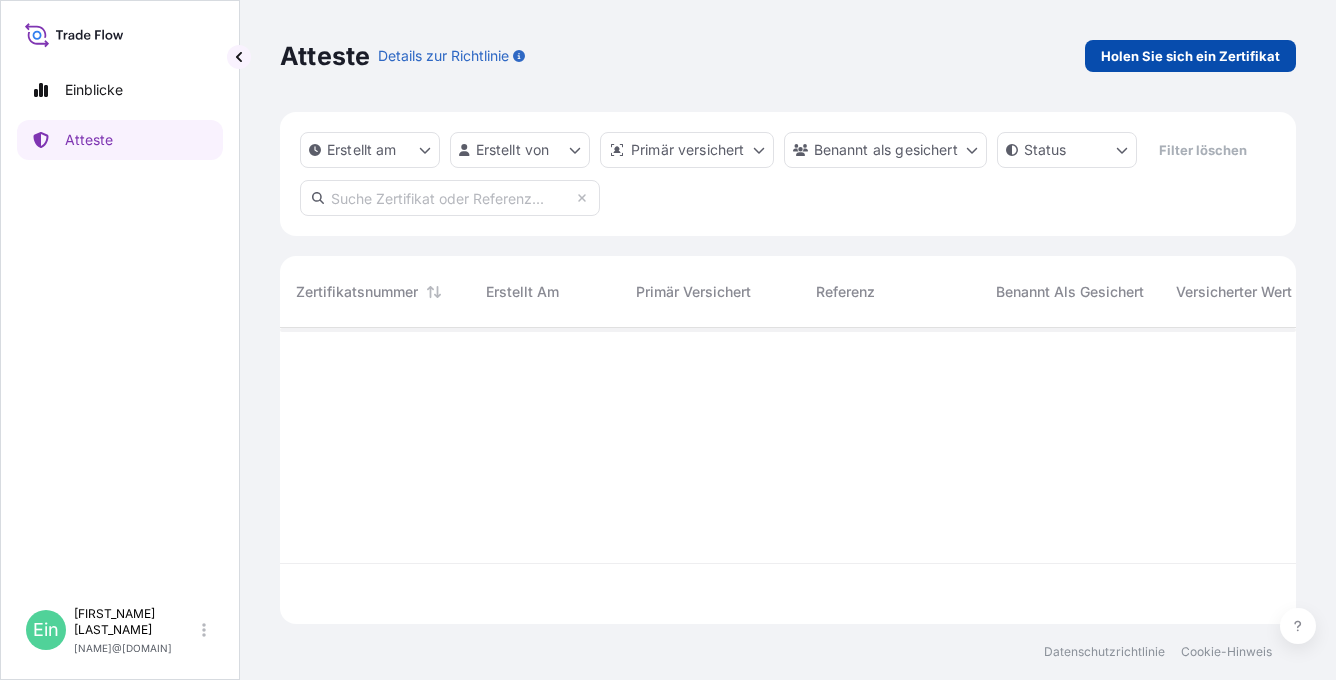 click on "Holen Sie sich ein Zertifikat" at bounding box center [1190, 56] 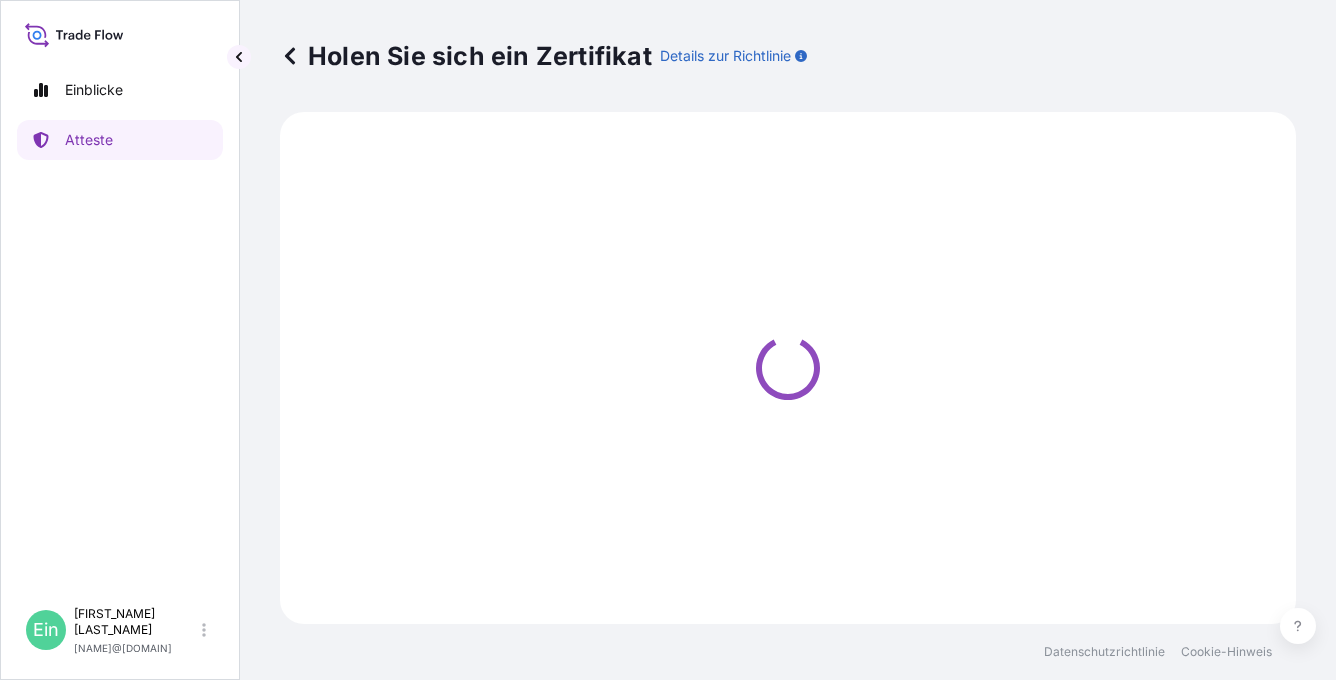 select on "Ocean Vessel" 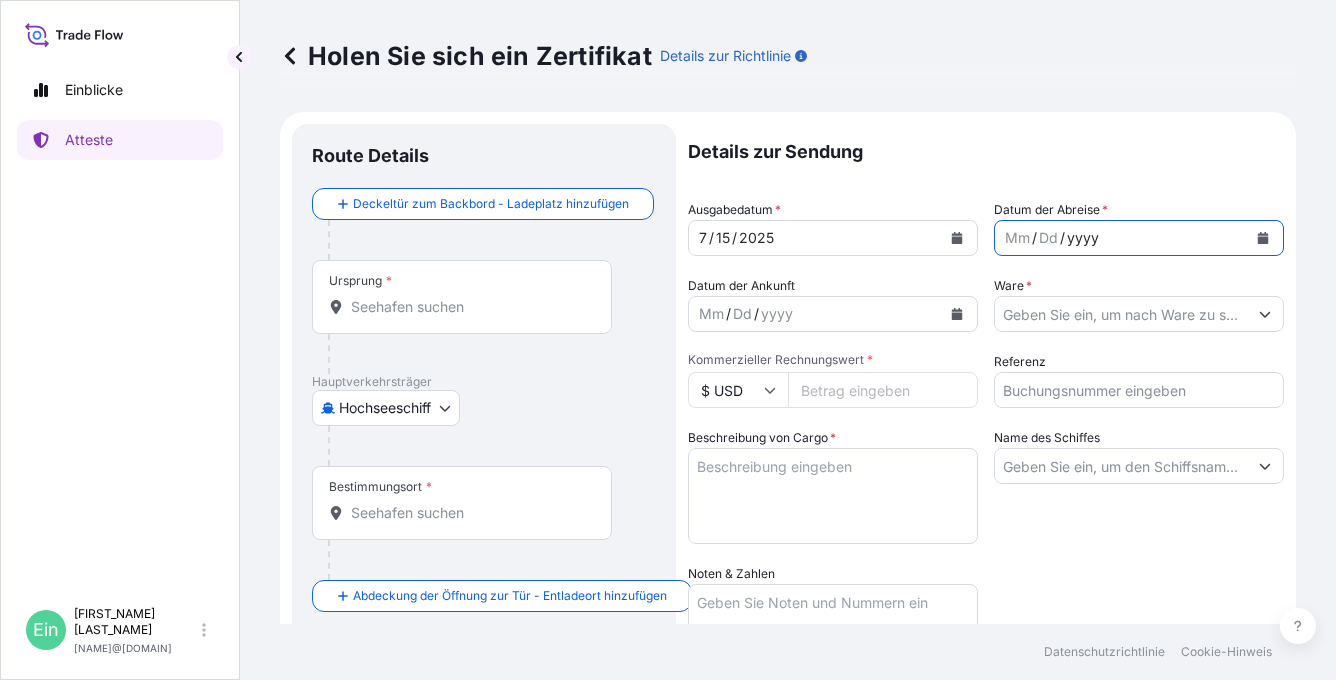 click on "yyyy" at bounding box center [1083, 238] 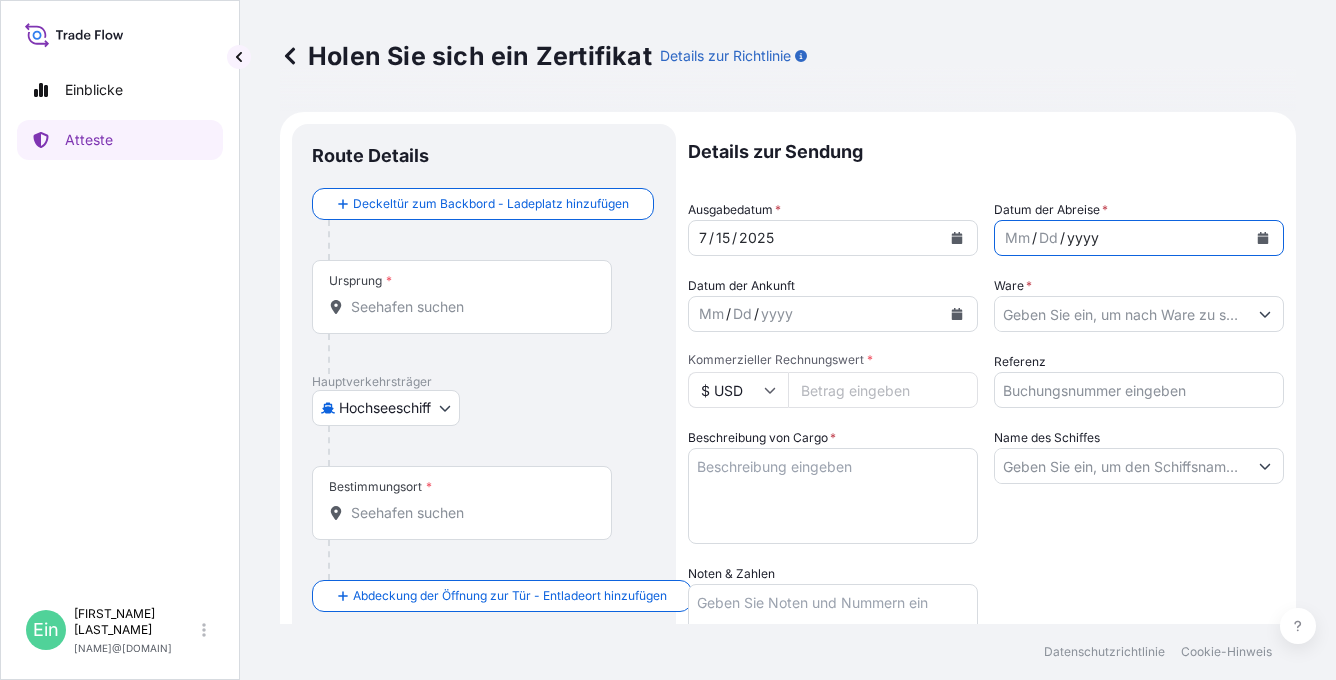 click 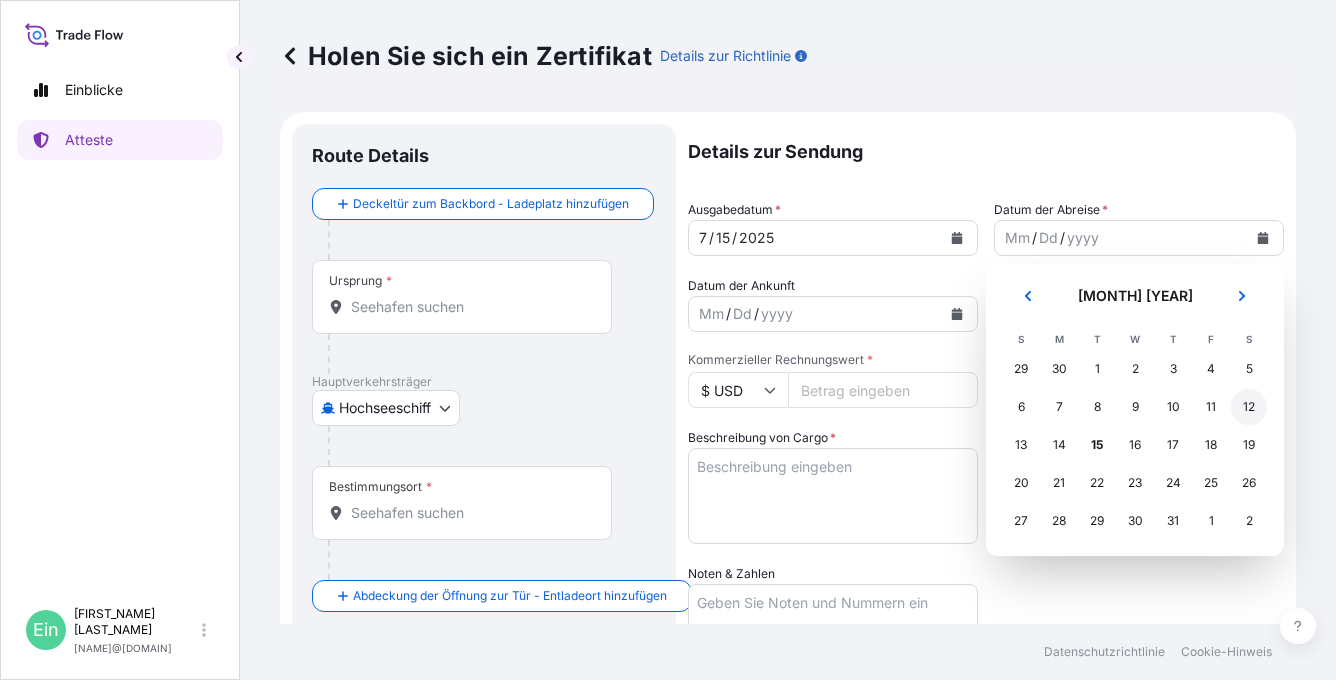 click on "12" at bounding box center [1249, 407] 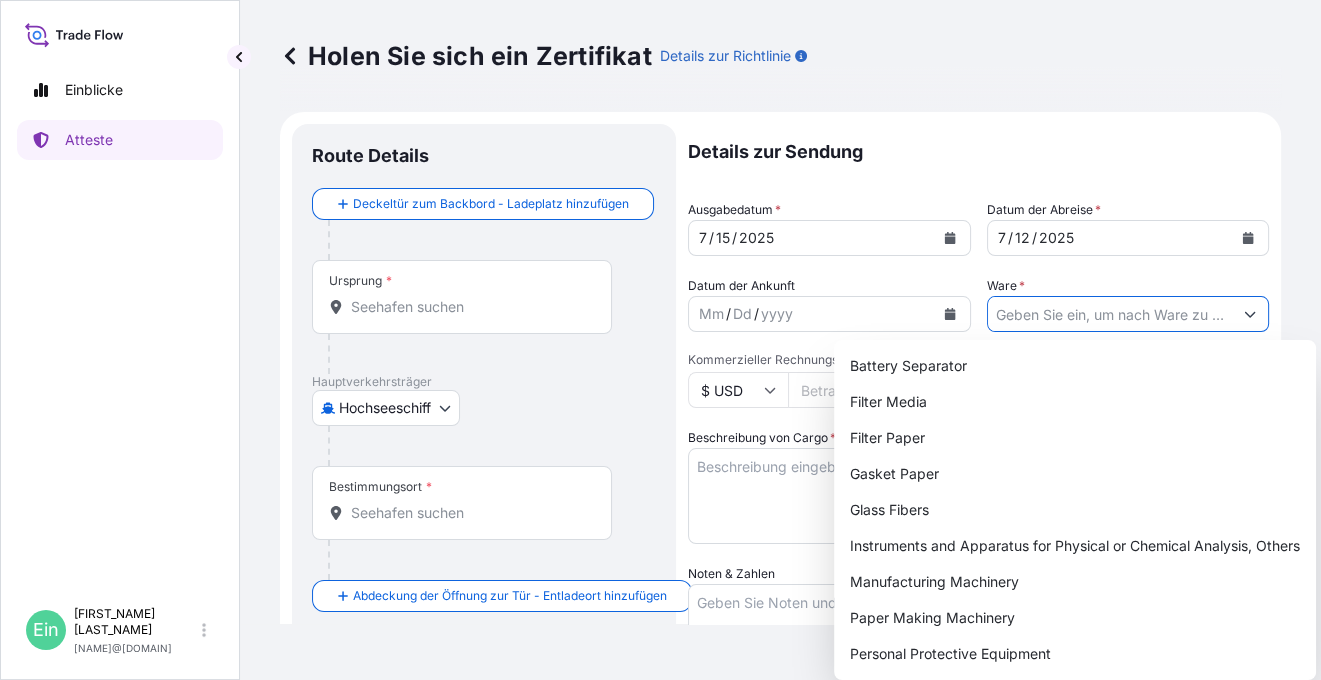 click on "Ware *" at bounding box center (1110, 314) 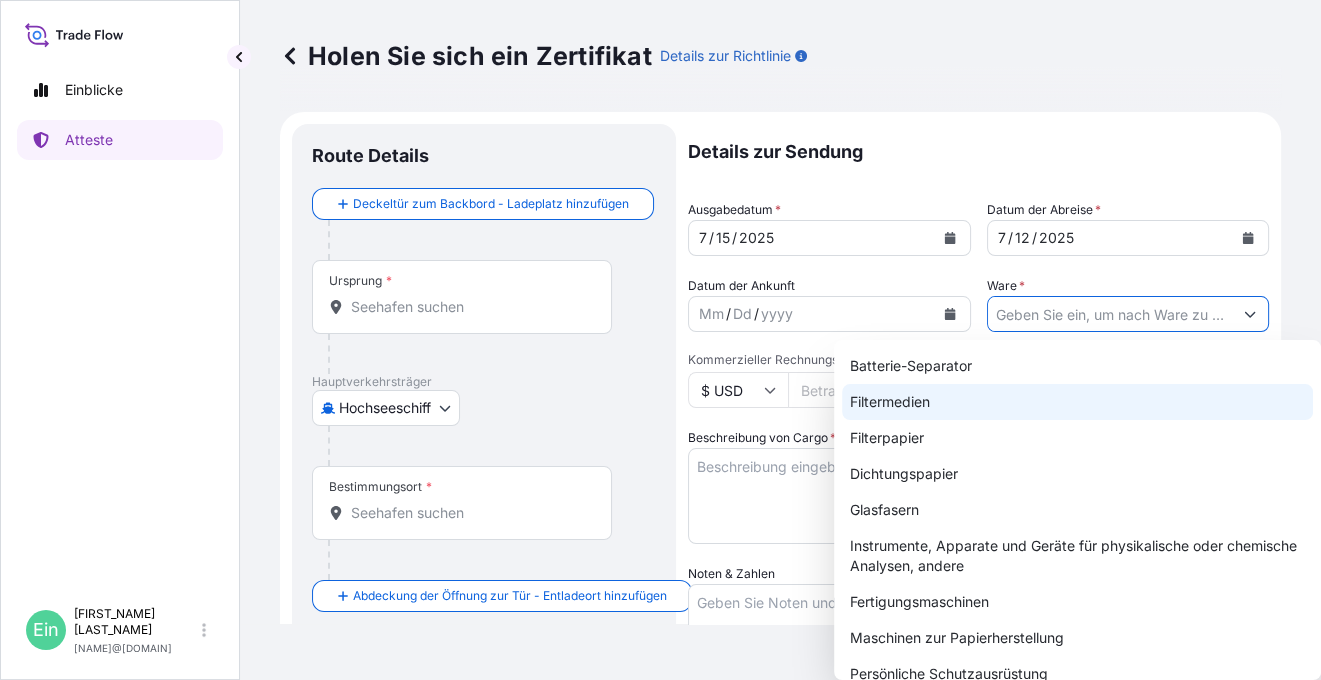 click on "Filtermedien" at bounding box center (1077, 402) 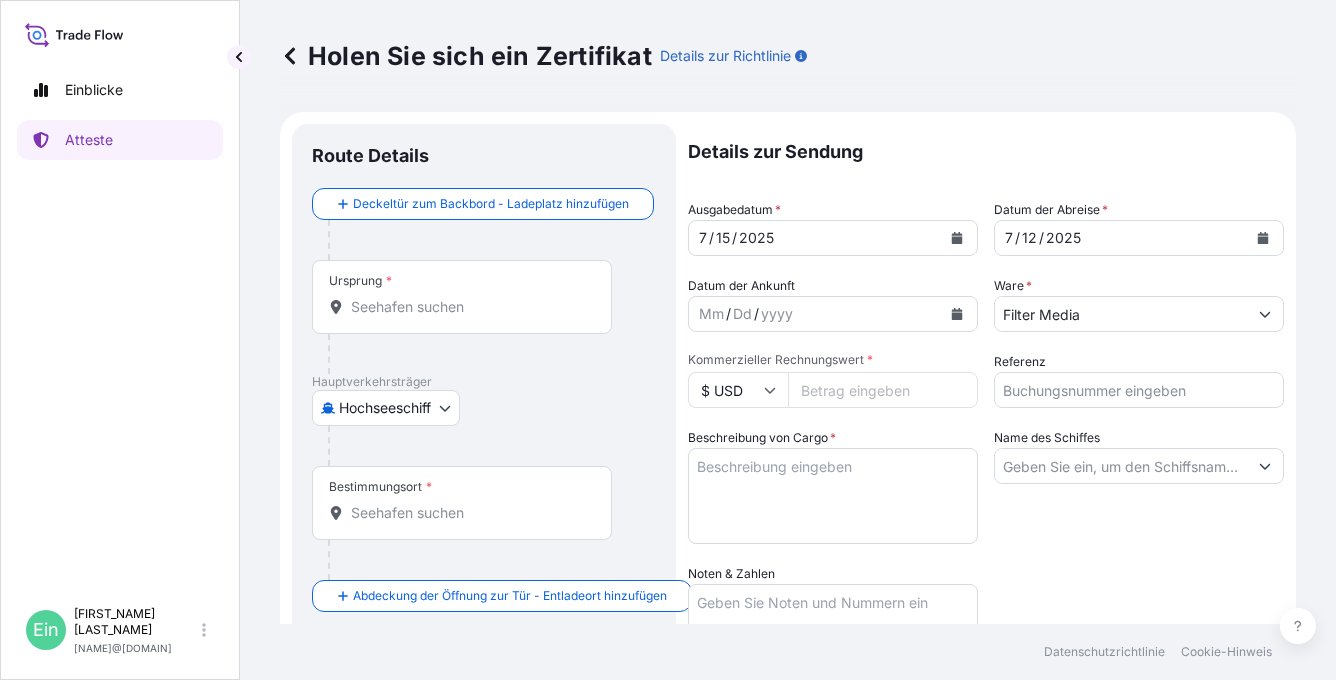 click on "Kommerzieller Rechnungswert    *" at bounding box center [883, 390] 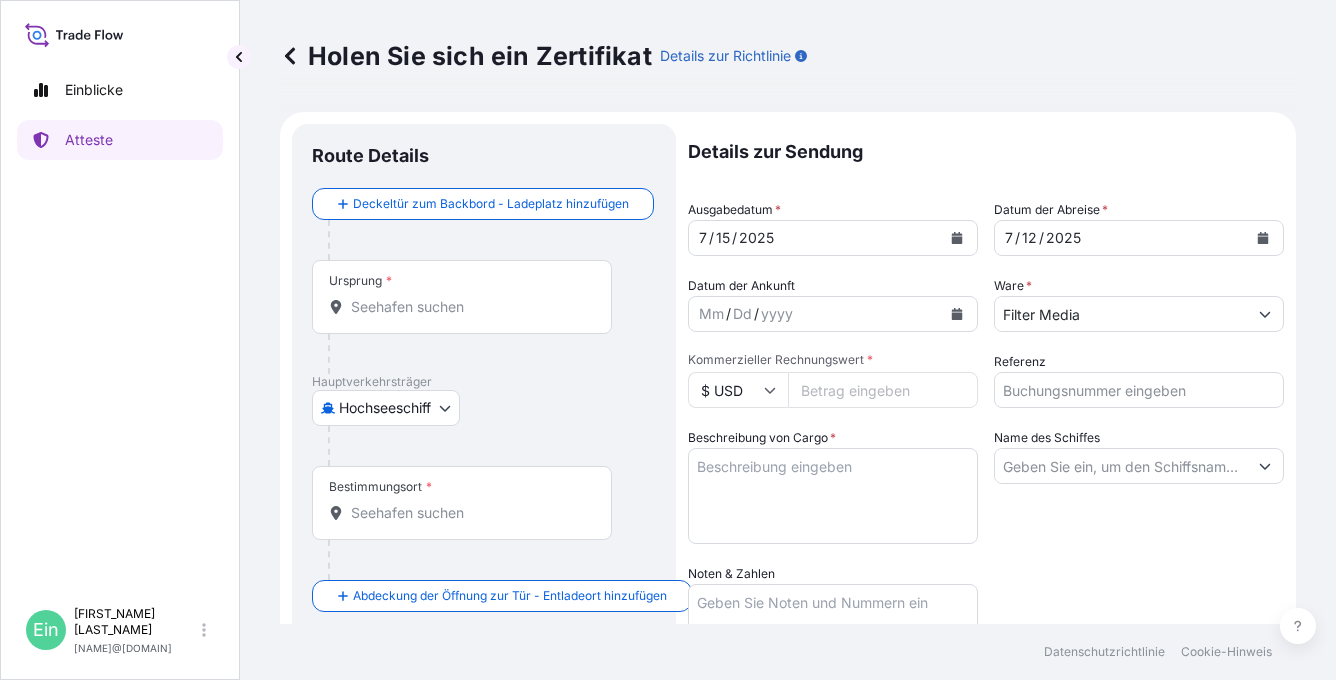 type on "[VALUE]" 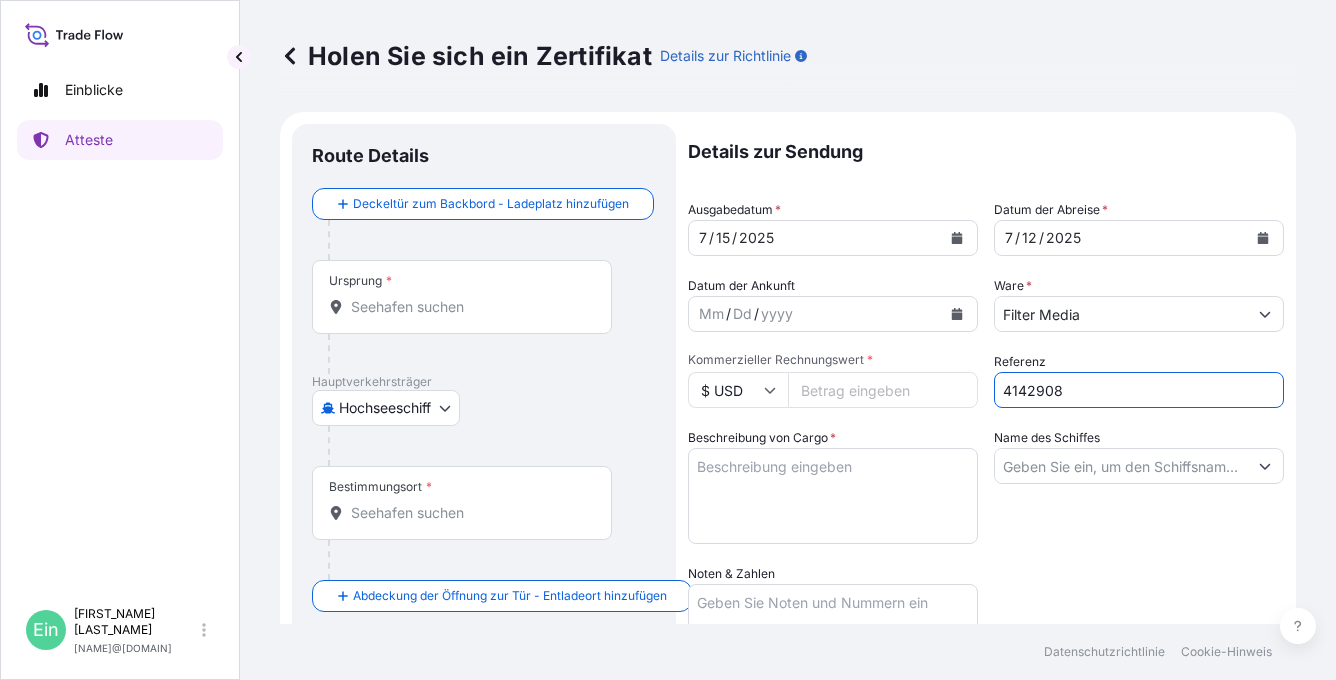type on "4142908" 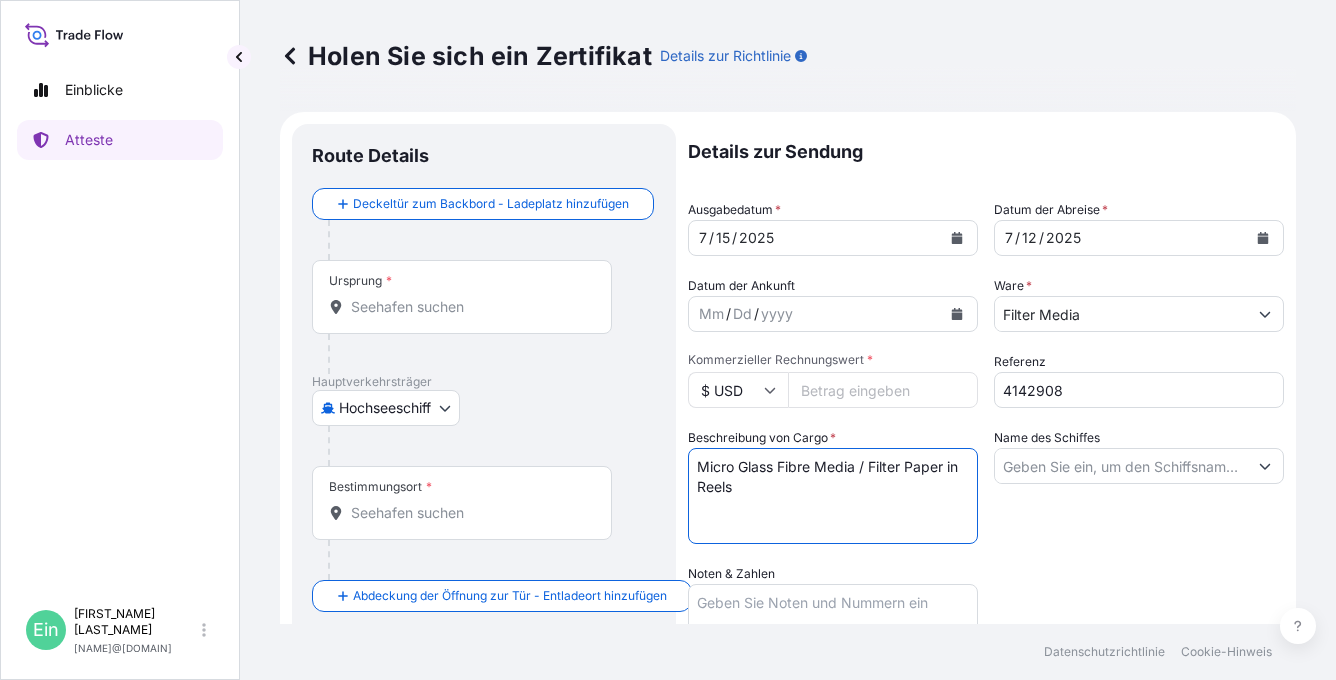 paste on "[NUMBER] PALLETS
PACKED IN 20FT CONTAINER NO.: [CONTAINER_ID]
SEAL NO.:   [SEAL_ID]" 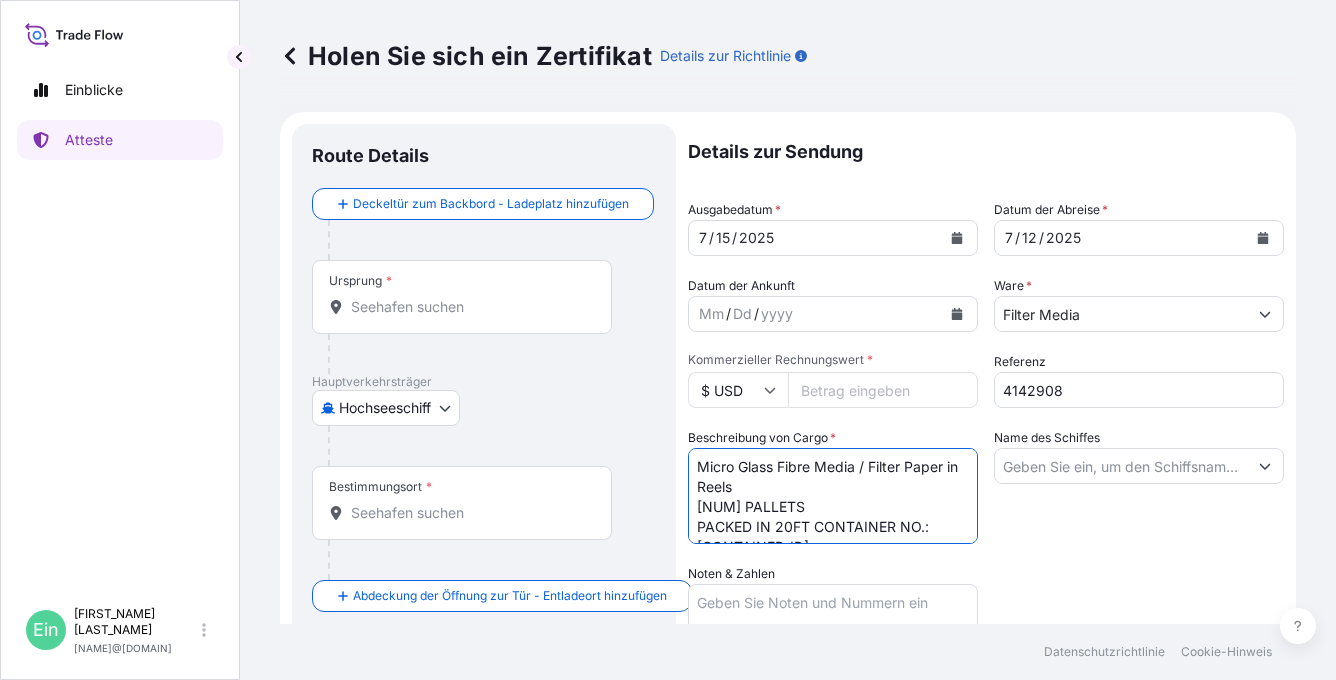 scroll, scrollTop: 32, scrollLeft: 0, axis: vertical 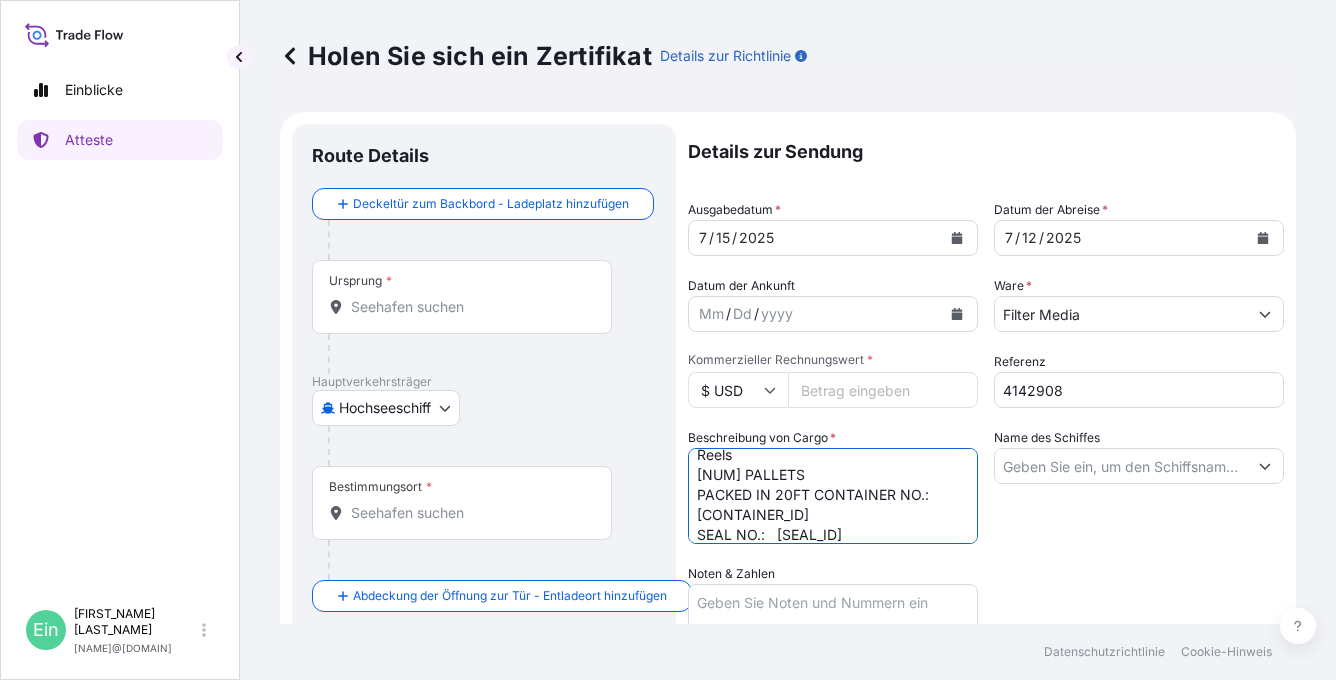 type on "Micro Glass Fibre Media / Filter Paper in Reels
[NUM] PALLETS
PACKED IN 20FT CONTAINER NO.: [CONTAINER_ID]
SEAL NO.:   [SEAL_ID]" 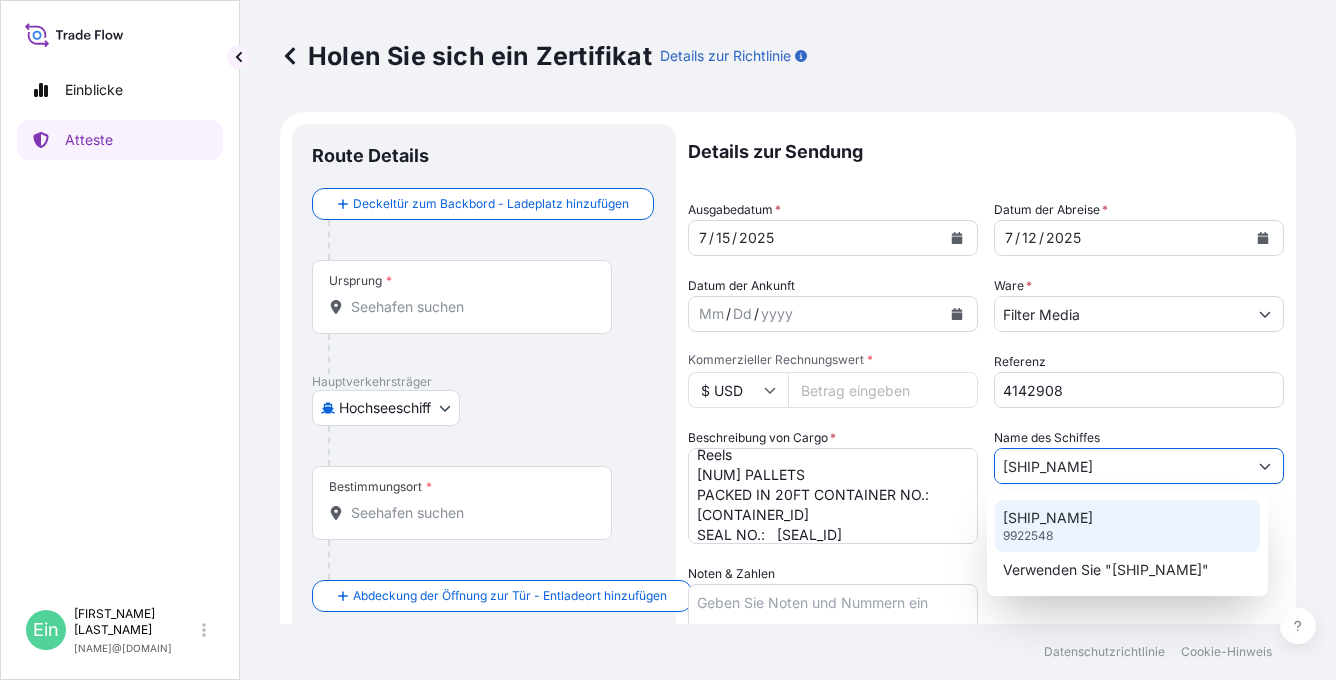 scroll, scrollTop: 41, scrollLeft: 0, axis: vertical 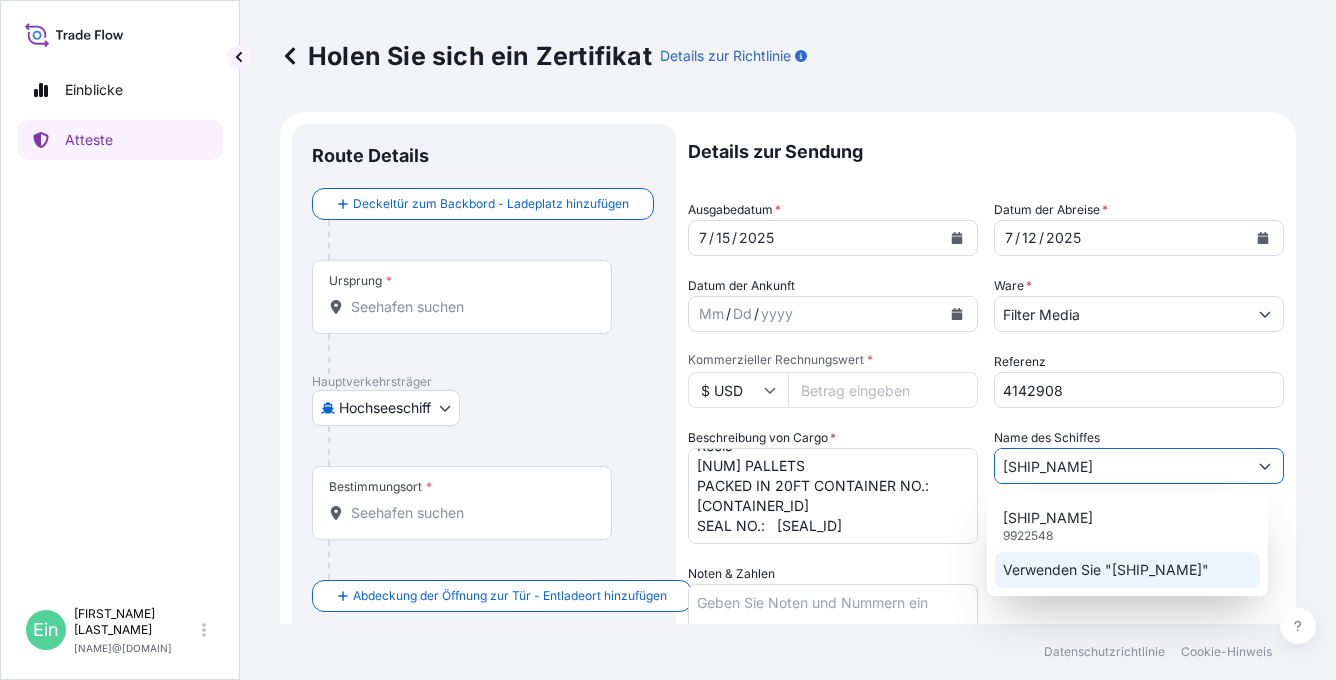 click on "Verwenden Sie "[SHIP_NAME]"" 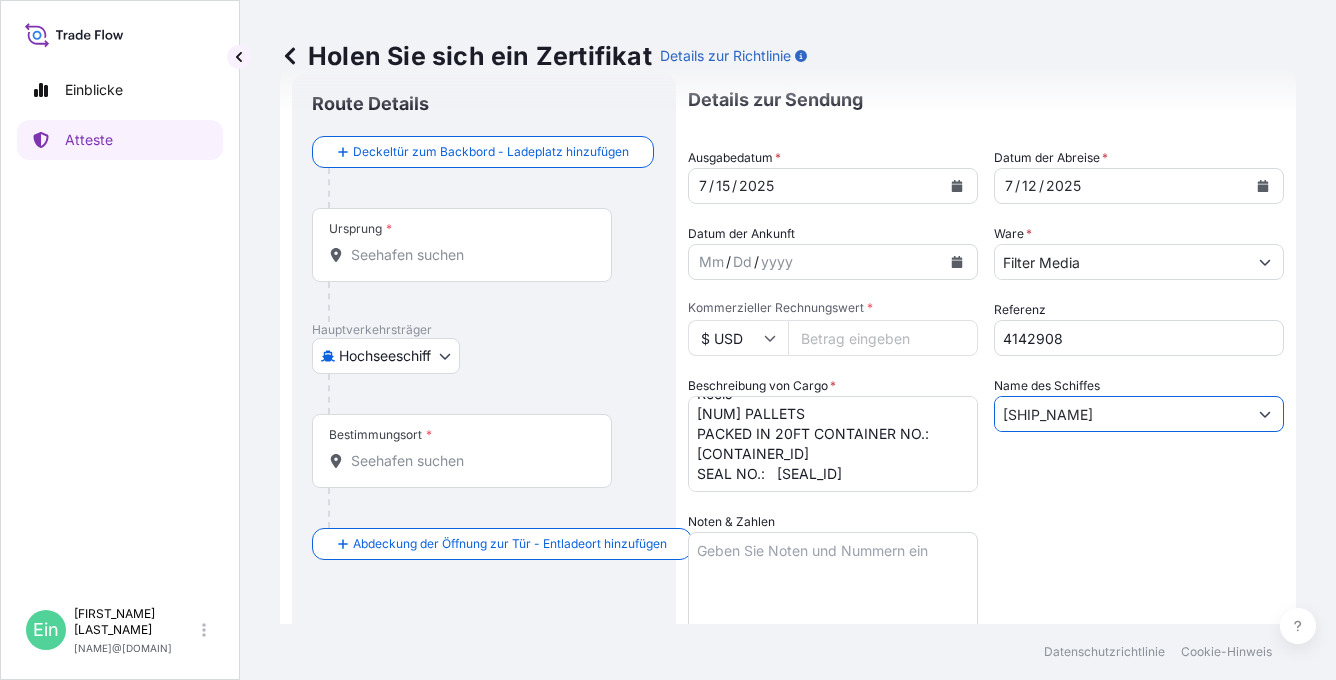 scroll, scrollTop: 100, scrollLeft: 0, axis: vertical 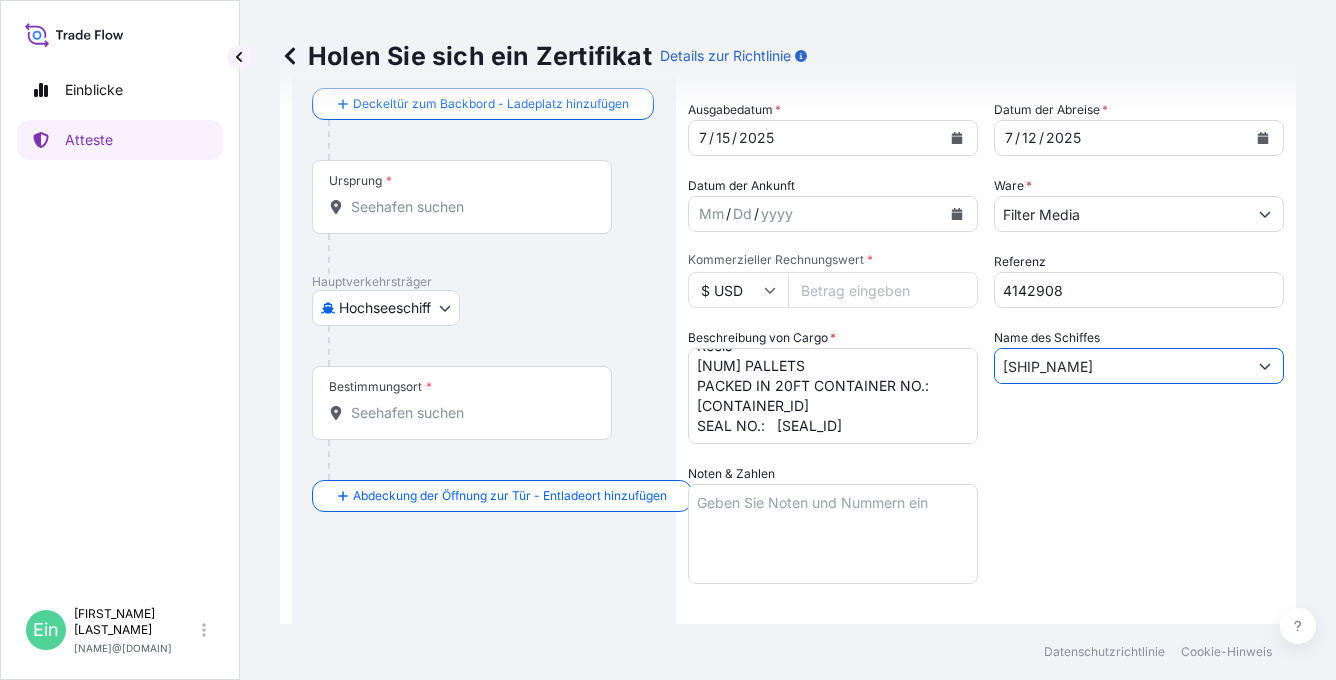 type on "[SHIP_NAME]" 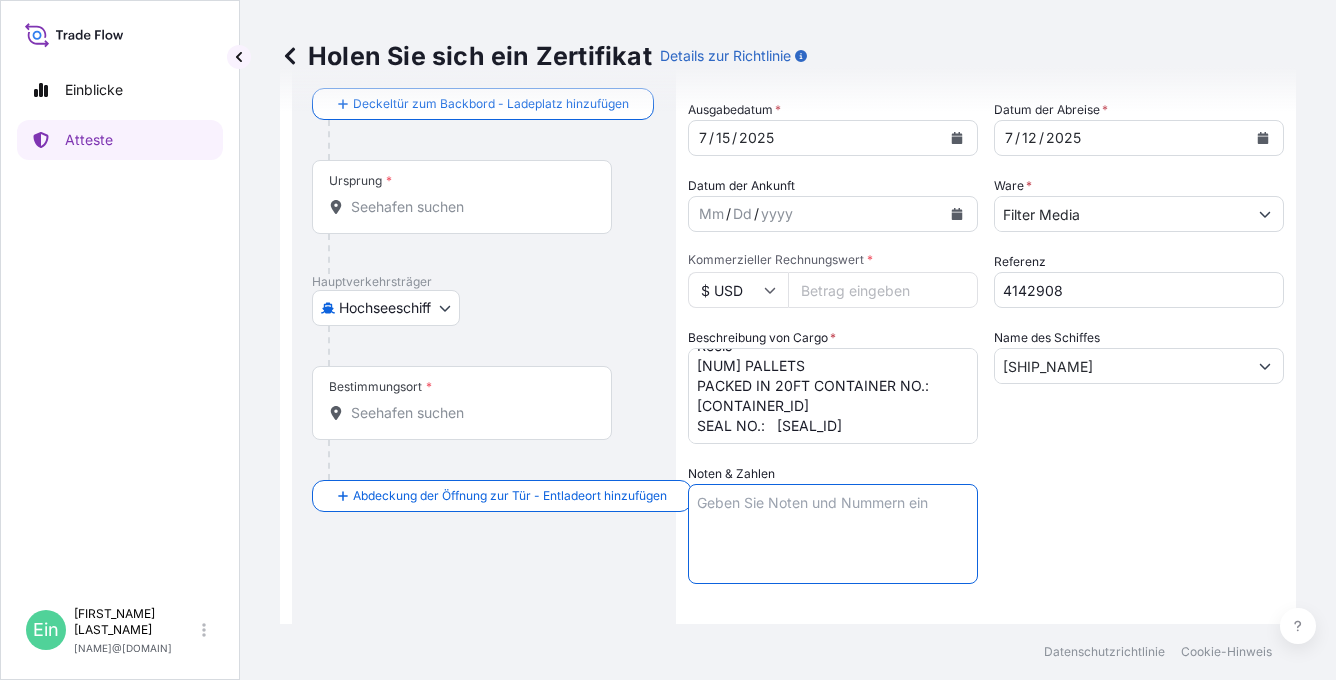 click on "Noten & Zahlen" at bounding box center (833, 534) 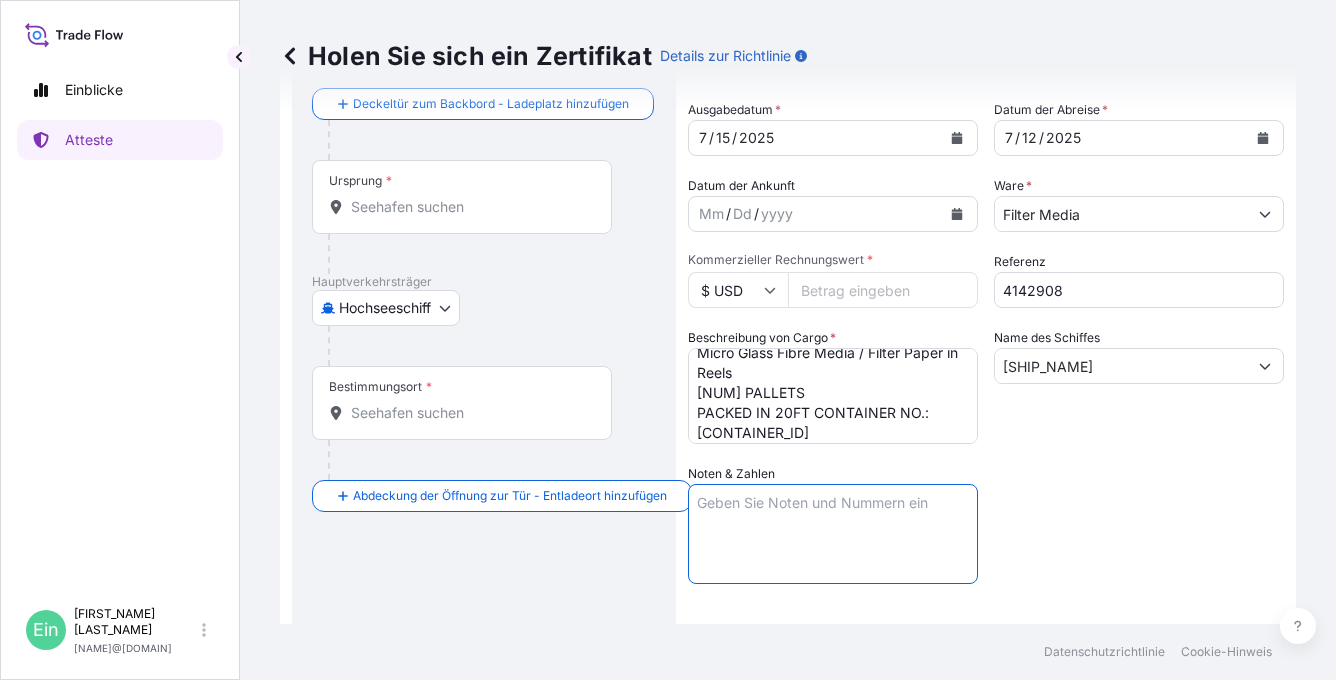 scroll, scrollTop: 0, scrollLeft: 0, axis: both 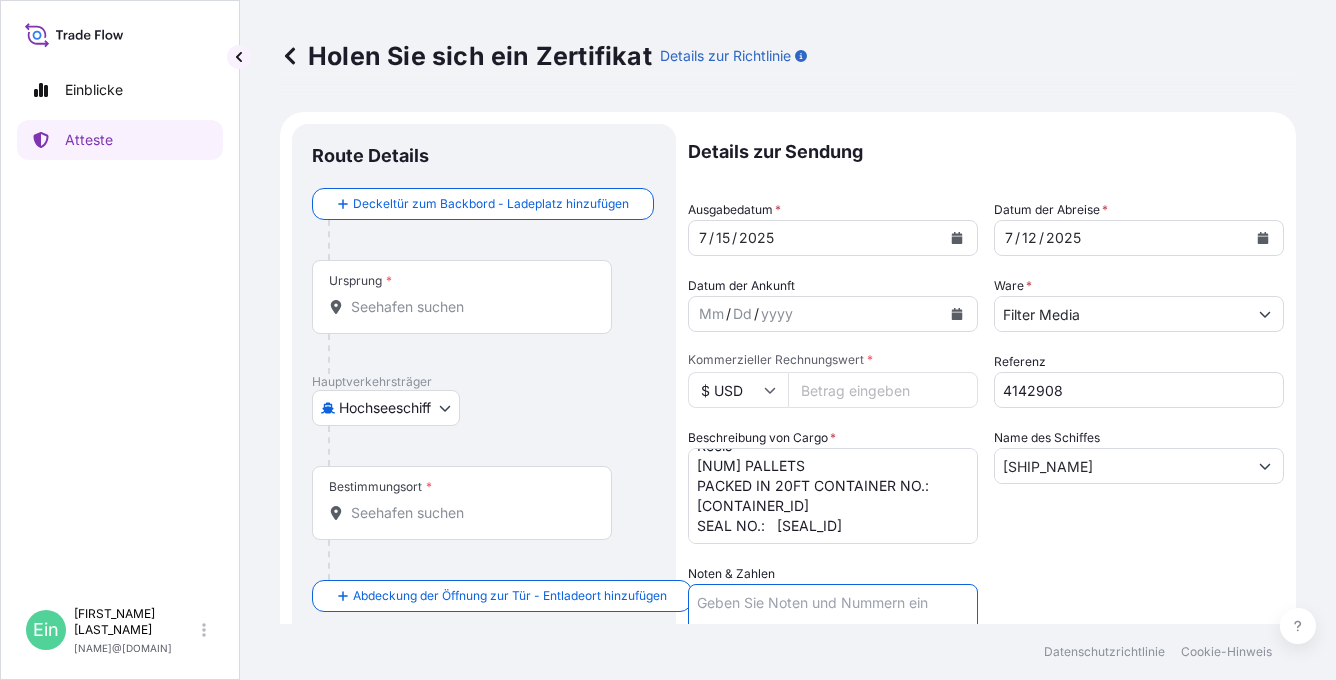 paste on "Marks:
[COMPANY] [COUNTRY]
PO [PO_NUMBER]
[CITY] [COUNTRY]
PR CHINA" 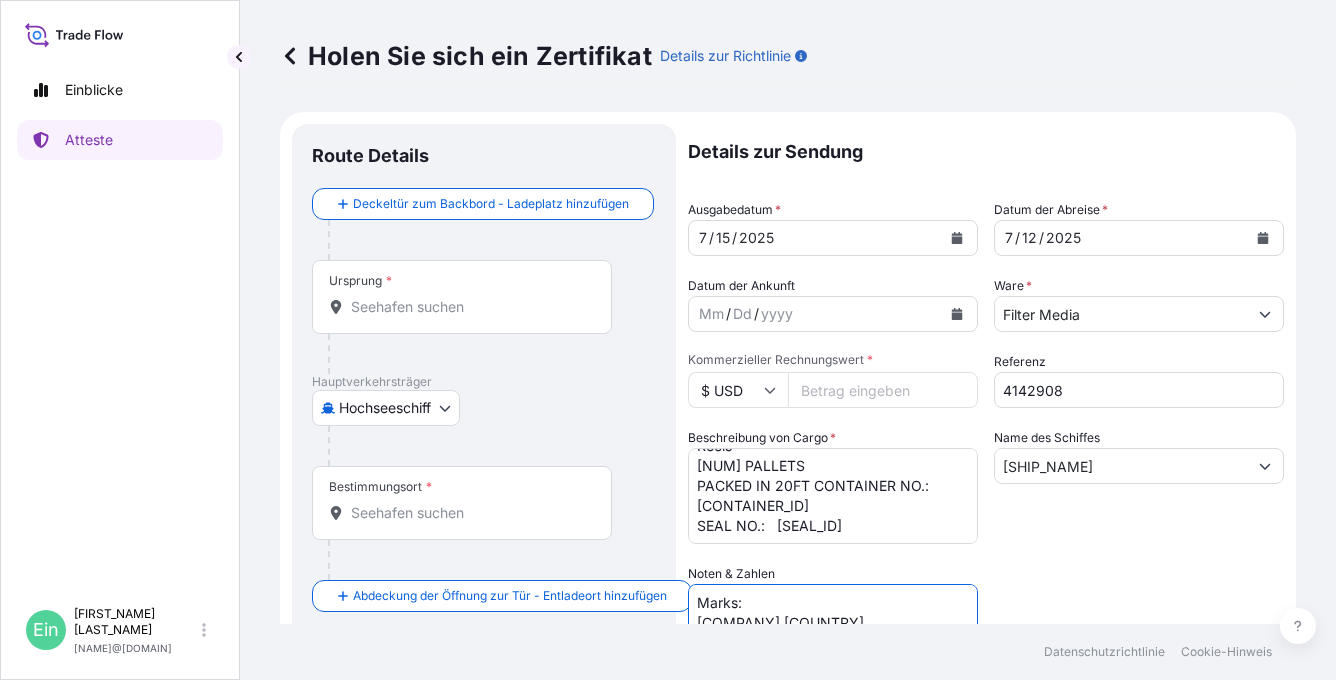 scroll, scrollTop: 8, scrollLeft: 0, axis: vertical 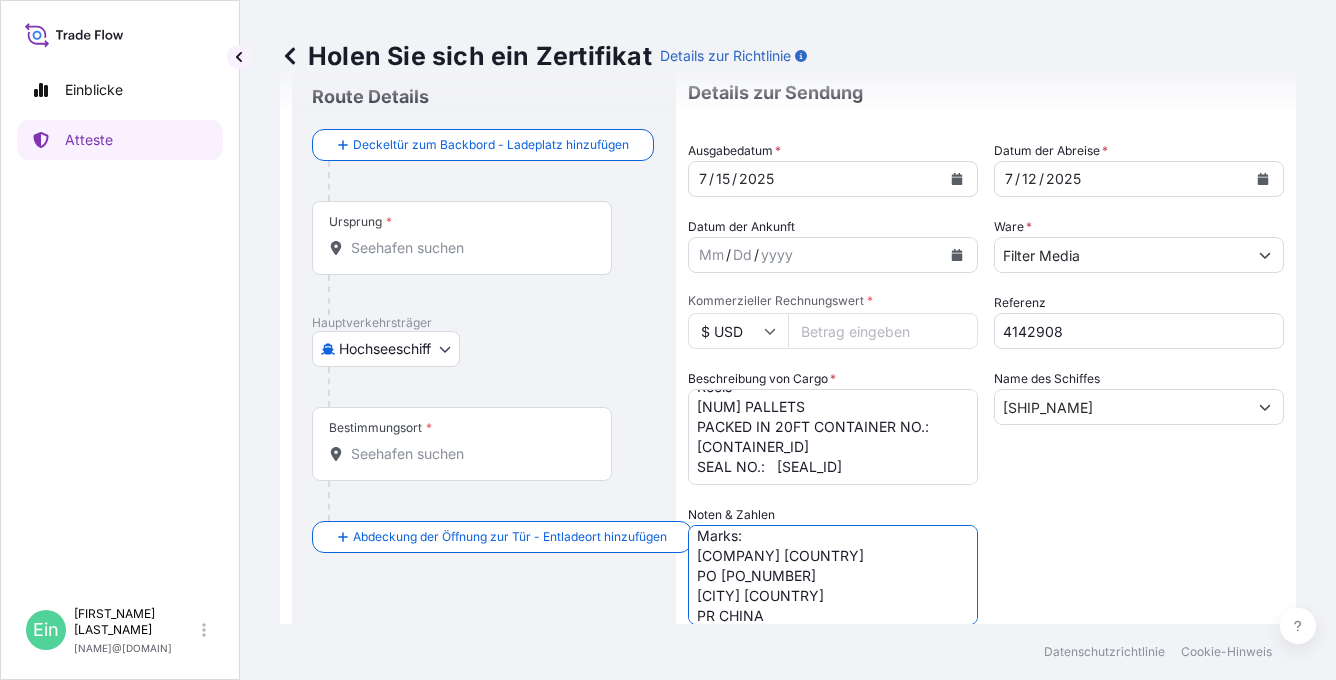 drag, startPoint x: 849, startPoint y: 579, endPoint x: 693, endPoint y: 580, distance: 156.0032 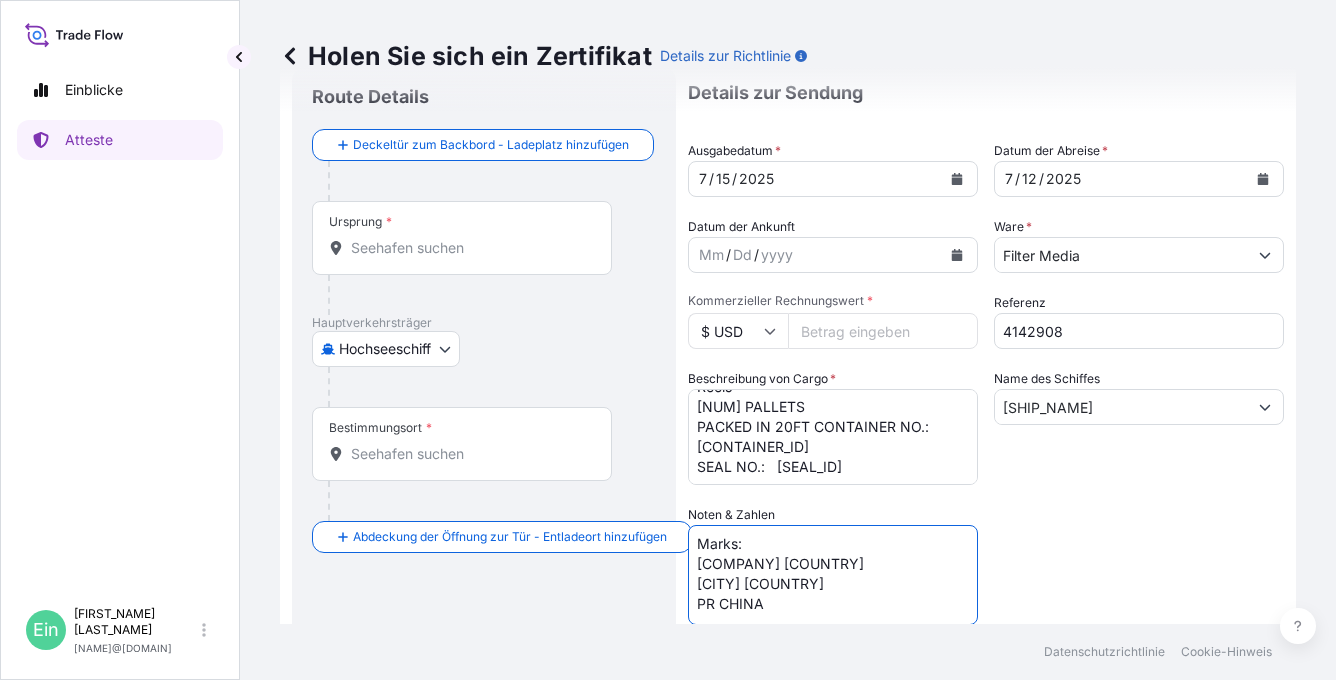 scroll, scrollTop: 0, scrollLeft: 0, axis: both 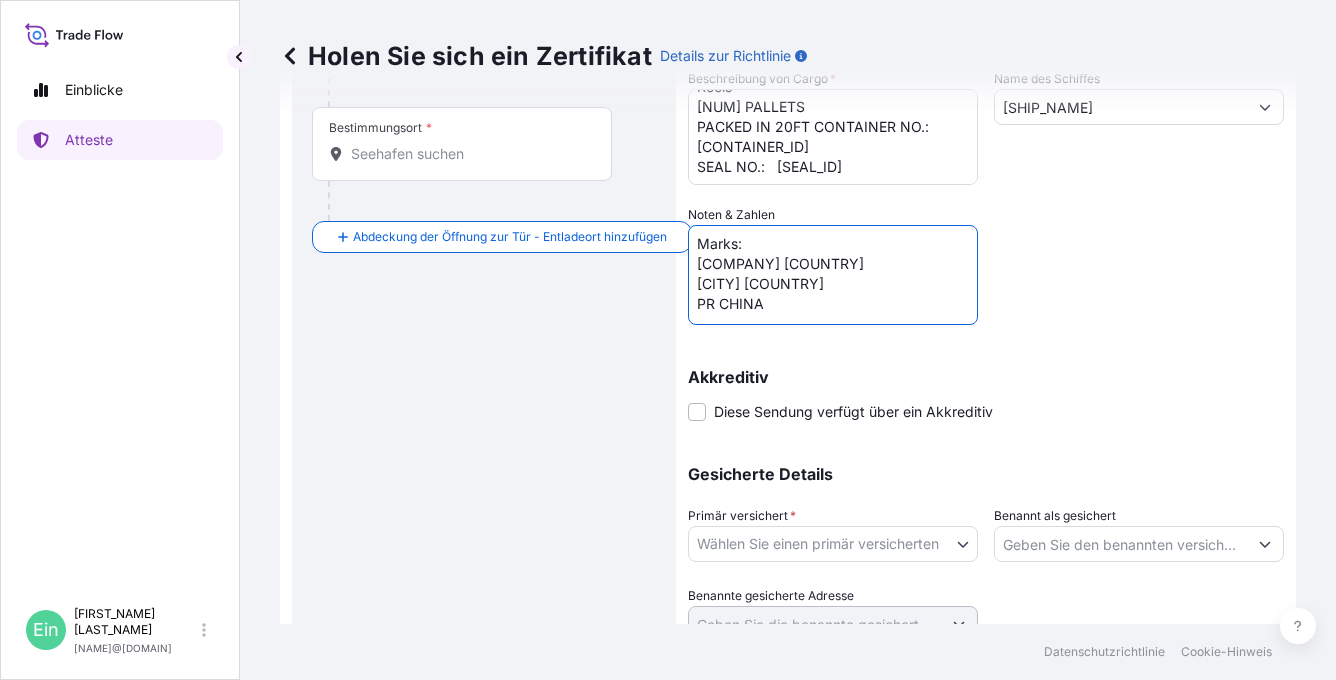 type on "Marks:
[COMPANY] [COUNTRY]
[CITY] [COUNTRY]
PR CHINA" 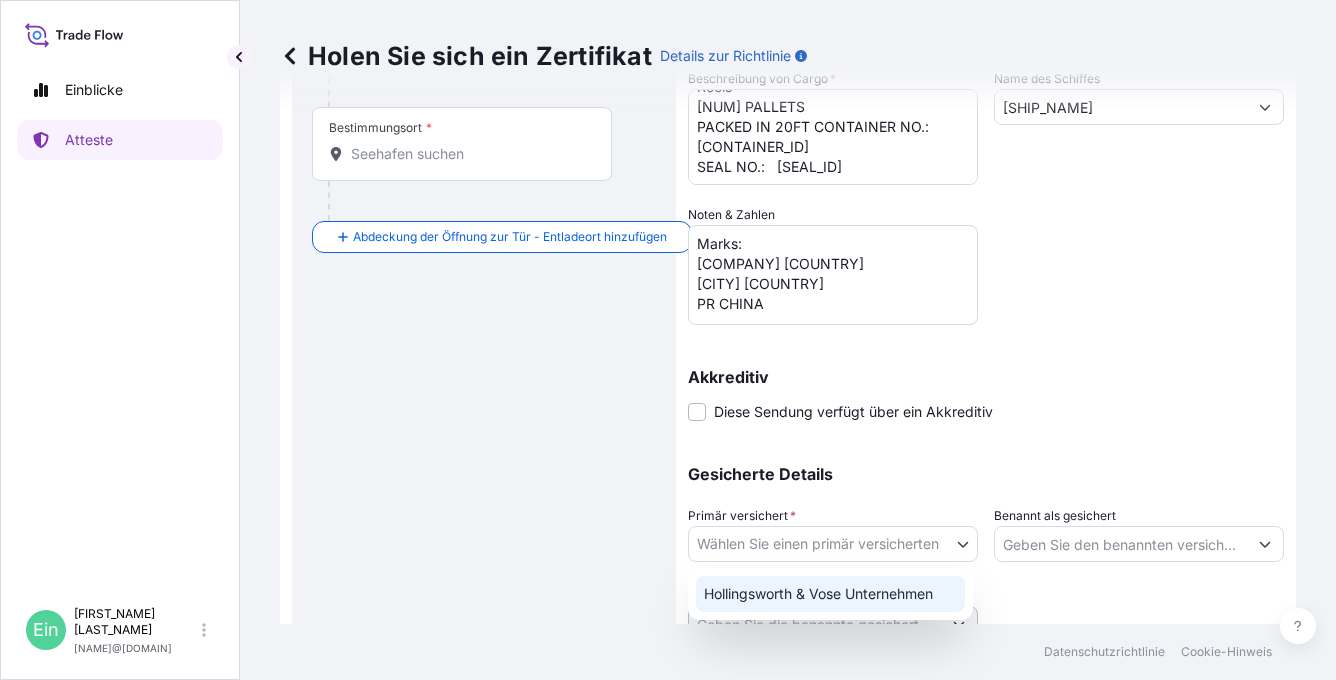 click on "Hollingsworth & Vose Unternehmen" at bounding box center (830, 594) 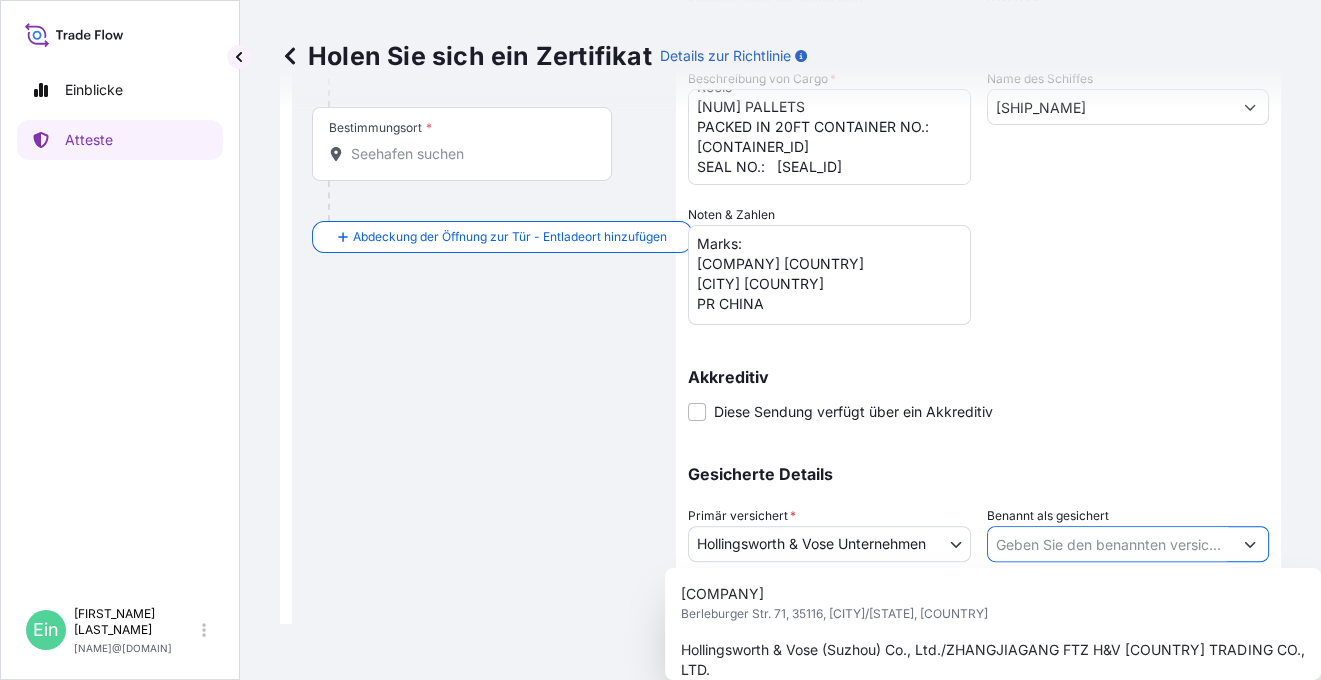 click at bounding box center (1250, 544) 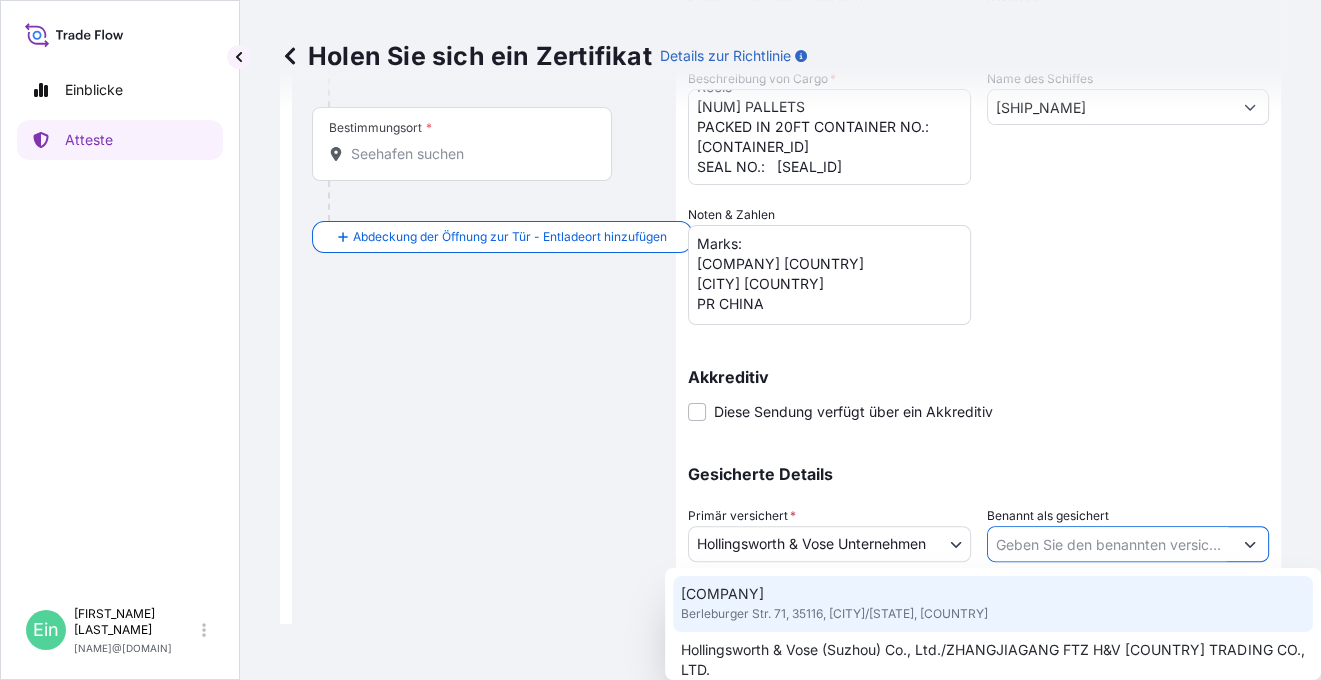 click on "[COMPANY] [CITY], [STREET], [POSTAL_CODE], [CITY]/[CITY], [COUNTRY]" at bounding box center (993, 604) 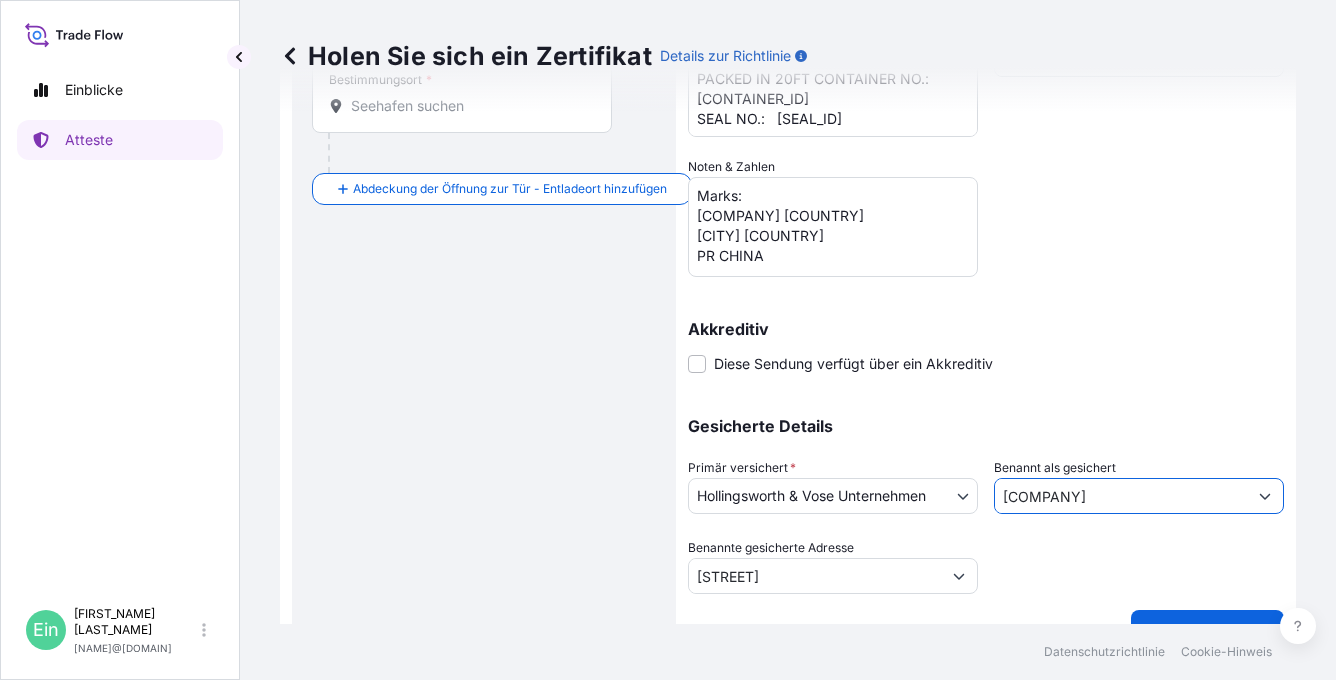 scroll, scrollTop: 444, scrollLeft: 0, axis: vertical 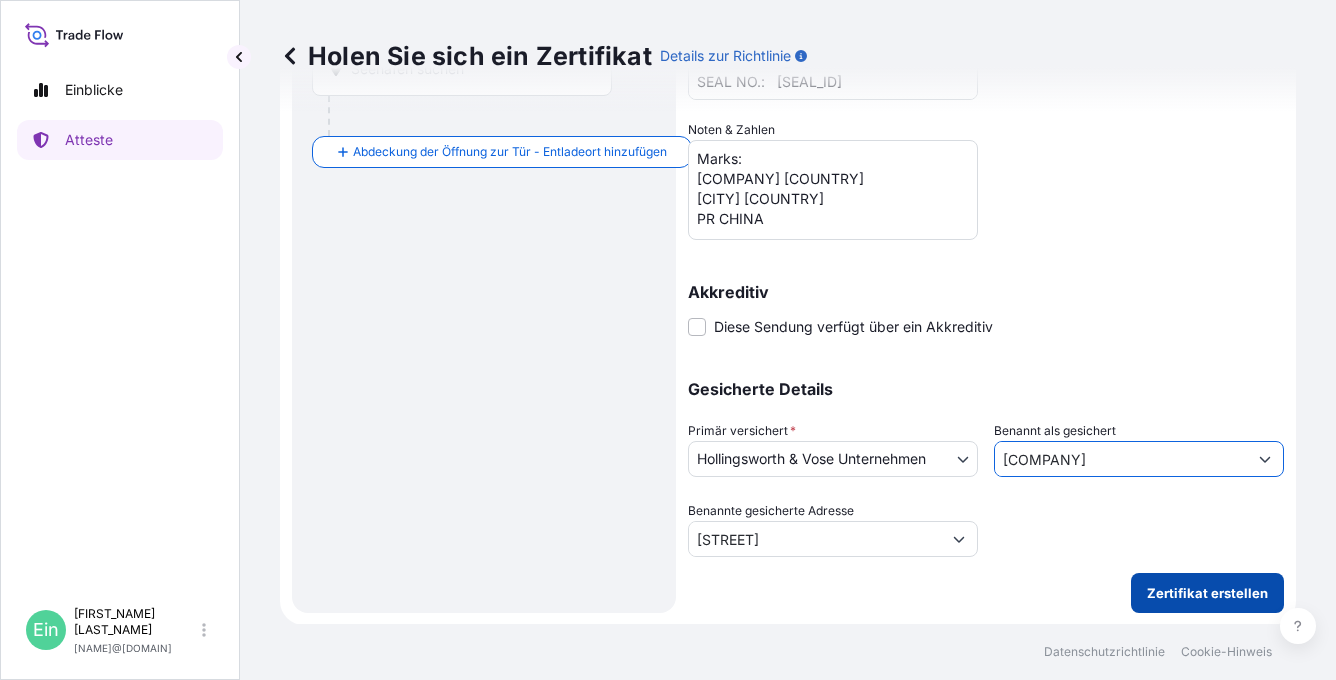 click on "Zertifikat erstellen" at bounding box center [1207, 593] 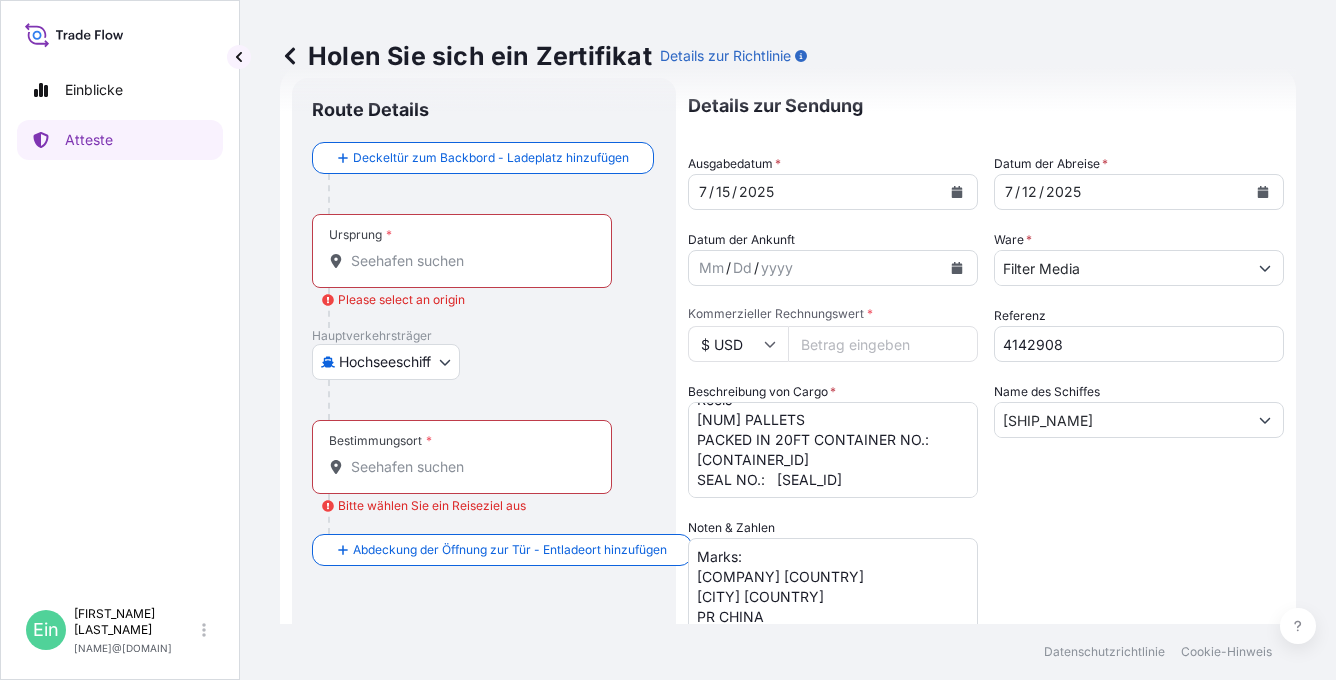 scroll, scrollTop: 44, scrollLeft: 0, axis: vertical 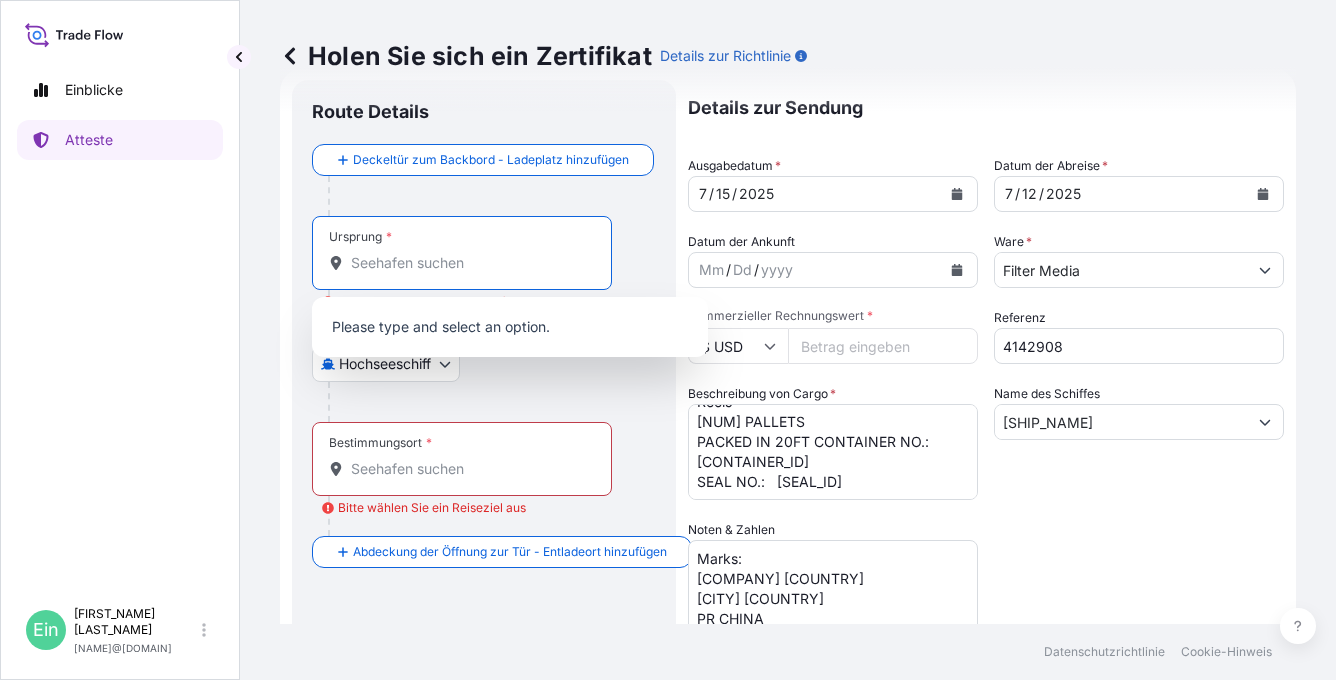 click on "Ursprung * Bitte wählen Sie eine Herkunft aus" at bounding box center (469, 263) 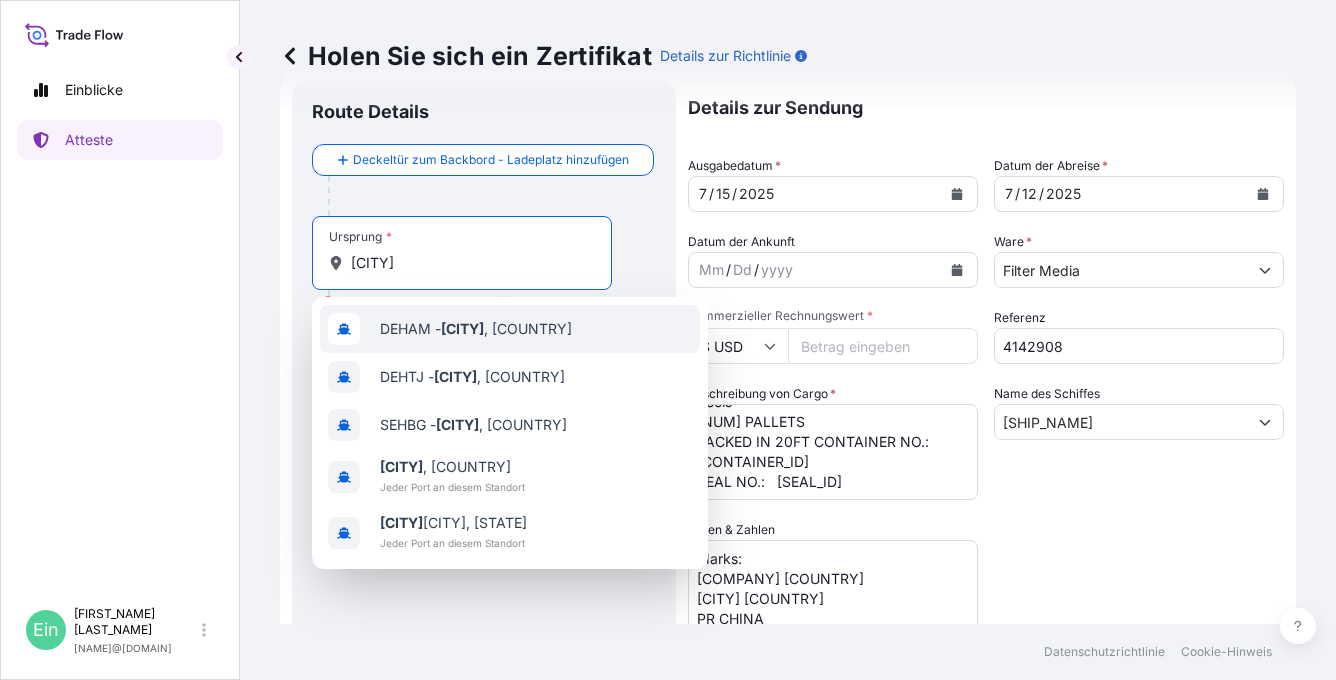 click on "[CITY_CODE] - [CITY] , [COUNTRY]" at bounding box center [476, 329] 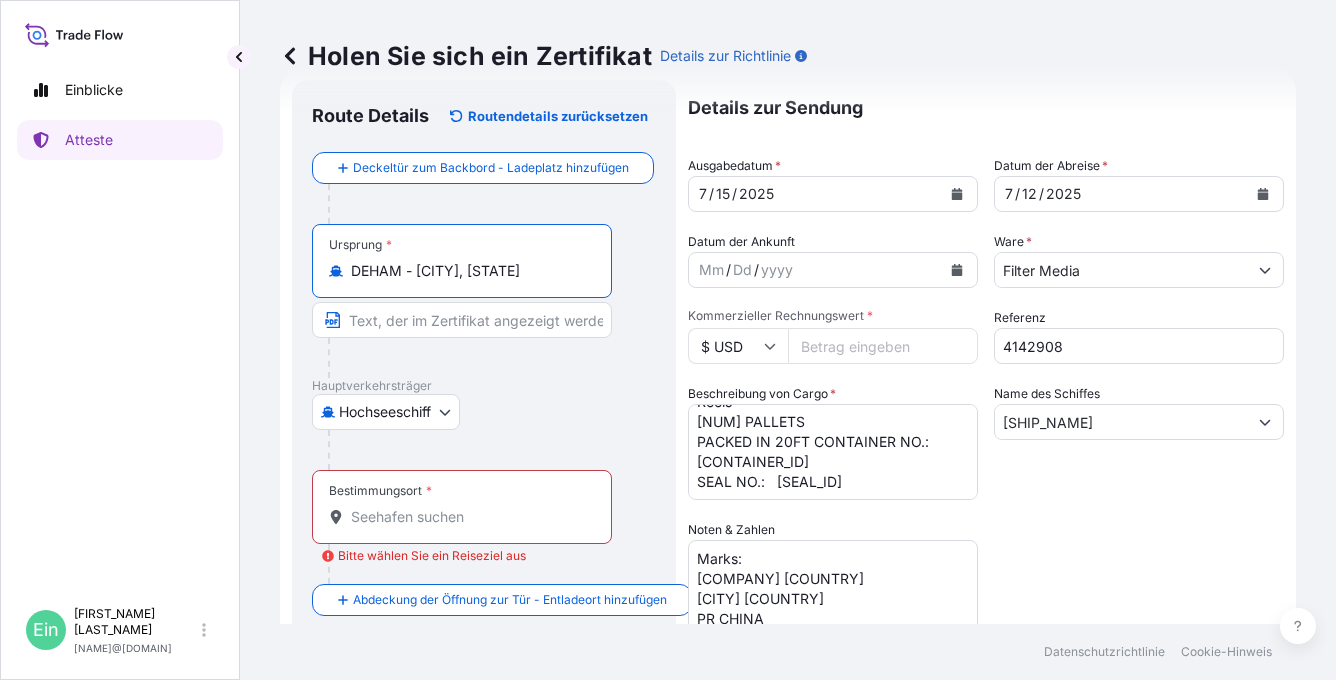 type on "DEHAM - [CITY], [STATE]" 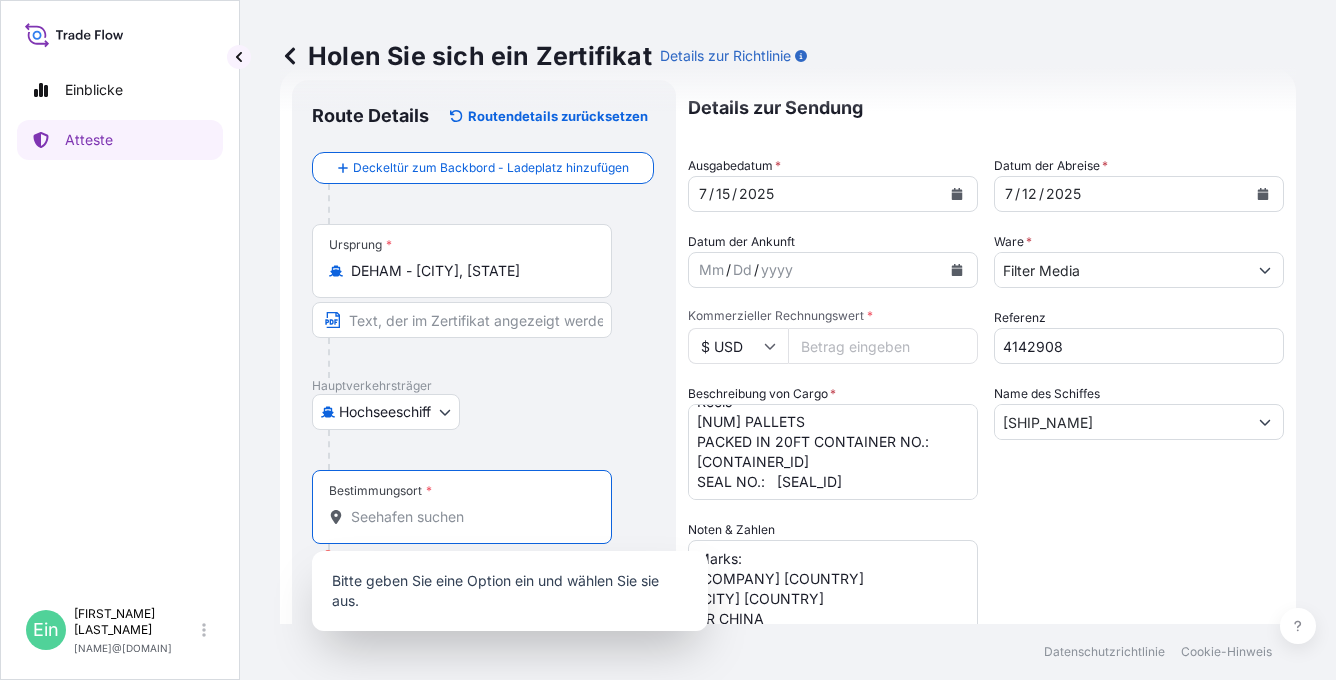 click on "Bestimmungsort * Bitte wählen Sie ein Reiseziel aus" at bounding box center (469, 517) 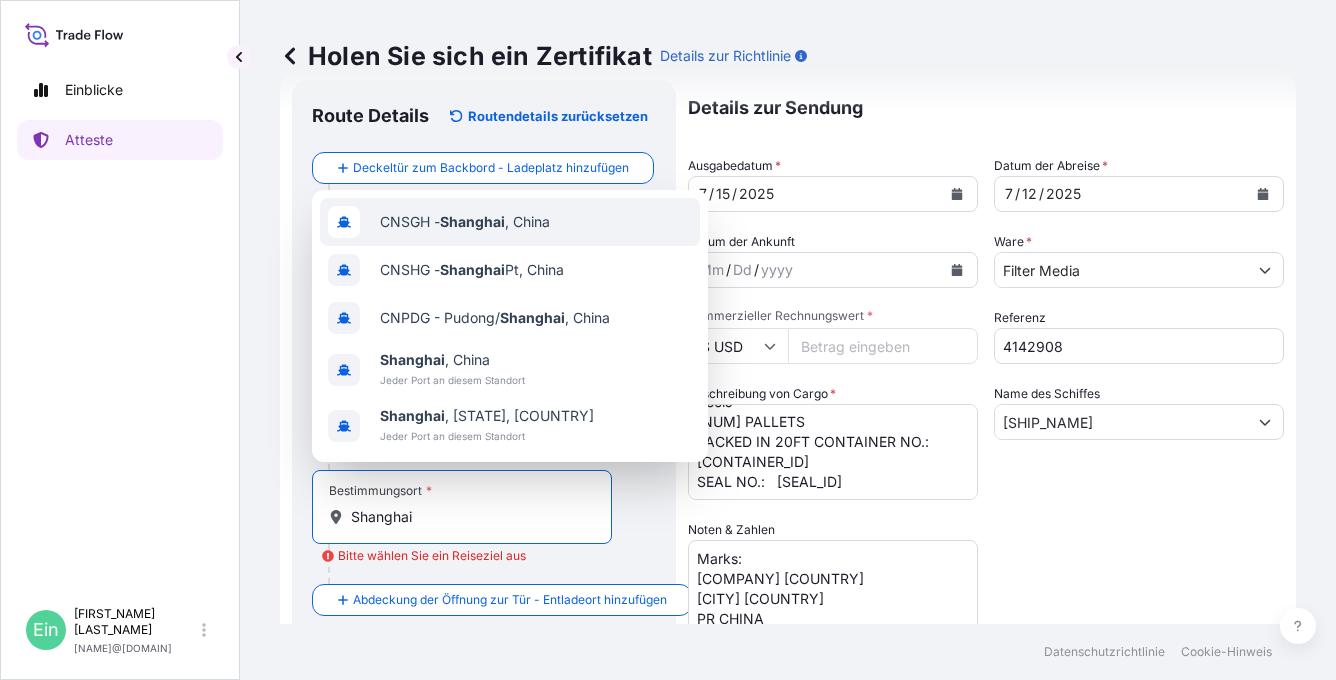 click on "[CITY_CODE] - [CITY] , [COUNTRY]" at bounding box center (510, 222) 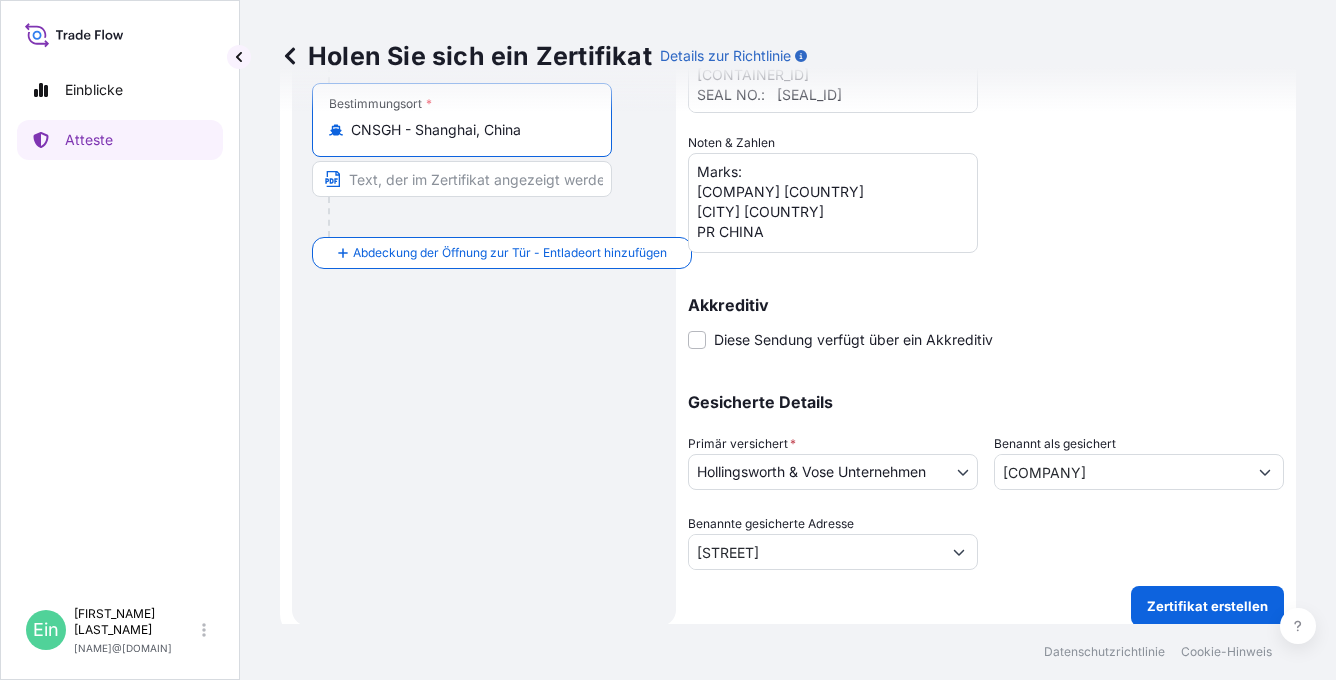 scroll, scrollTop: 444, scrollLeft: 0, axis: vertical 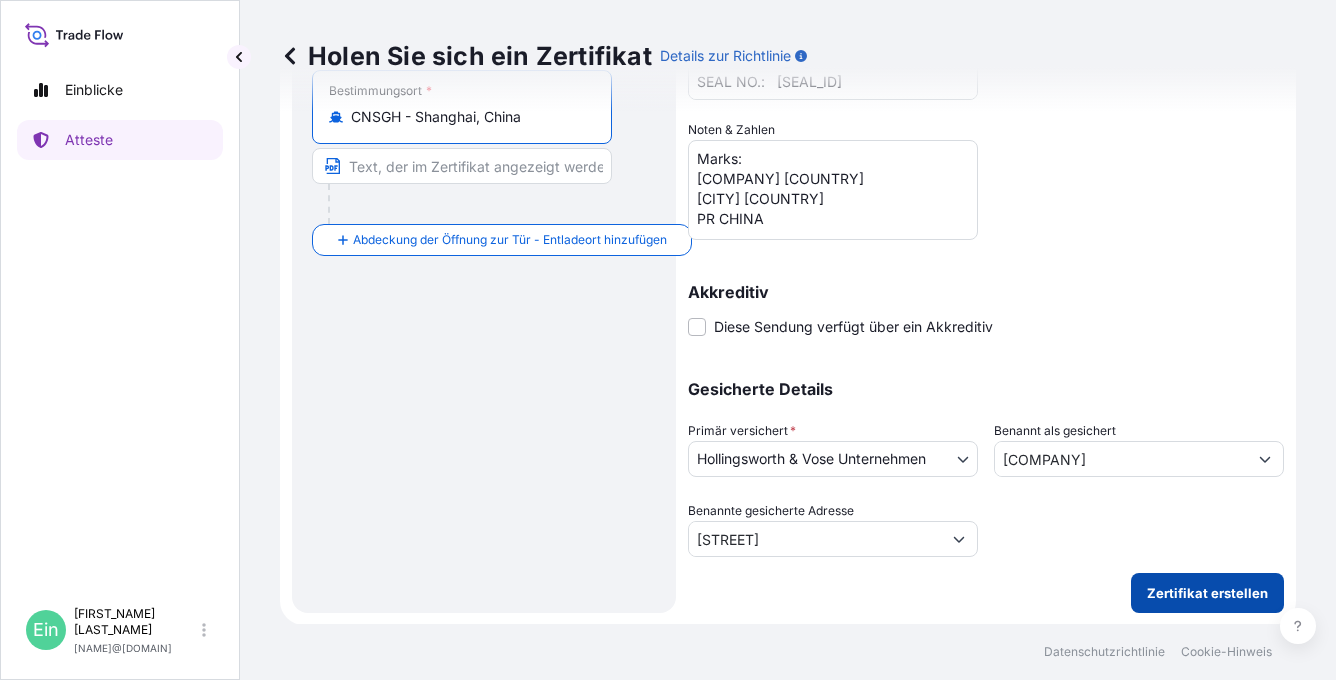 type on "CNSGH - Shanghai, China" 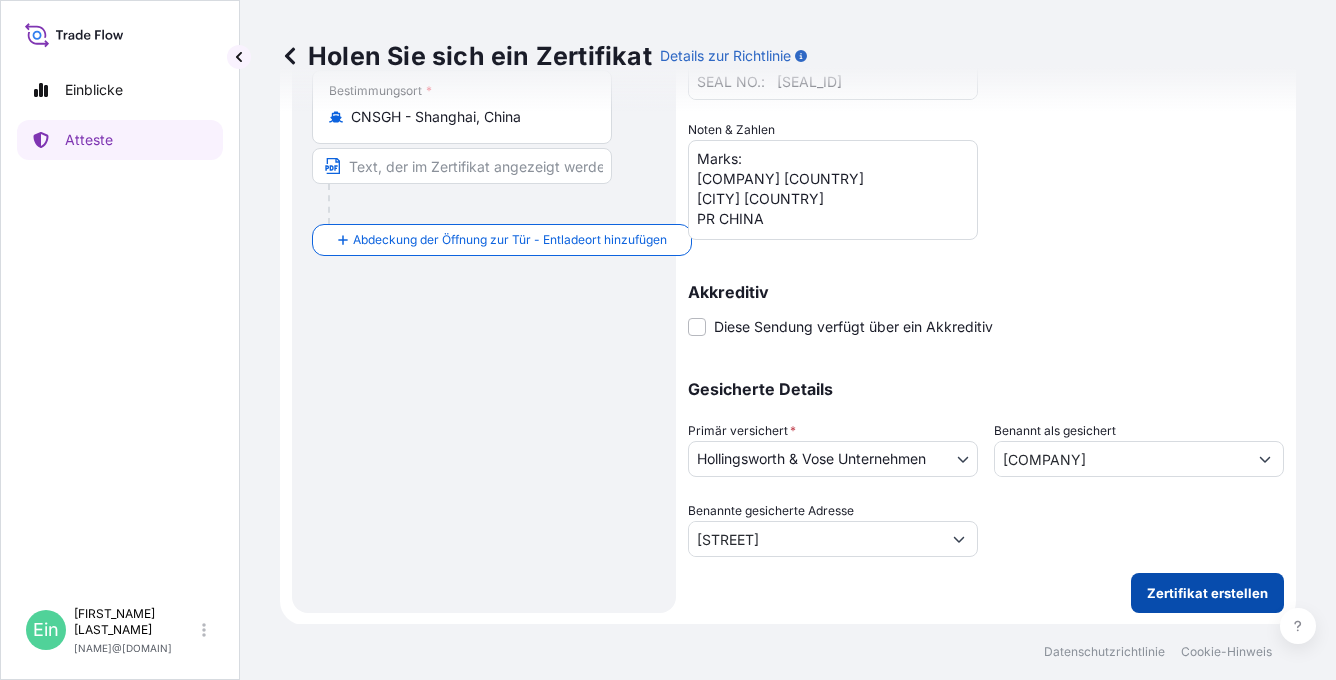 click on "Zertifikat erstellen" at bounding box center (1207, 593) 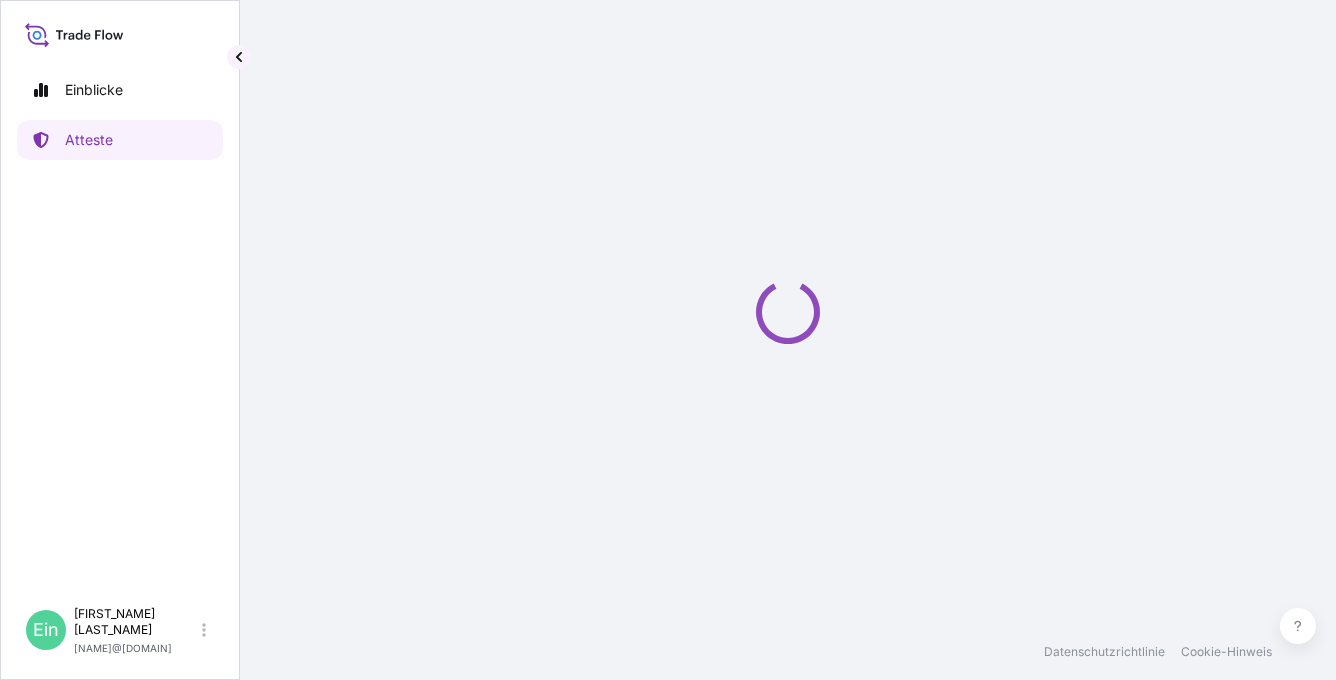 scroll, scrollTop: 0, scrollLeft: 0, axis: both 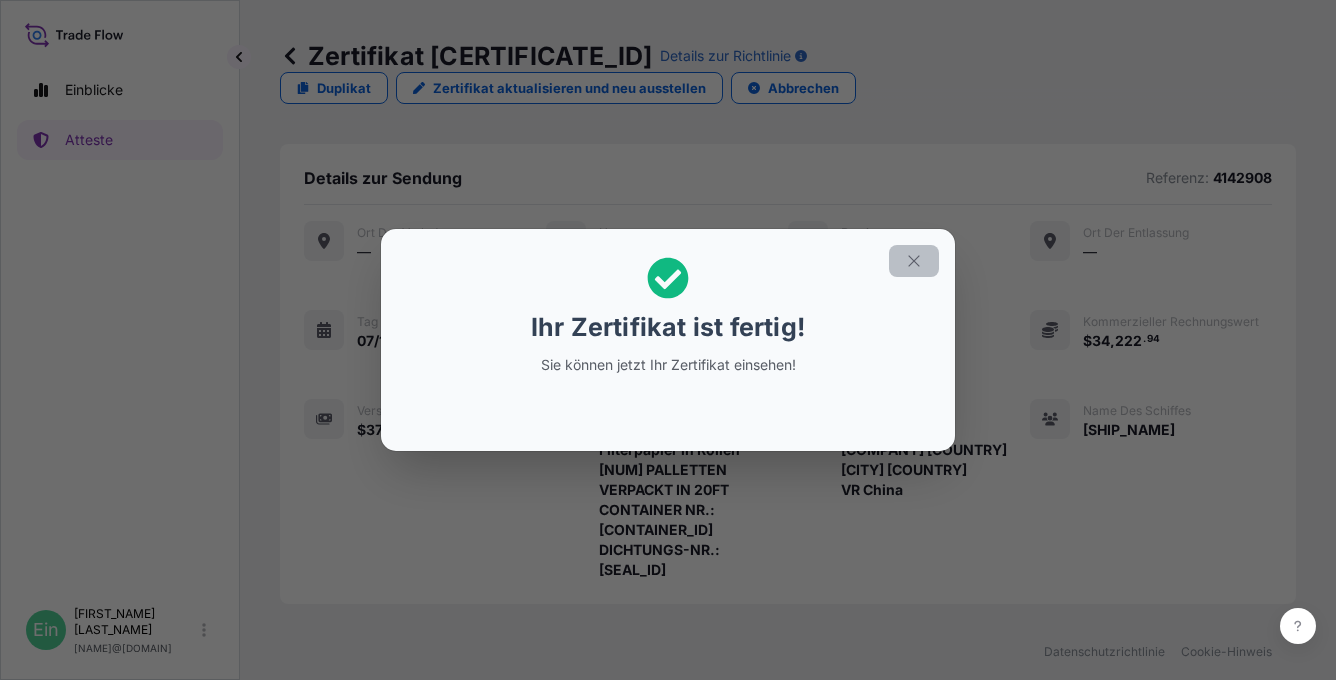 click 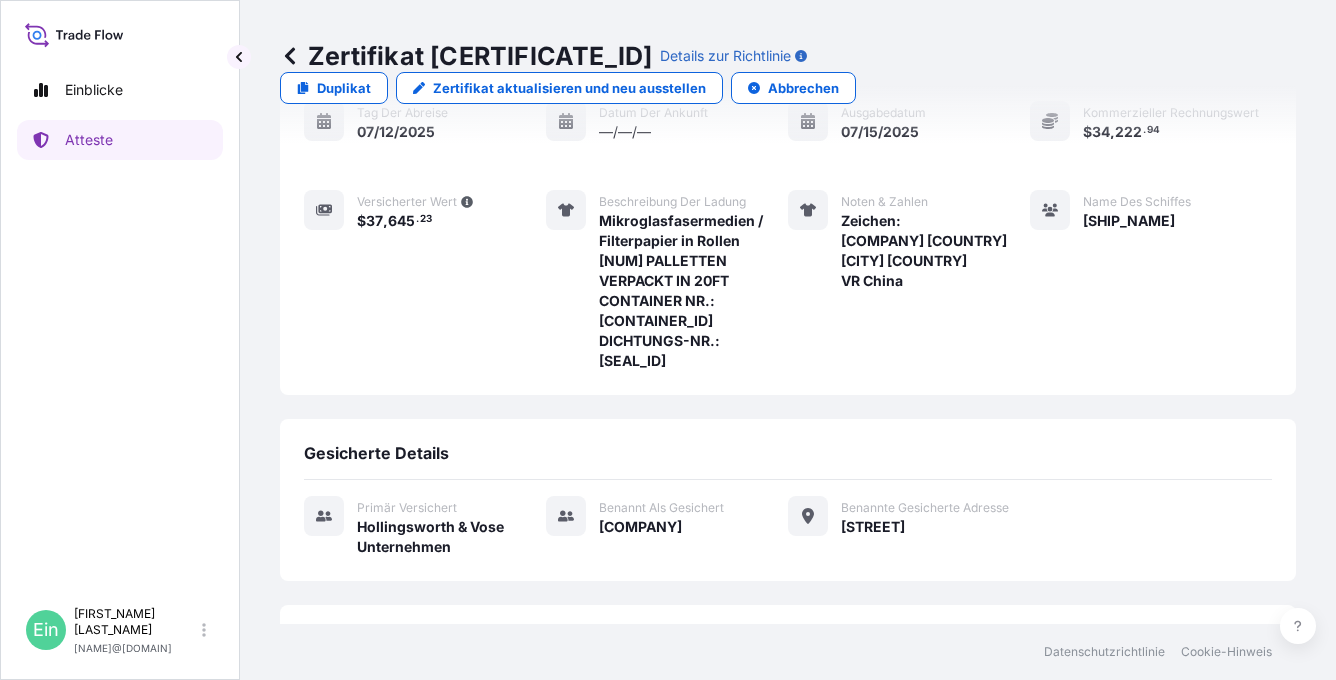 scroll, scrollTop: 352, scrollLeft: 0, axis: vertical 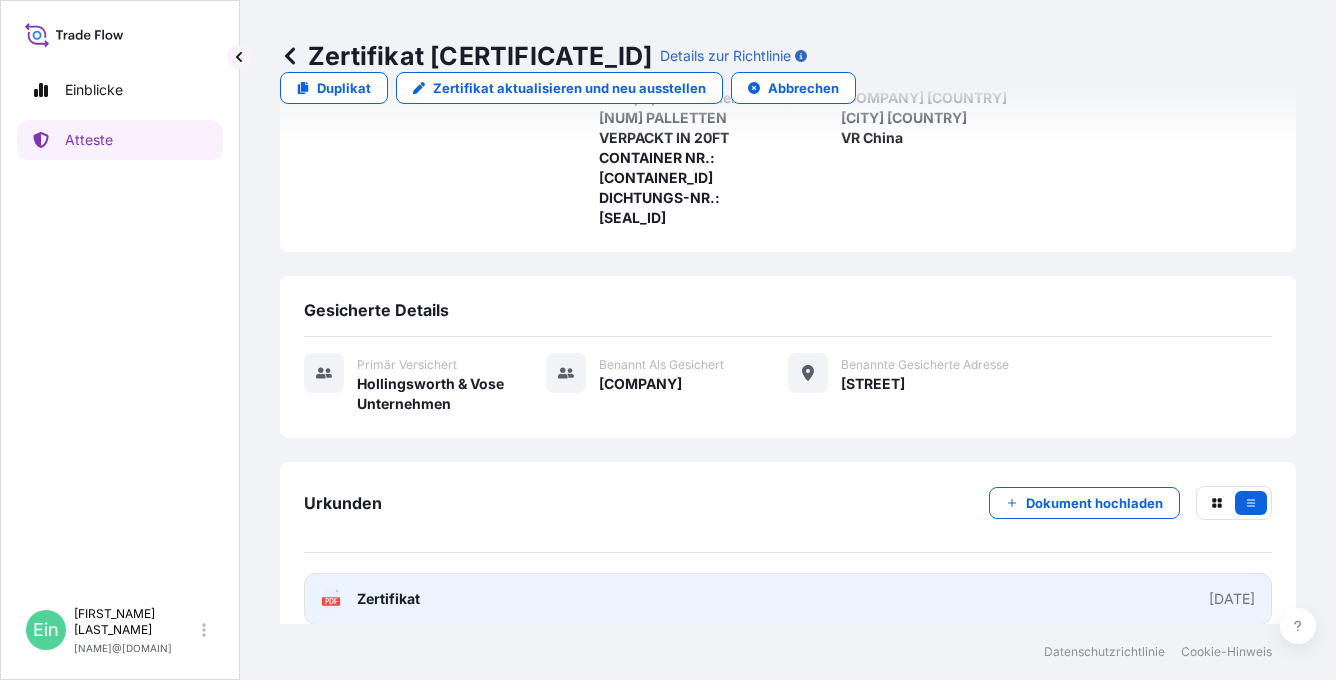 click 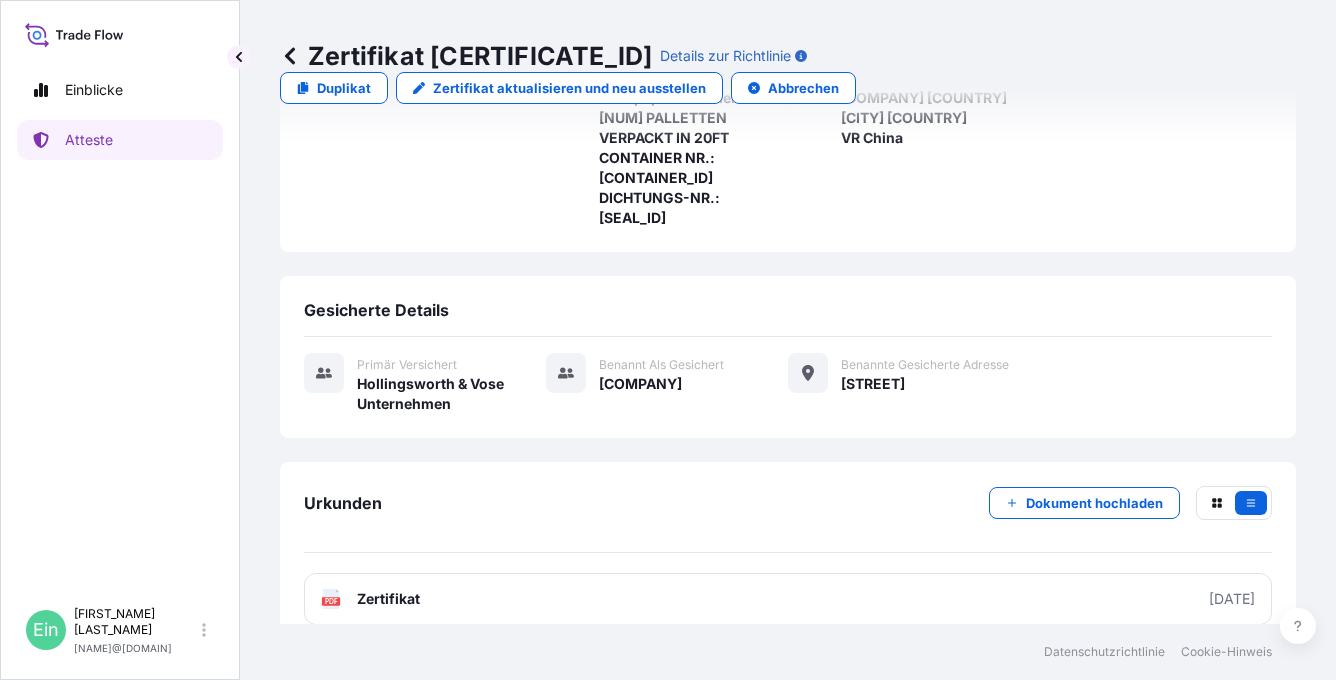 scroll, scrollTop: 0, scrollLeft: 0, axis: both 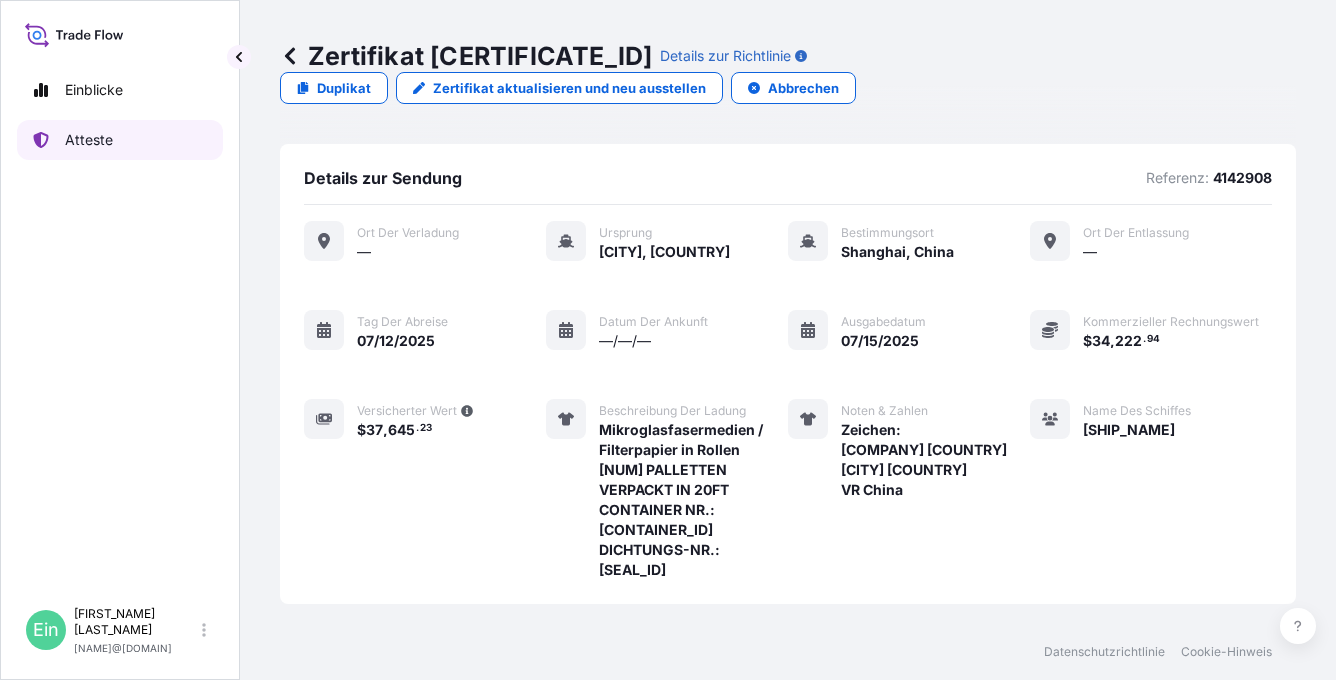 click on "Atteste" at bounding box center (120, 140) 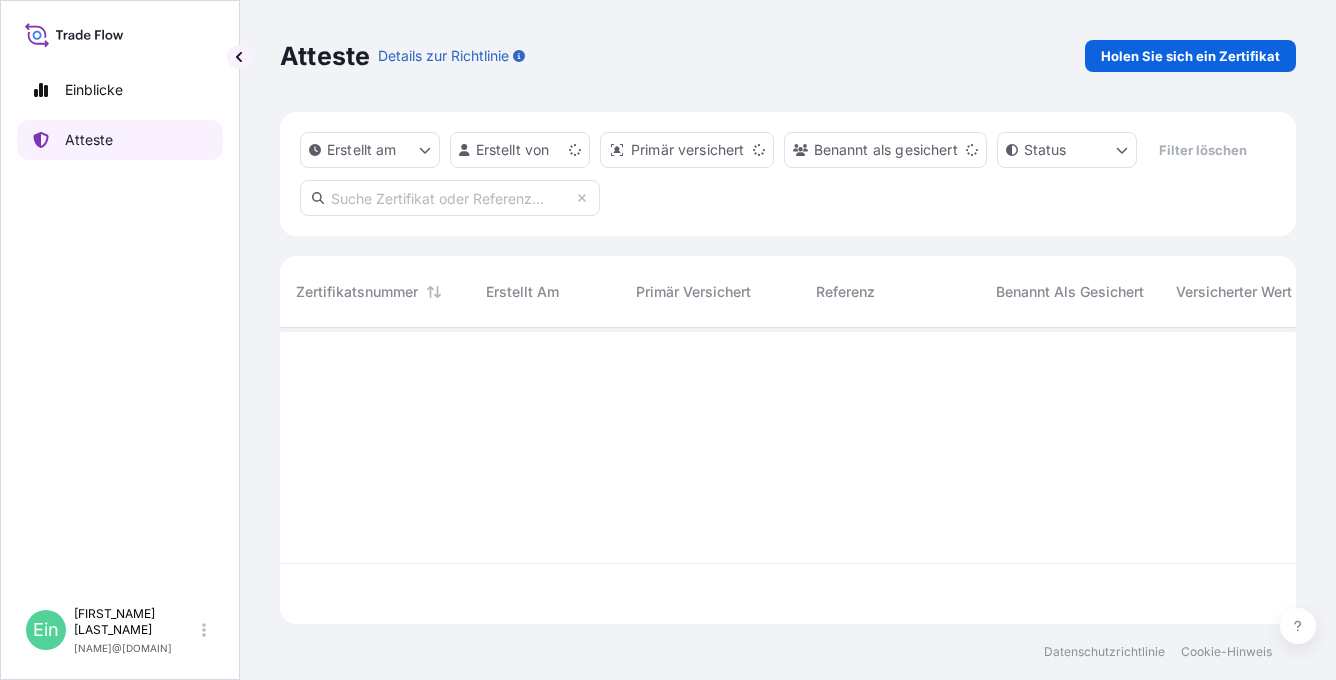 scroll, scrollTop: 16, scrollLeft: 16, axis: both 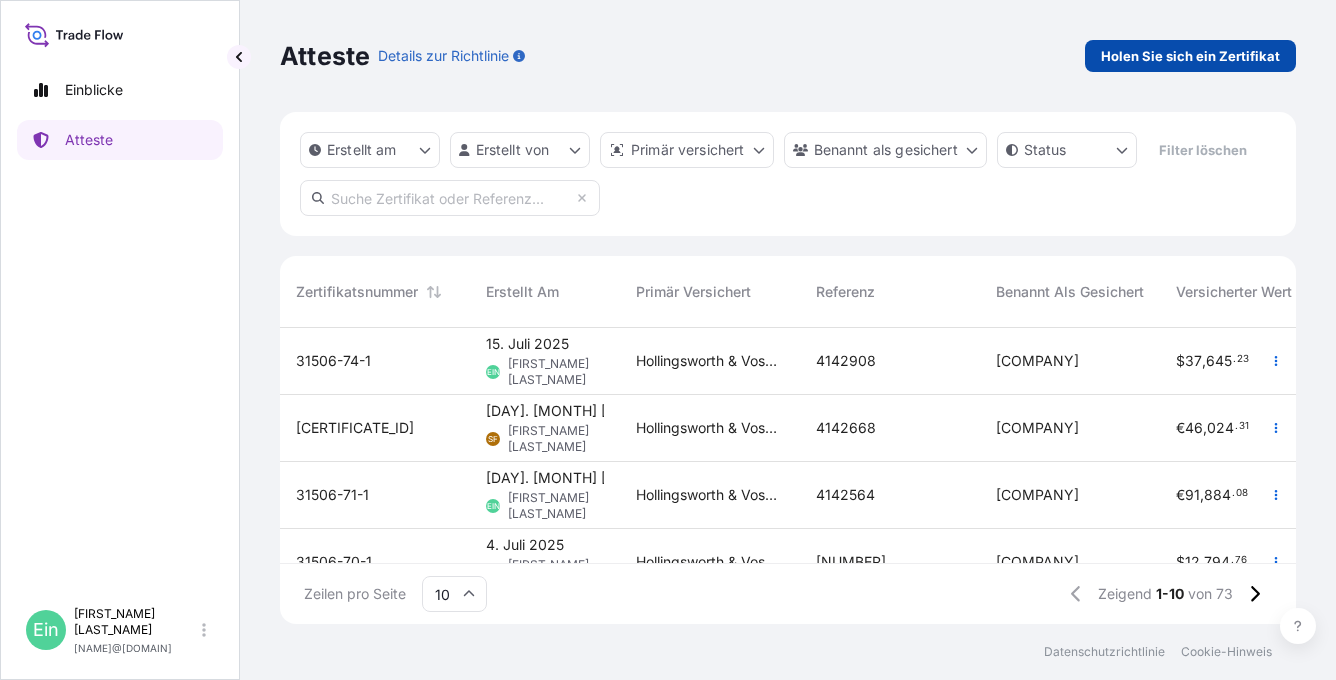 click on "Holen Sie sich ein Zertifikat" at bounding box center (1190, 56) 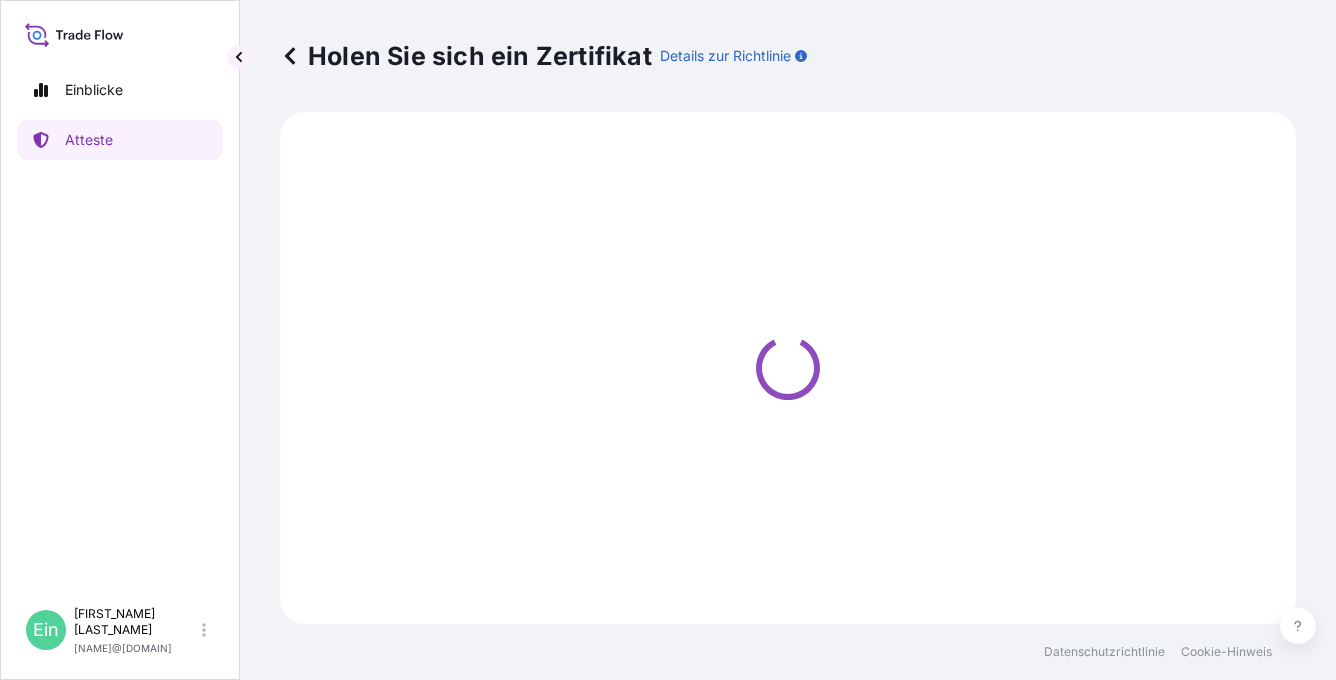 select on "Ocean Vessel" 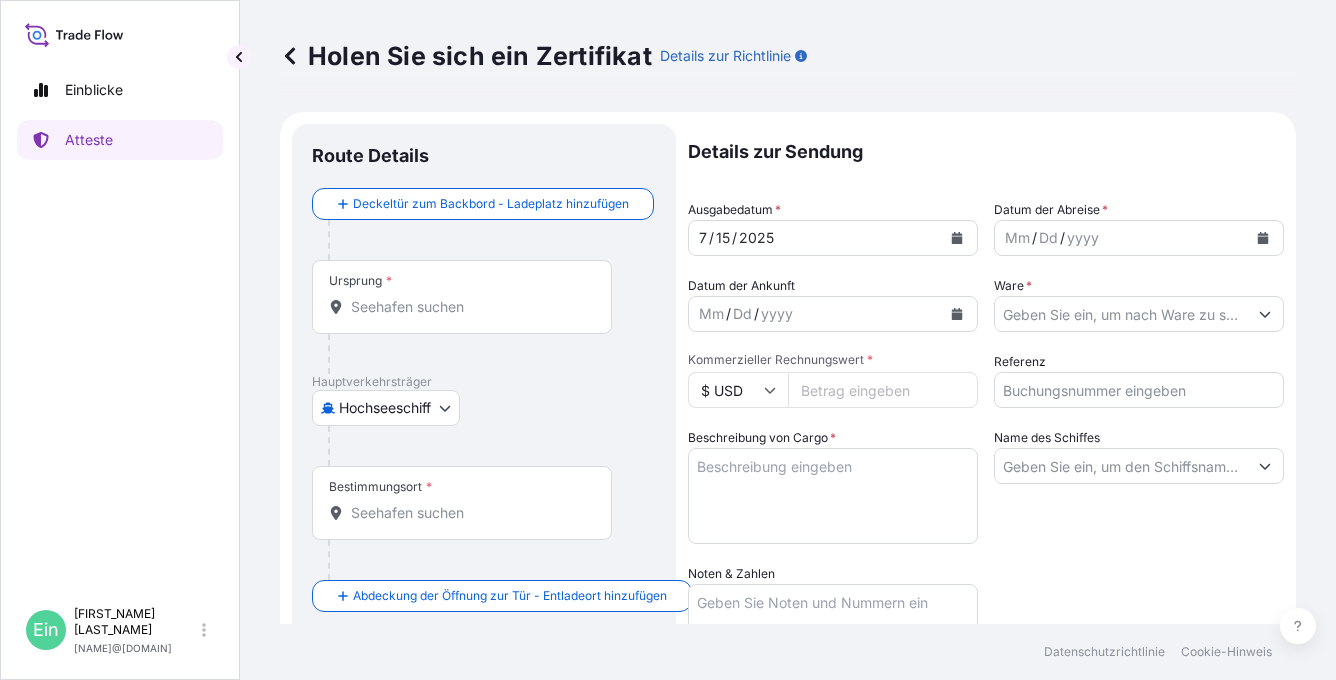 click on "Ursprung *" at bounding box center [469, 307] 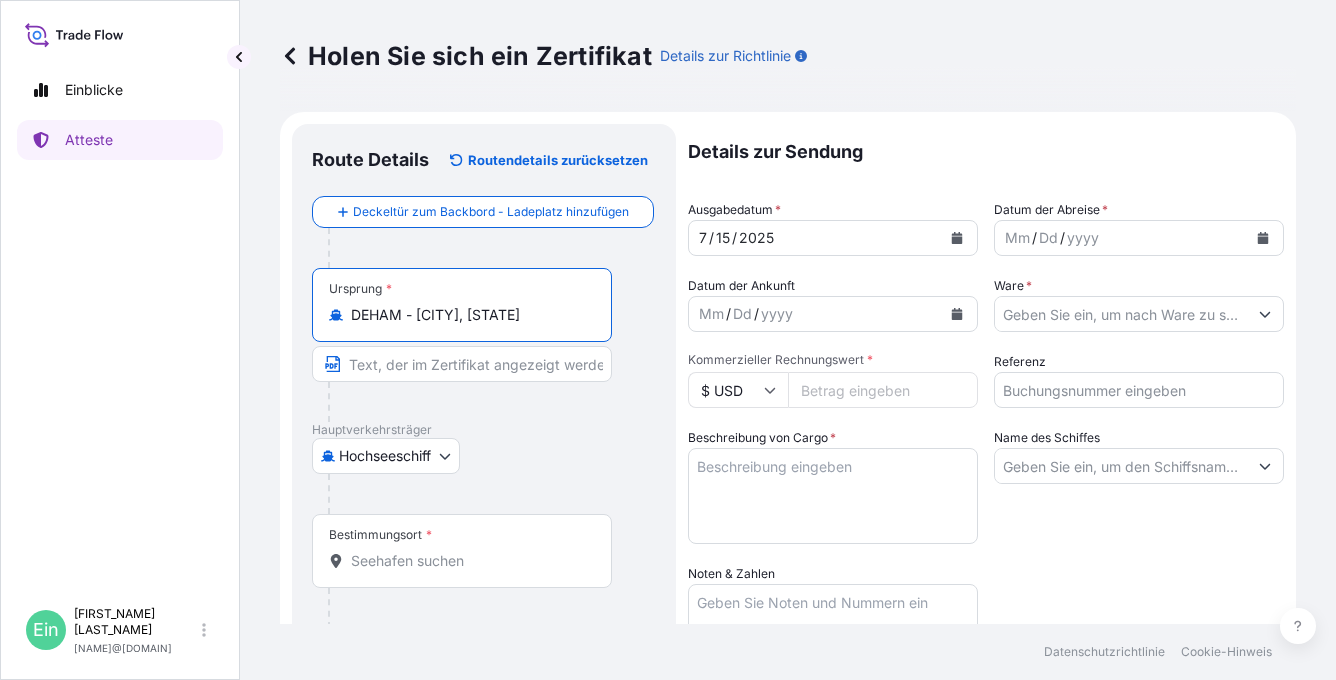 type on "DEHAM - [CITY], [STATE]" 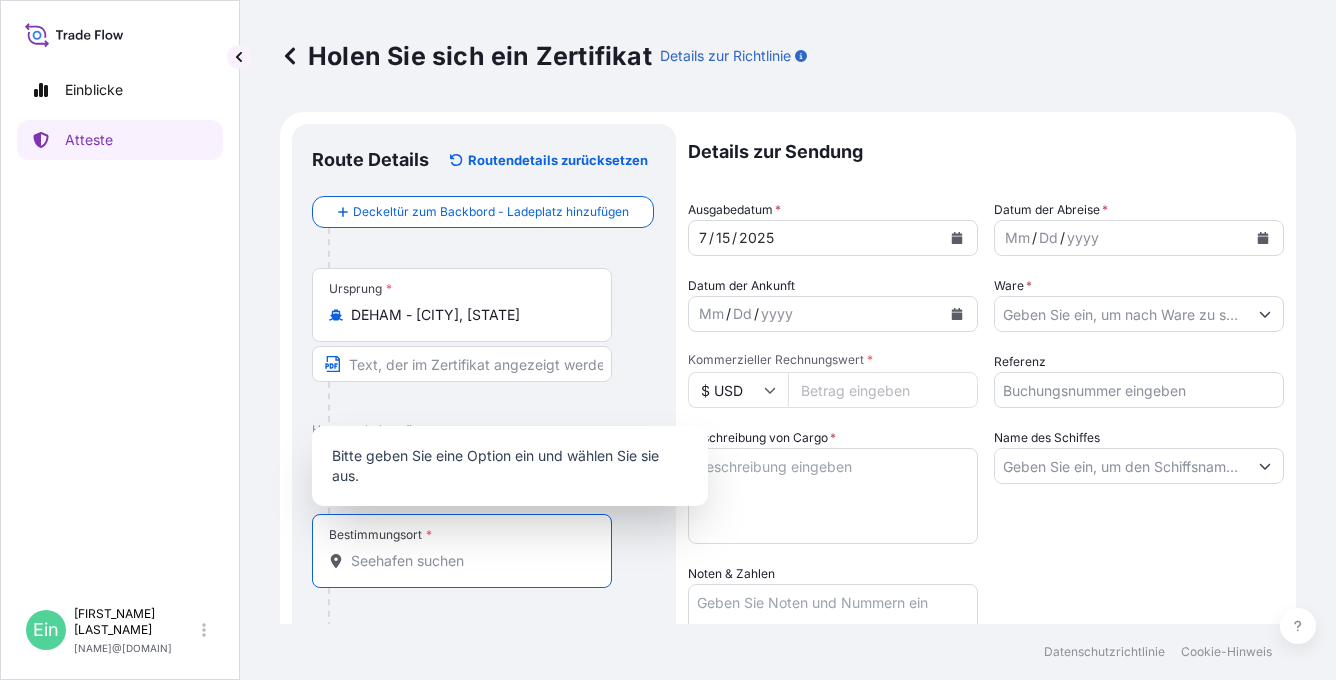 click on "Bestimmungsort *" at bounding box center (469, 561) 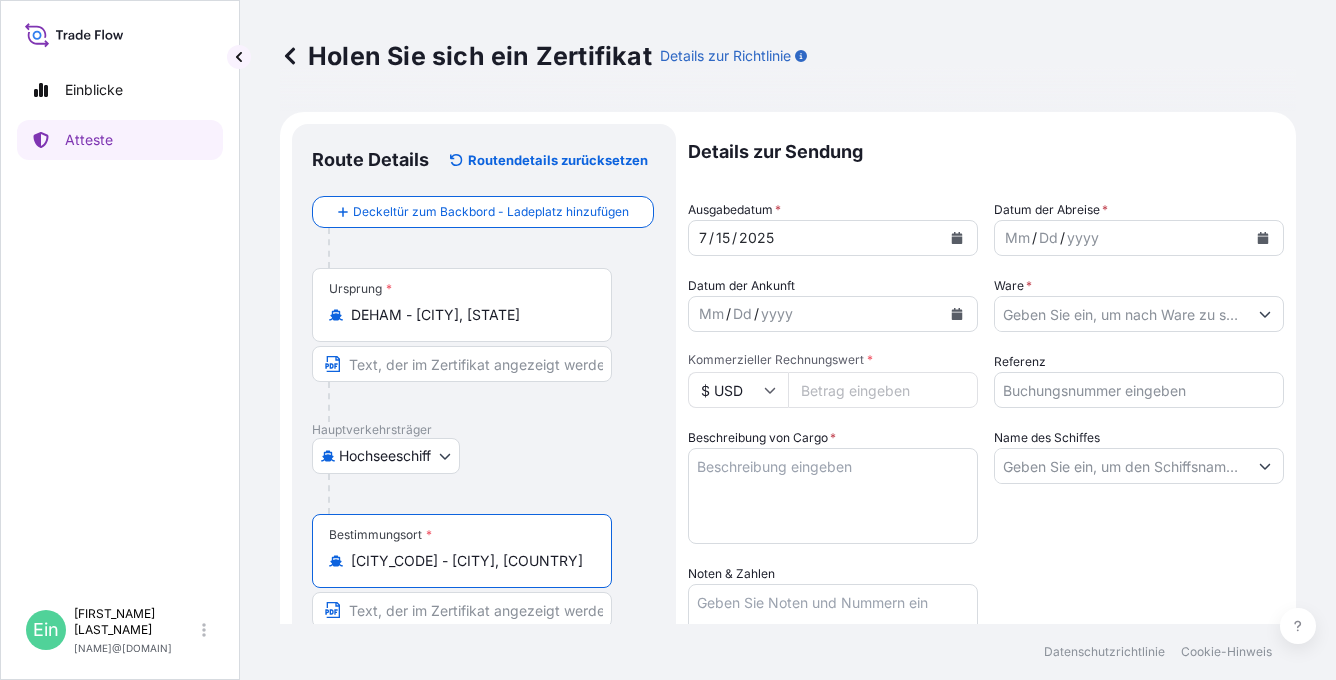 type on "[CITY_CODE] - [CITY], [COUNTRY]" 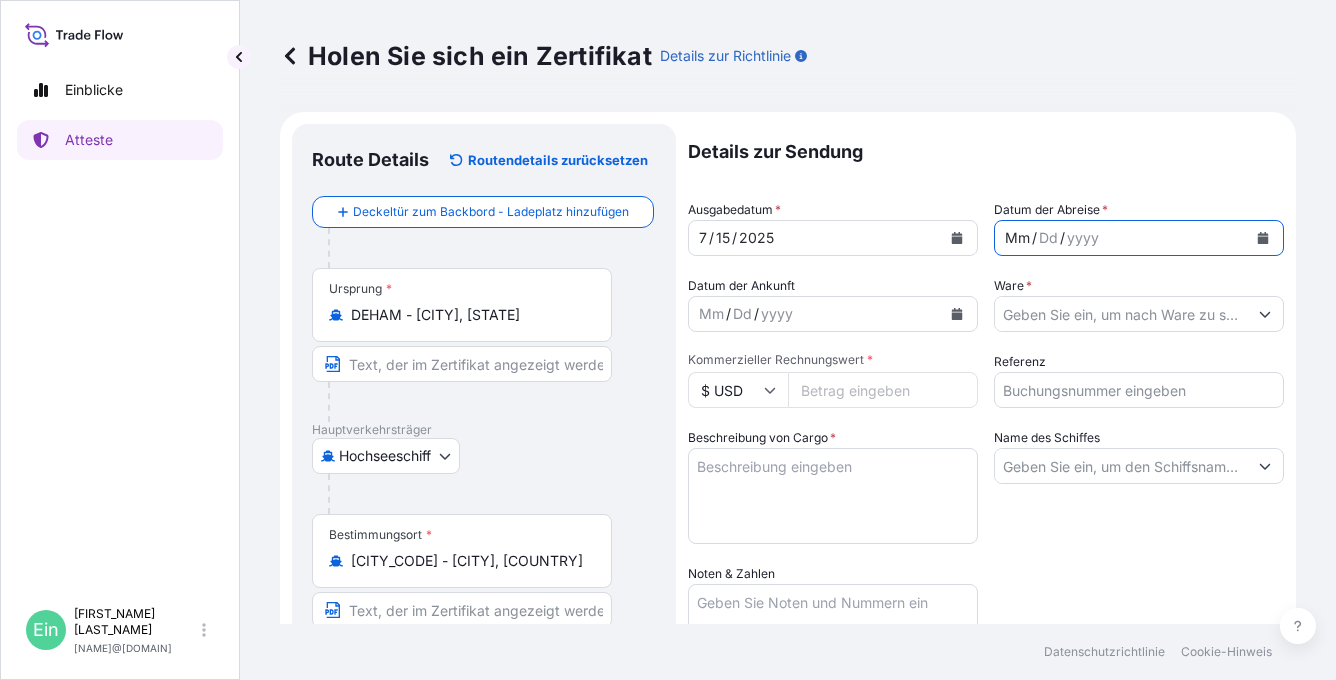click 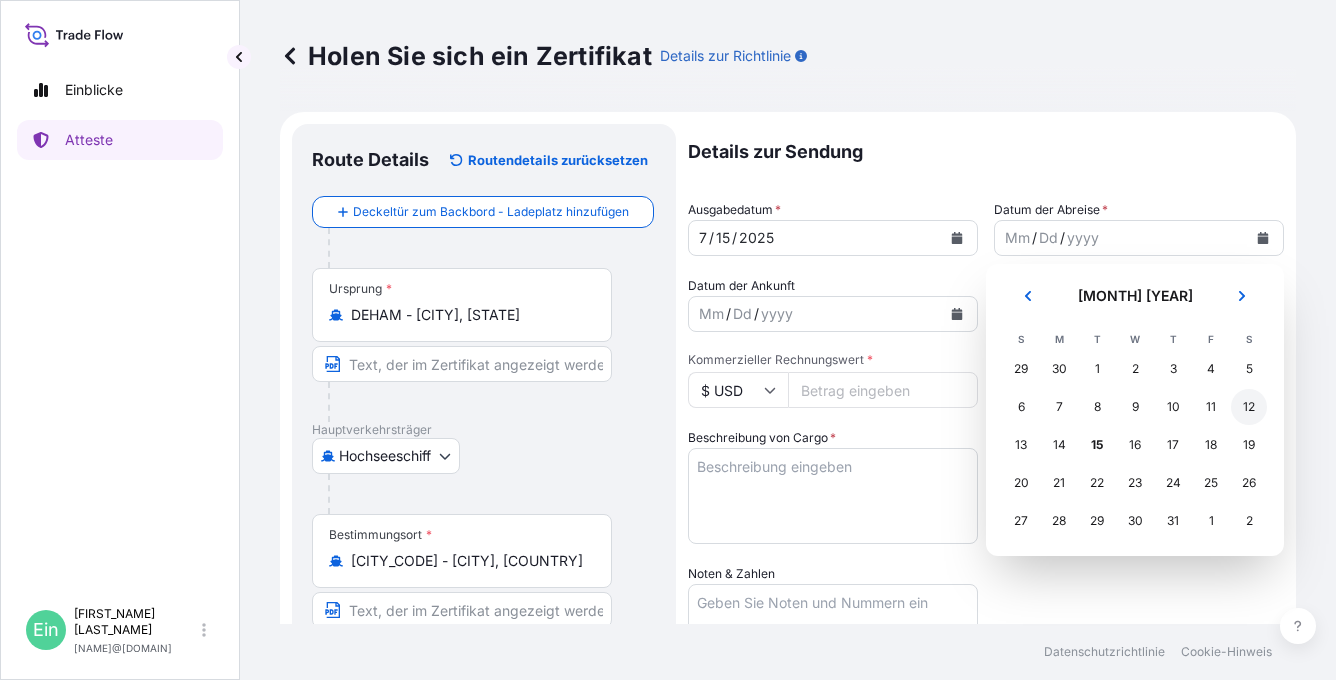 click on "12" at bounding box center [1249, 407] 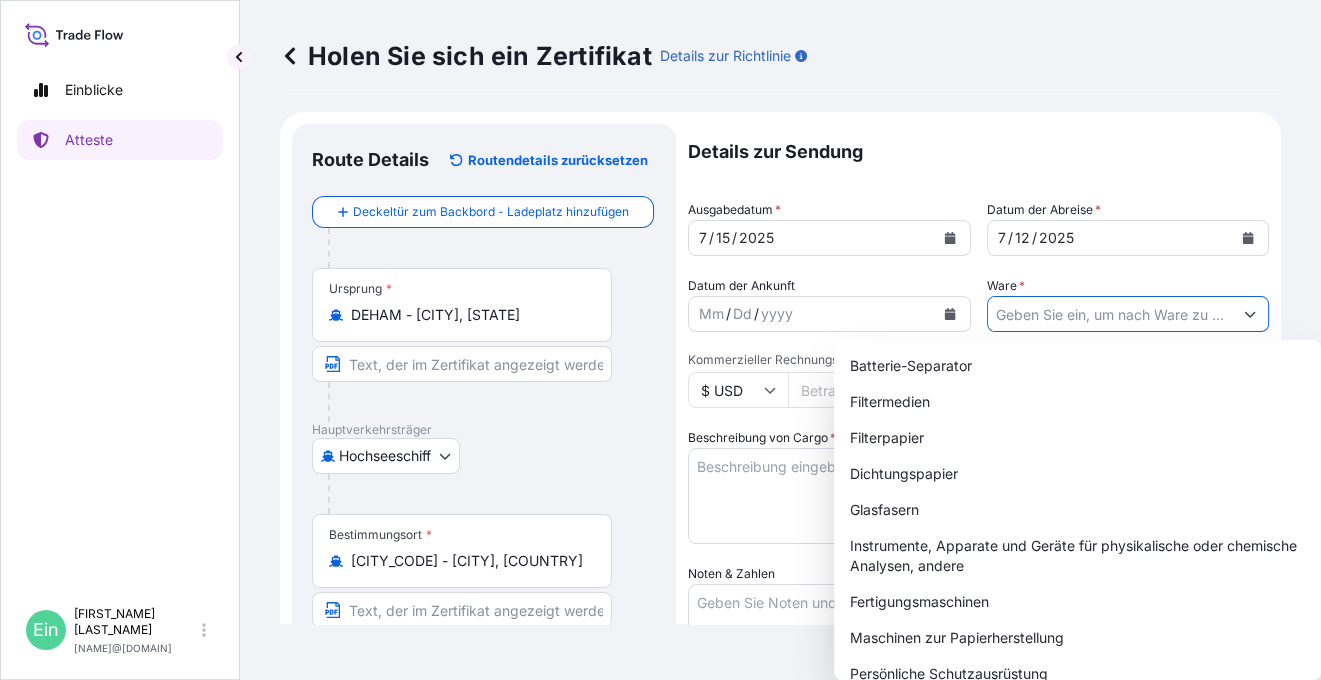 click on "Ware *" at bounding box center (1110, 314) 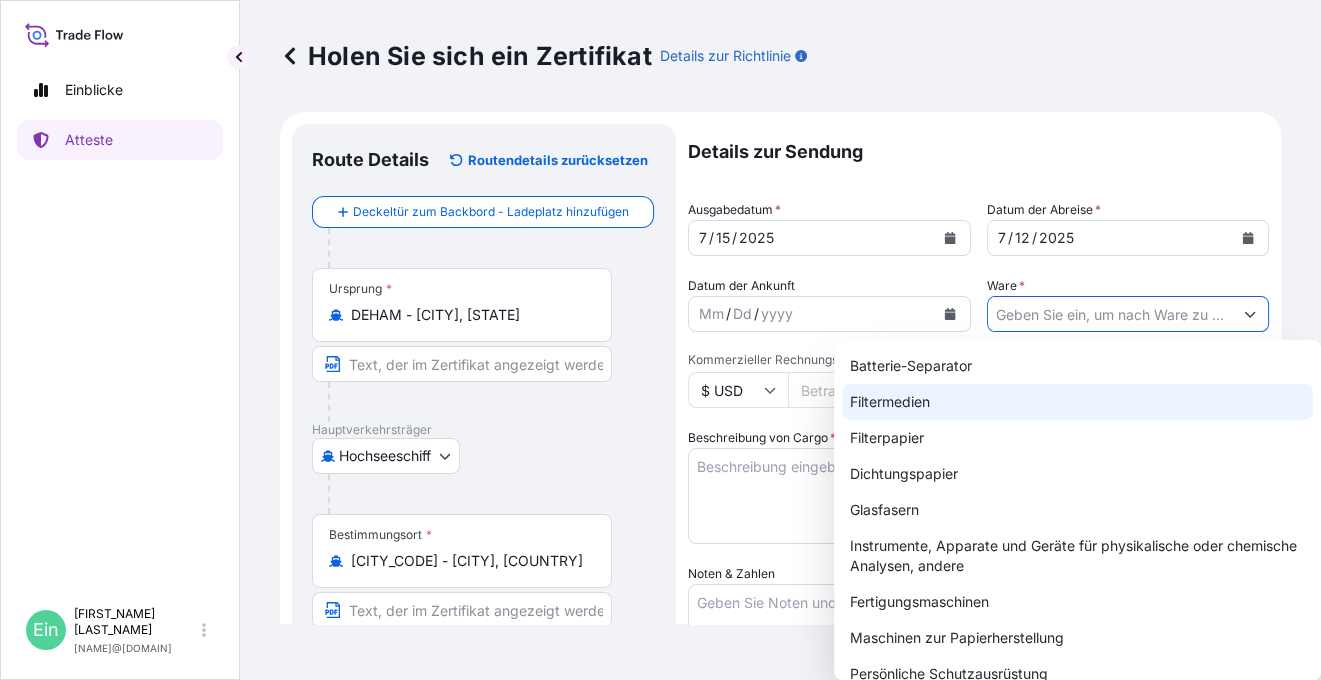 click on "Filtermedien" at bounding box center (1077, 402) 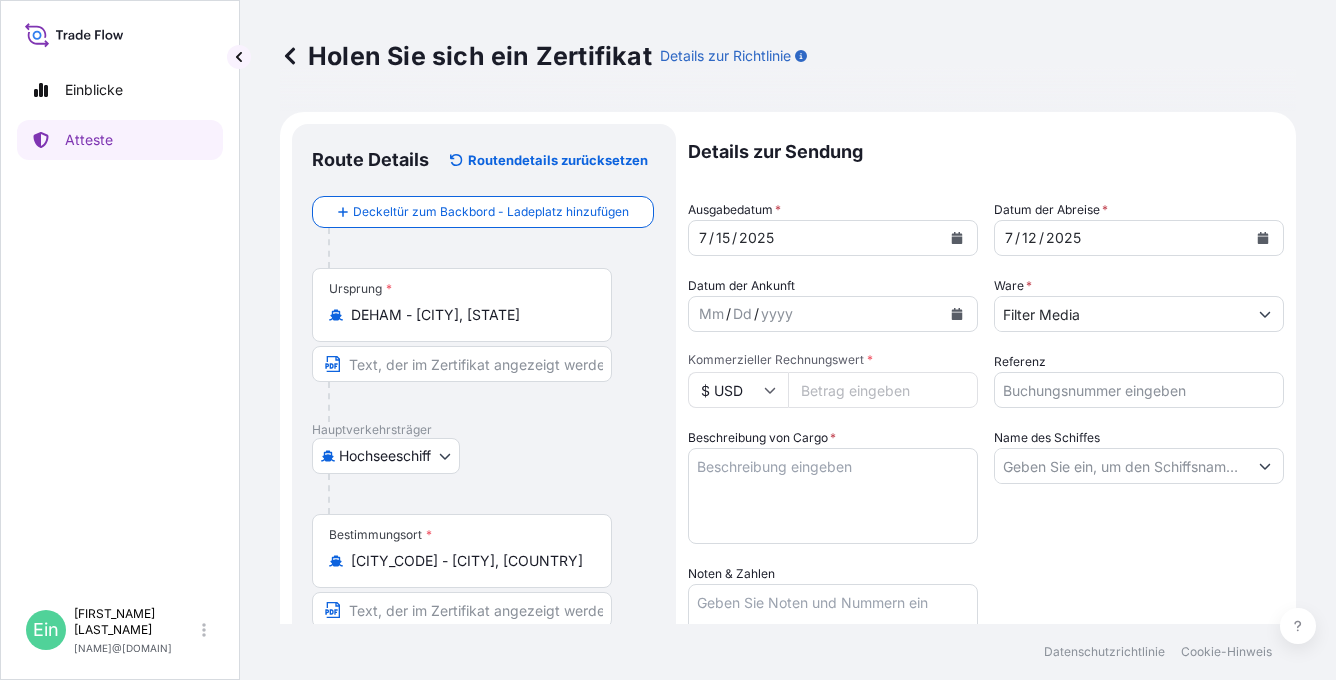 click on "Kommerzieller Rechnungswert    *" at bounding box center (883, 390) 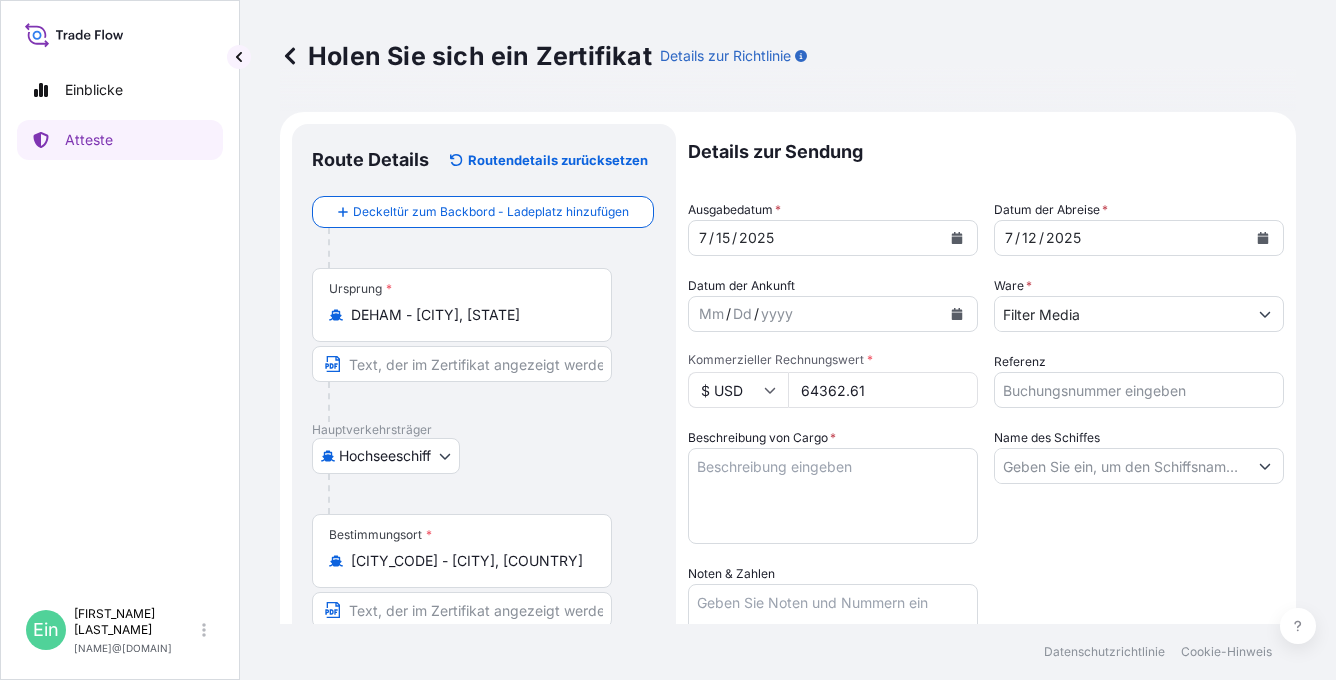 type on "64362.61" 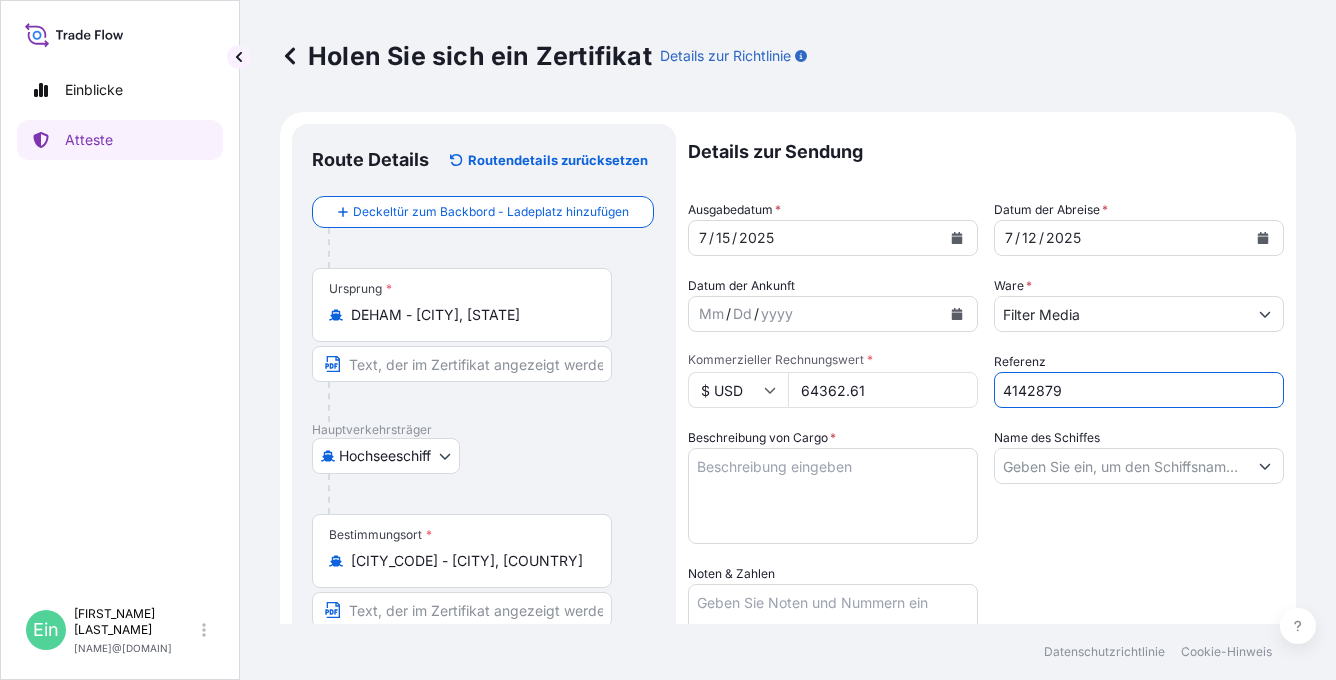 type on "4142879" 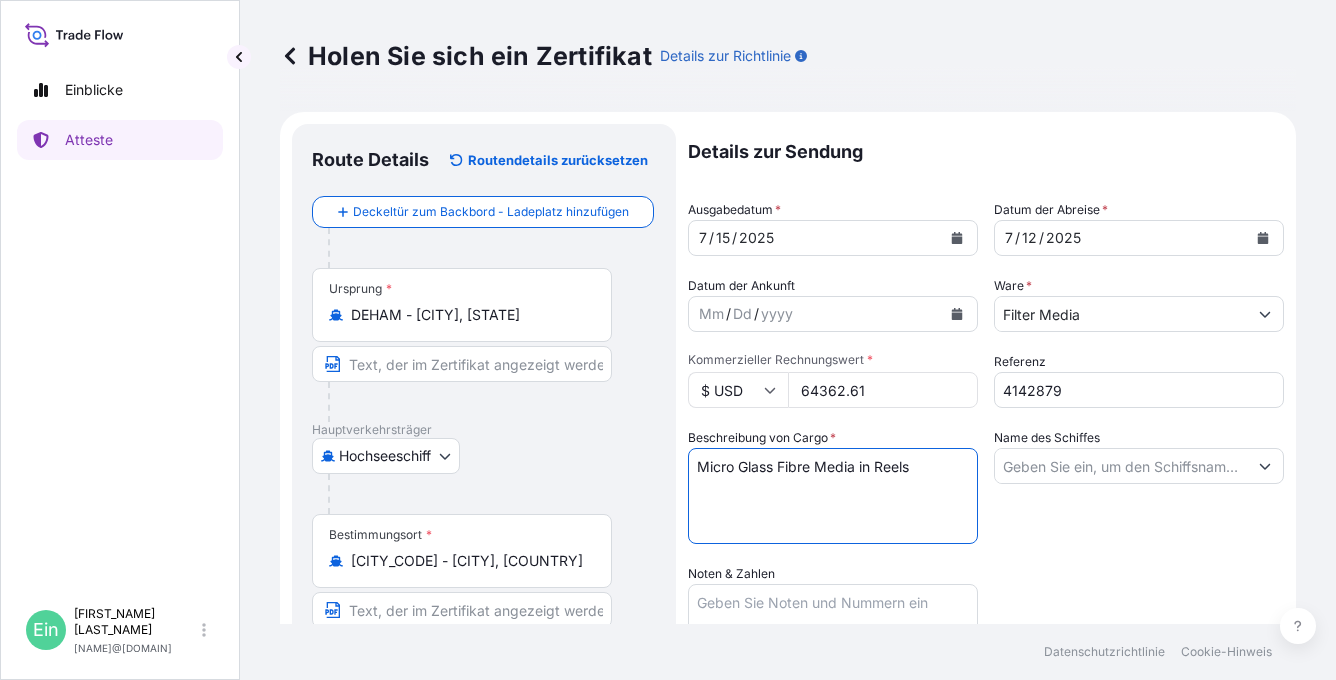 paste on "[NUM] PALLETS
PACKED IN 40FT HC CONTAINER NO.: [CONTAINER_ID]
SEAL NO.:   [SEAL_ID]" 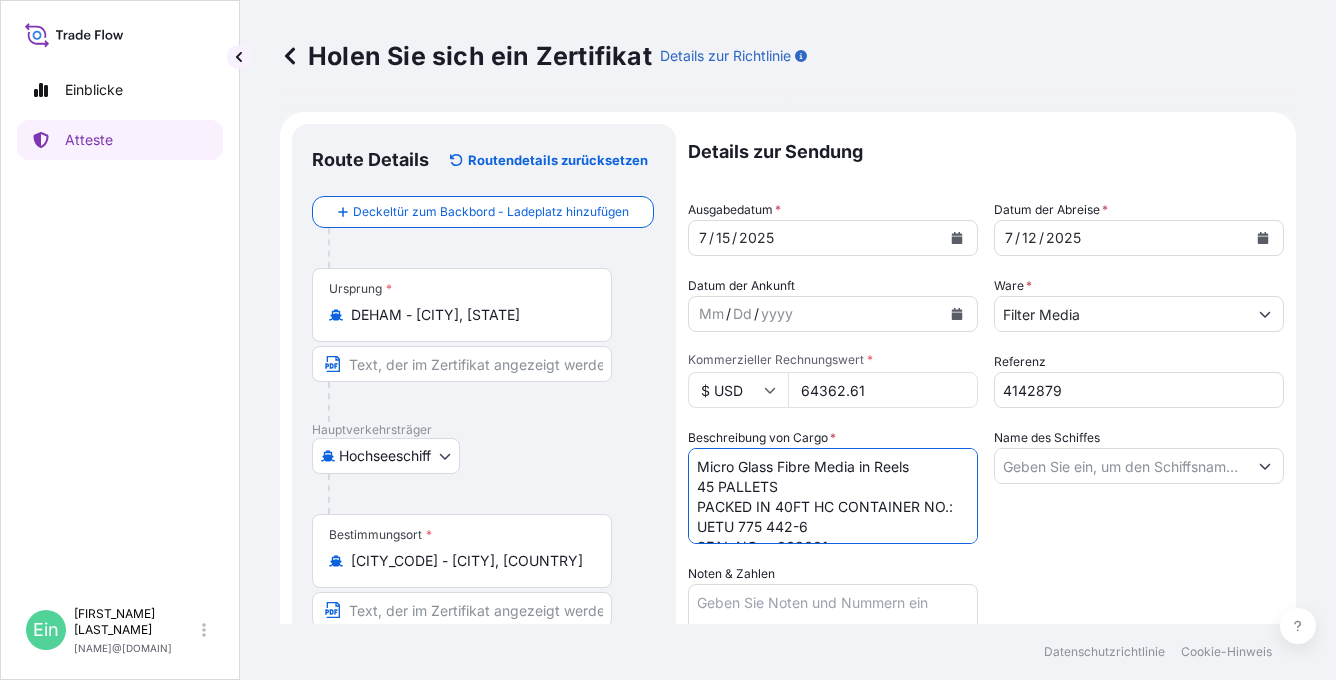 scroll, scrollTop: 12, scrollLeft: 0, axis: vertical 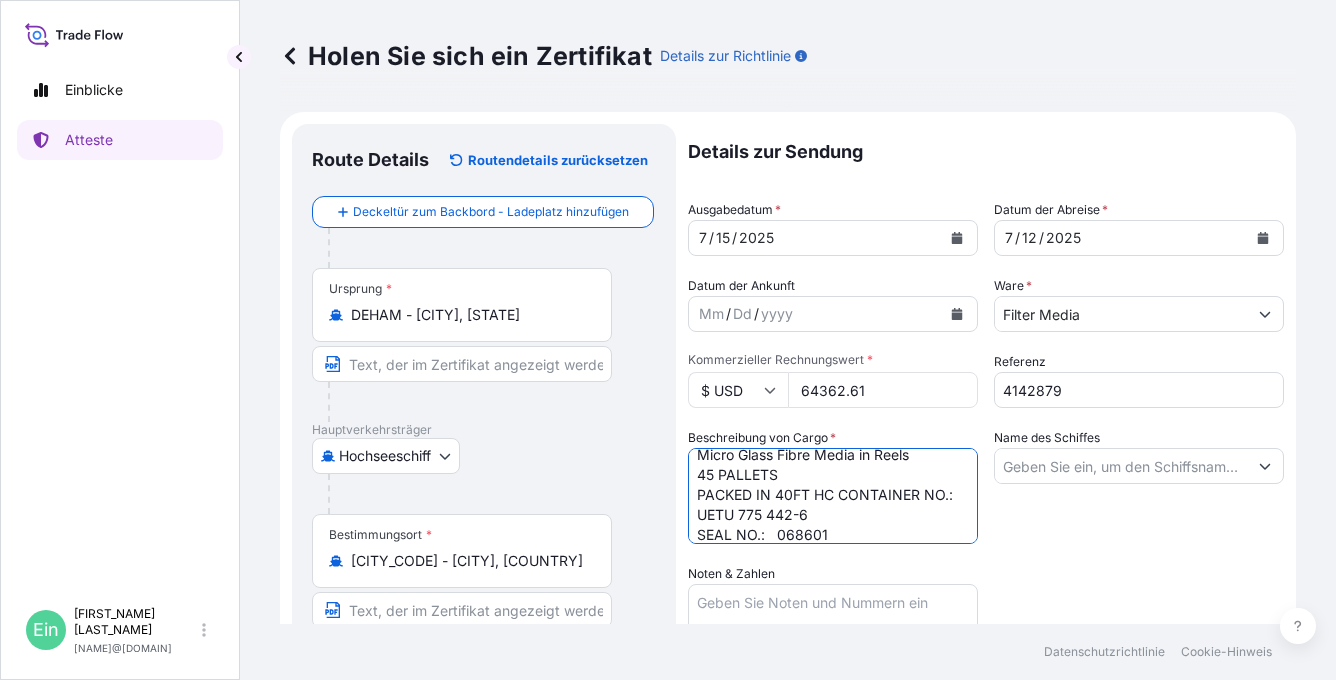 type on "Micro Glass Fibre Media in Reels
45 PALLETS
PACKED IN 40FT HC CONTAINER NO.: UETU 775 442-6
SEAL NO.:   068601" 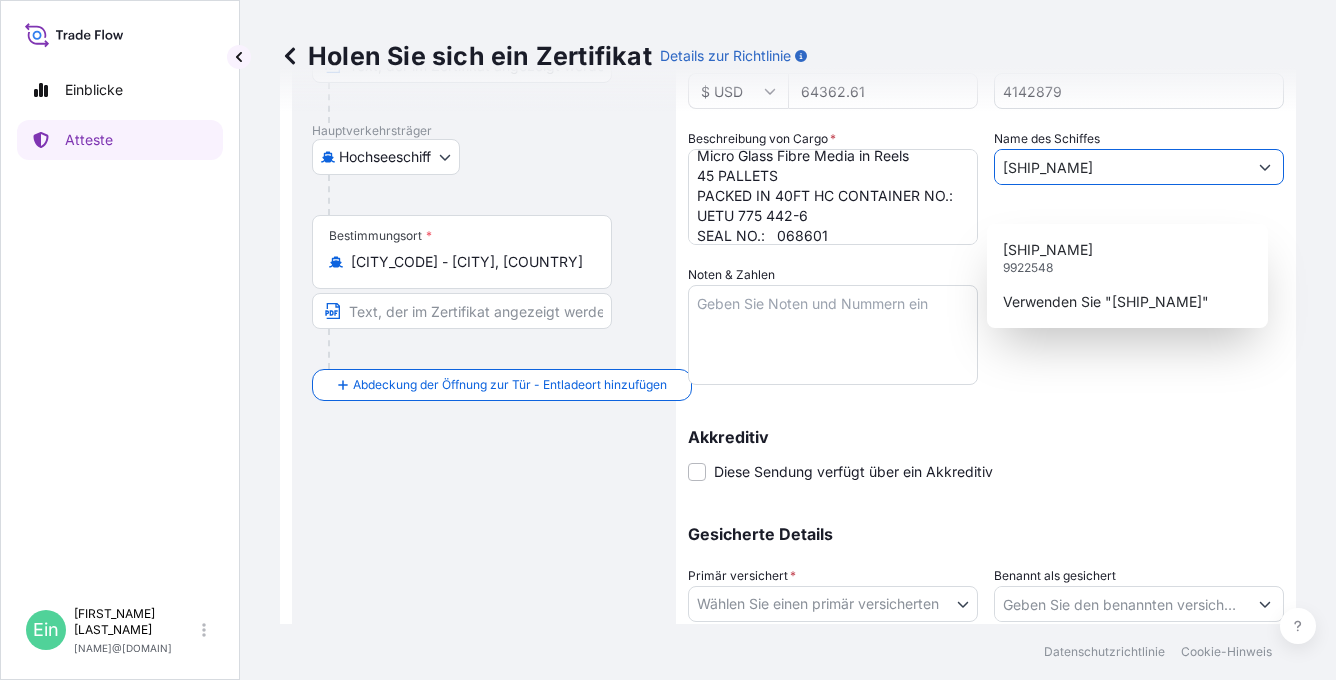 scroll, scrollTop: 300, scrollLeft: 0, axis: vertical 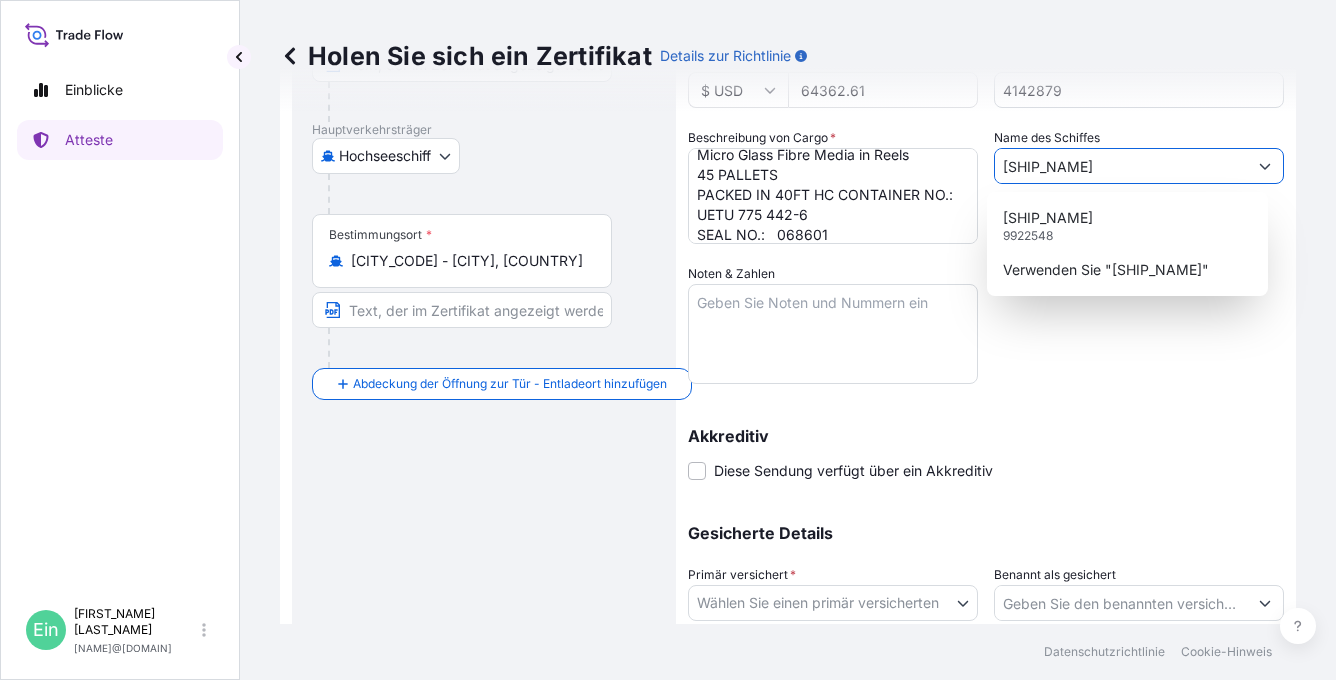 type on "[SHIP_NAME]" 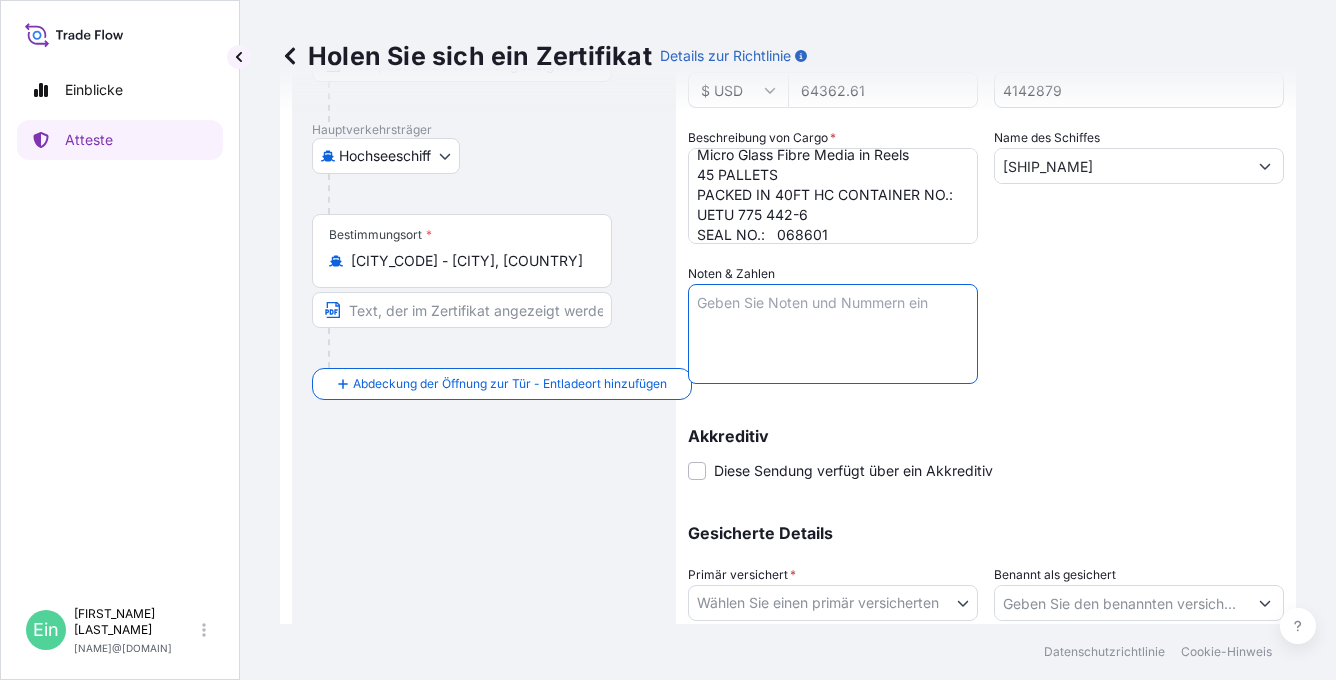 click on "Noten & Zahlen" at bounding box center [833, 334] 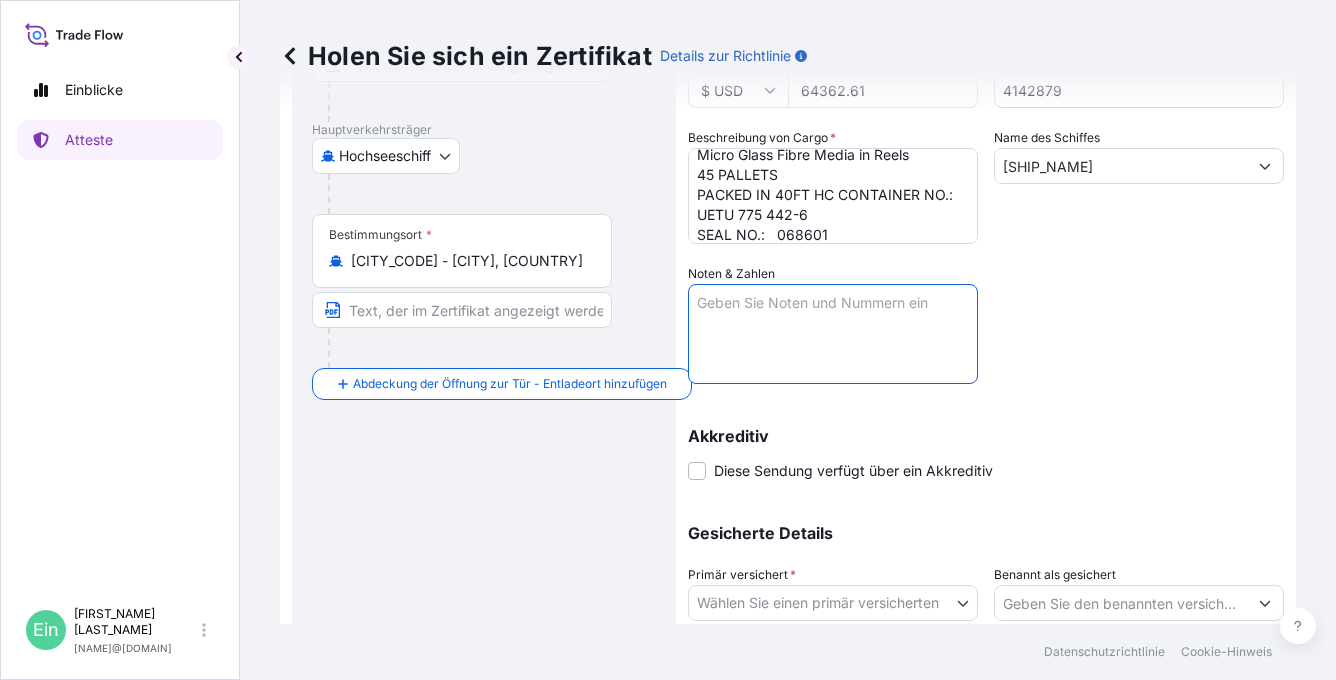 click on "Noten & Zahlen" at bounding box center (833, 334) 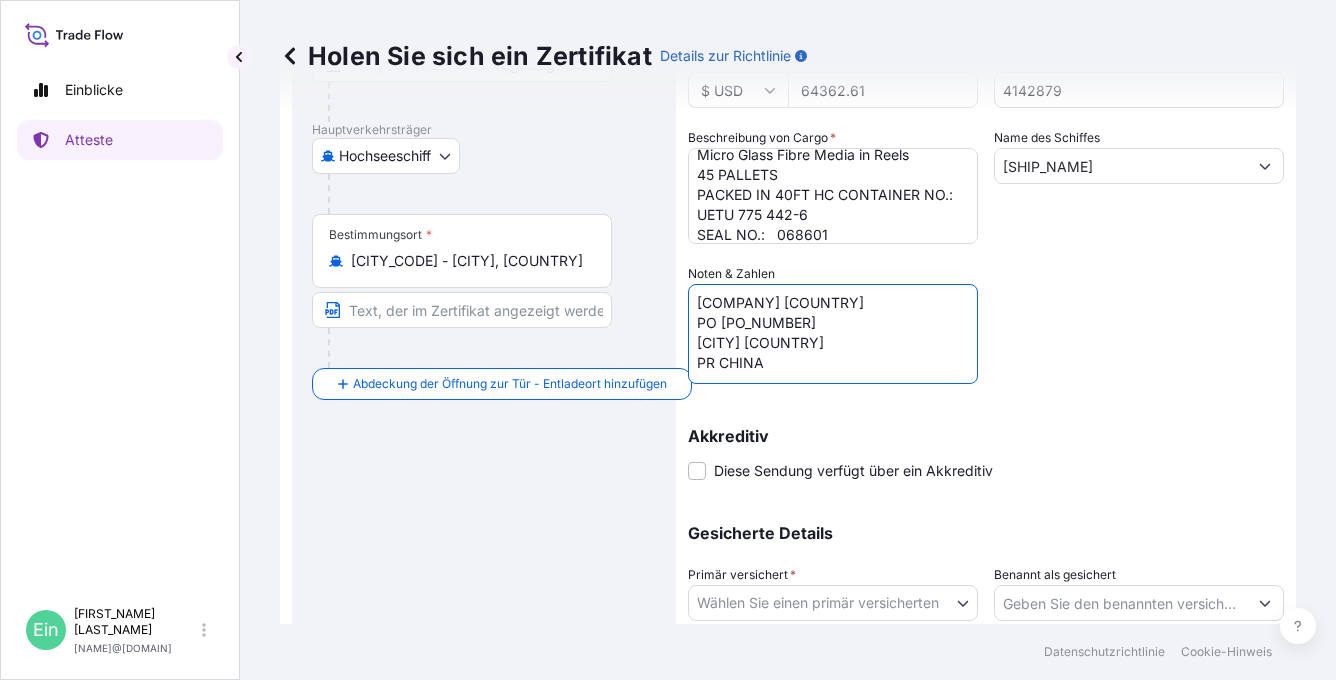 drag, startPoint x: 855, startPoint y: 326, endPoint x: 663, endPoint y: 330, distance: 192.04166 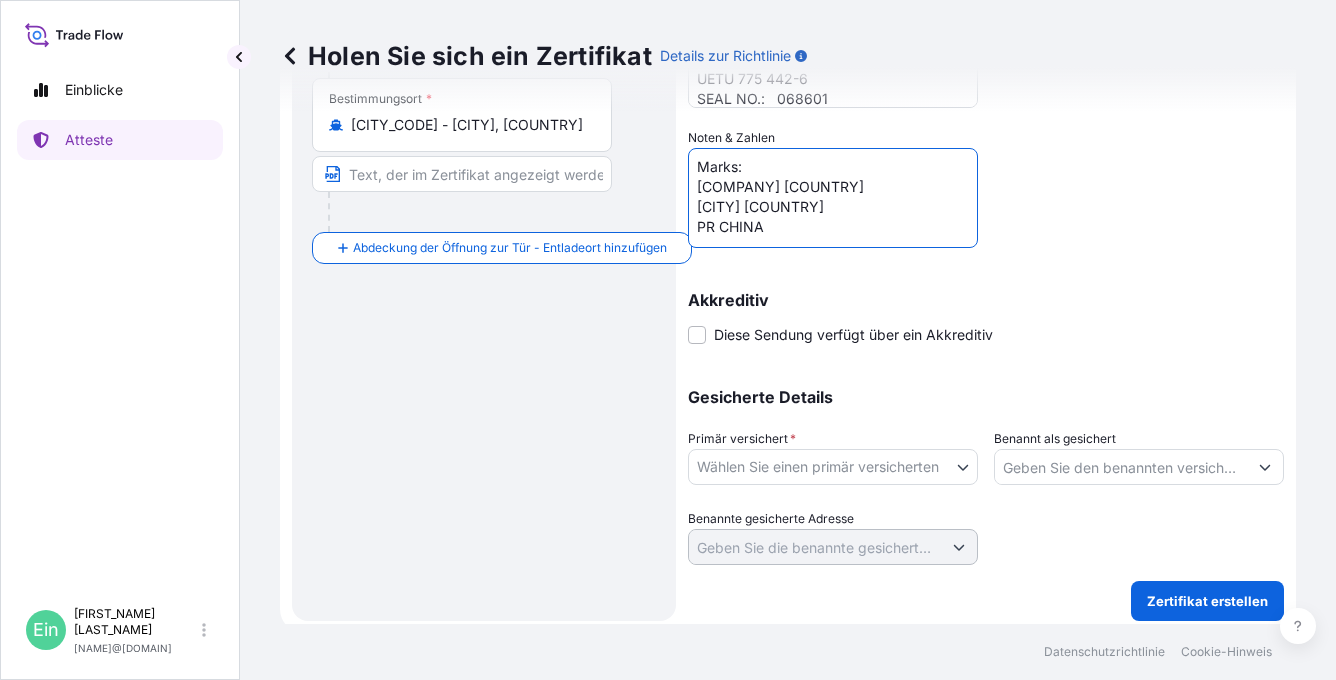 scroll, scrollTop: 444, scrollLeft: 0, axis: vertical 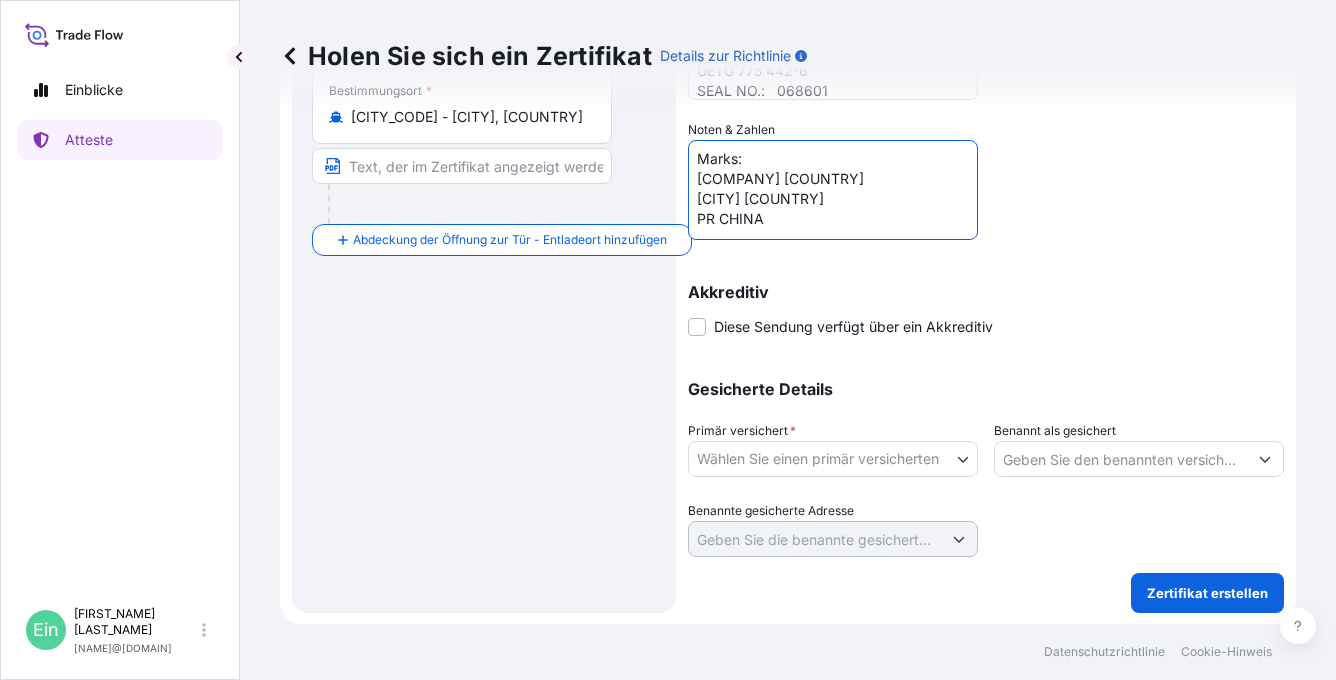 type on "Marks:
[COMPANY] [COUNTRY]
[CITY] [COUNTRY]
PR CHINA" 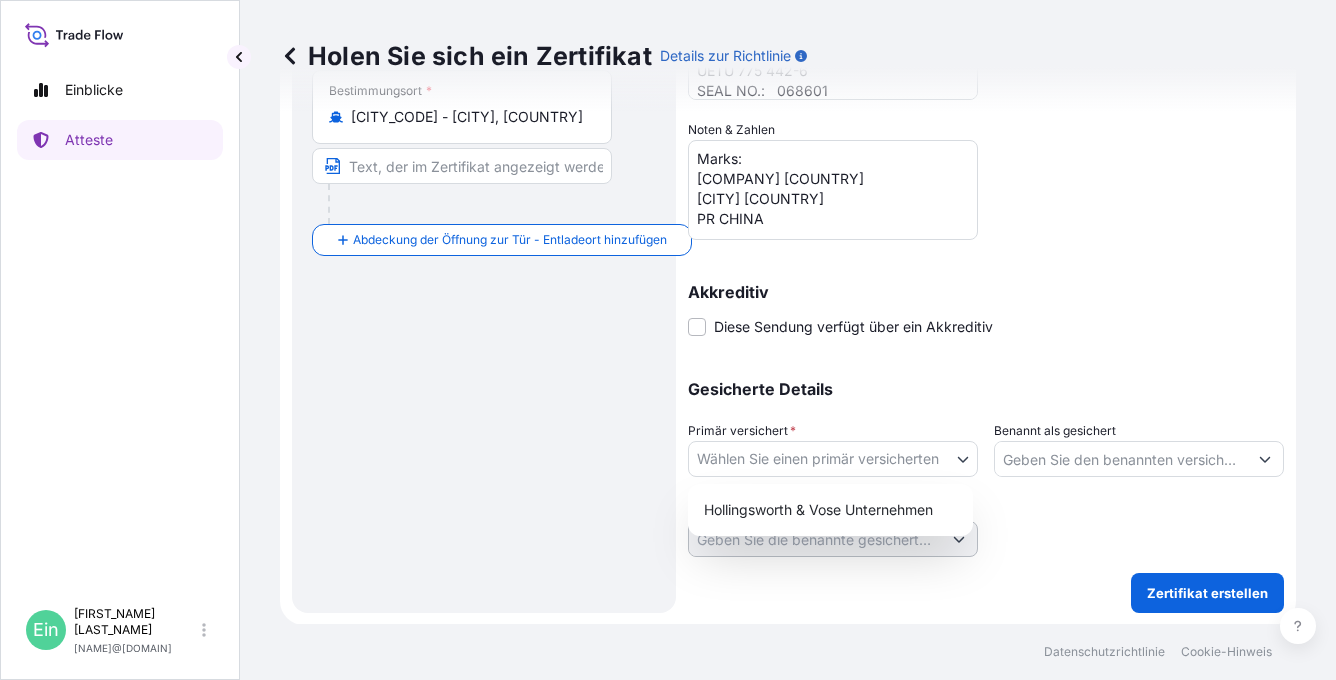 click on "Einblicke Atteste Ein [FIRST] [LAST] [EMAIL] Holen Sie sich ein Zertifikat Details zur Richtlinie Route Details Routendetails zurücksetzen   Deckeltür zum Backbord - Ladeplatz hinzufügen Place of loading Road / Inland Road / Inland Ursprung * DEHAM - [CITY], [STATE] Hauptverkehrsträger Hochseeschiff Luft Straße Hochseeschiff Hochseeschiff - An Deck Bestimmungsort * CNZJG - [CITY], [STATE] Abdeckung der Öffnung zur Tür - Entladeort hinzufügen Road / Inland Road / Inland Place of Discharge Details zur Sendung Ausgabedatum * 7 / 15 / 2025 Datum der Abreise * 7 / 12 / 2025 Datum der Ankunft Mm / Dd / yyyy Ware * Filter Media Packing Category Kommerzieller Rechnungswert    * $ USD 64362.61 Referenz 4142879 Beschreibung von Cargo * Micro Glass Fibre Media in Reels
45 PALLETS
PACKED IN 40FT HC CONTAINER NO.: UETU 775 442-6
SEAL NO.:   068601 Name des Schiffes OOCL DENMARK Noten & Zahlen Marks:
ZHANGJIAGANG FTZ H&V [COUNTRY]
ZHANGJIAGANG SEAPORT
PR [COUNTRY] Akkreditiv Letter of credit * * 0" at bounding box center [668, 340] 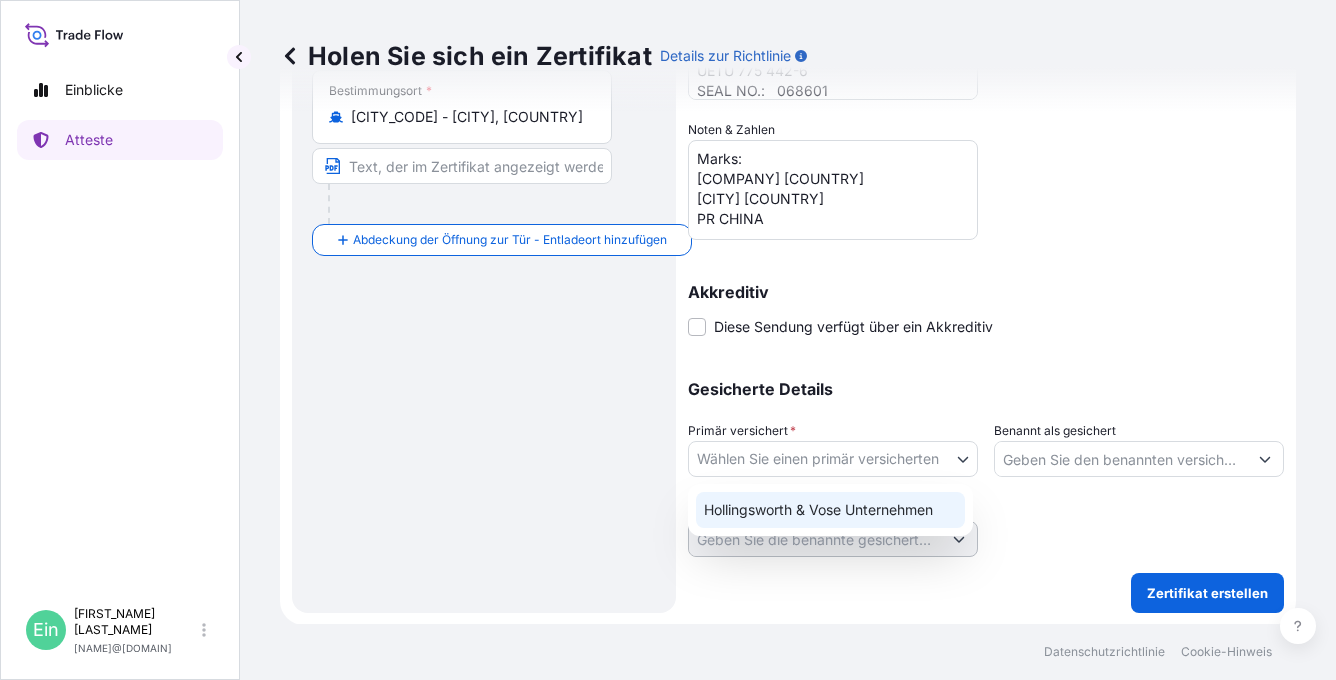 click on "Hollingsworth & Vose Unternehmen" at bounding box center [830, 510] 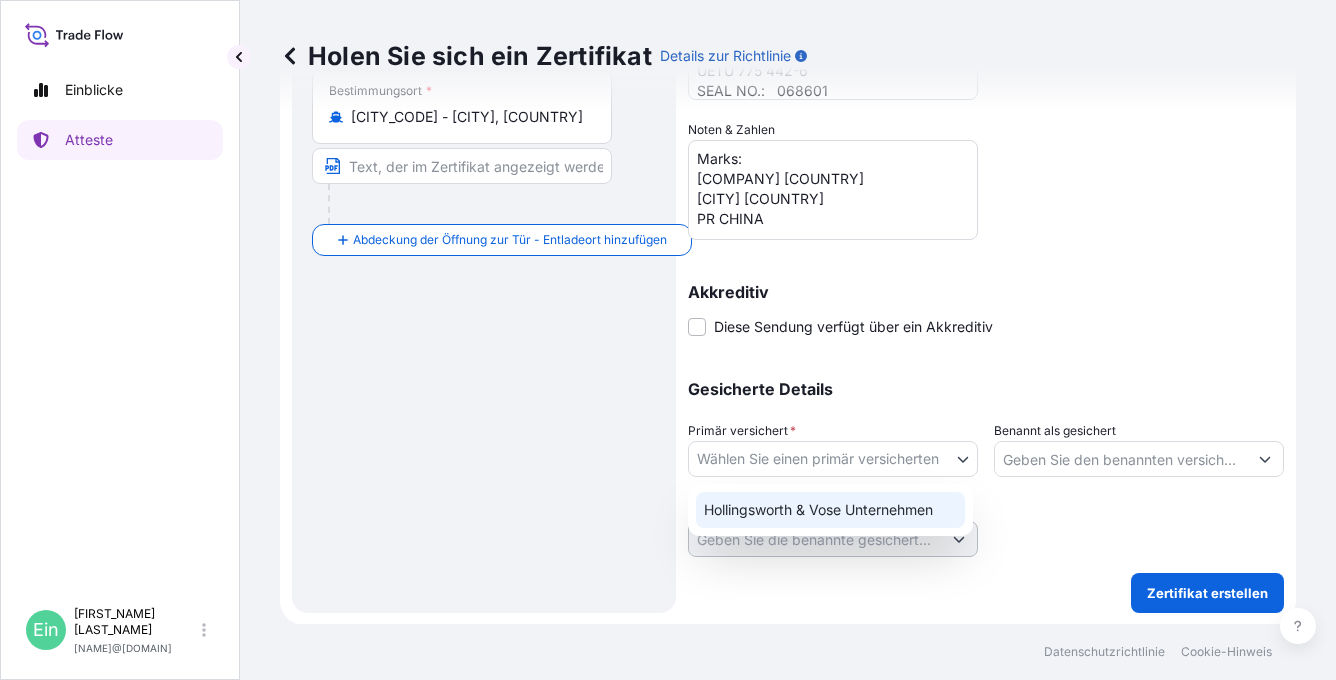 select on "31506" 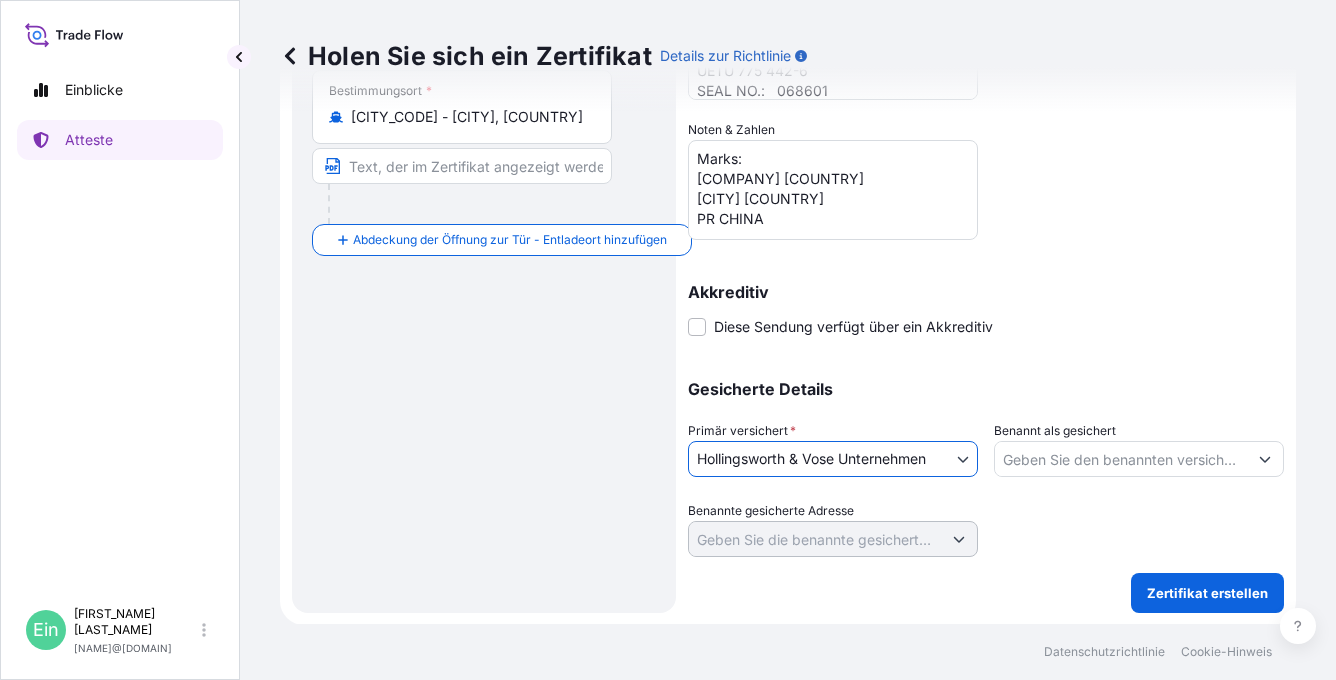 click at bounding box center [1265, 459] 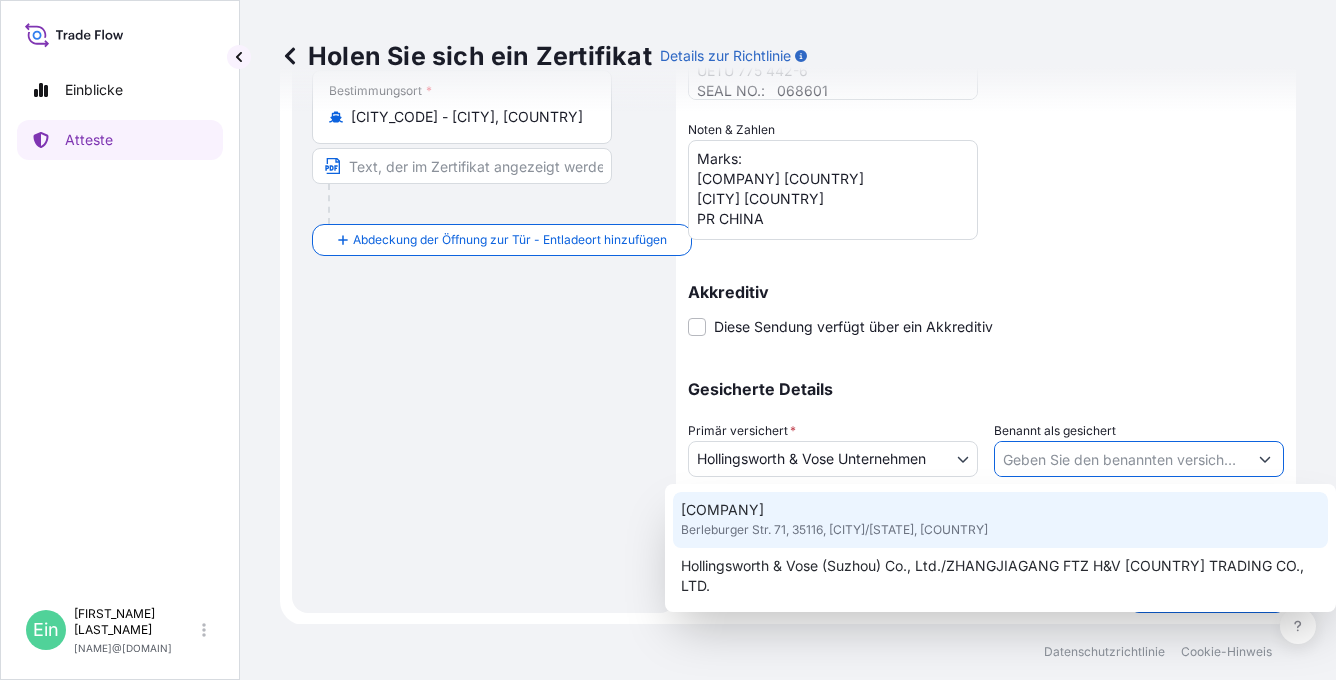 click on "Berleburger Str. 71, 35116, [CITY]/[STATE], [COUNTRY]" at bounding box center (834, 530) 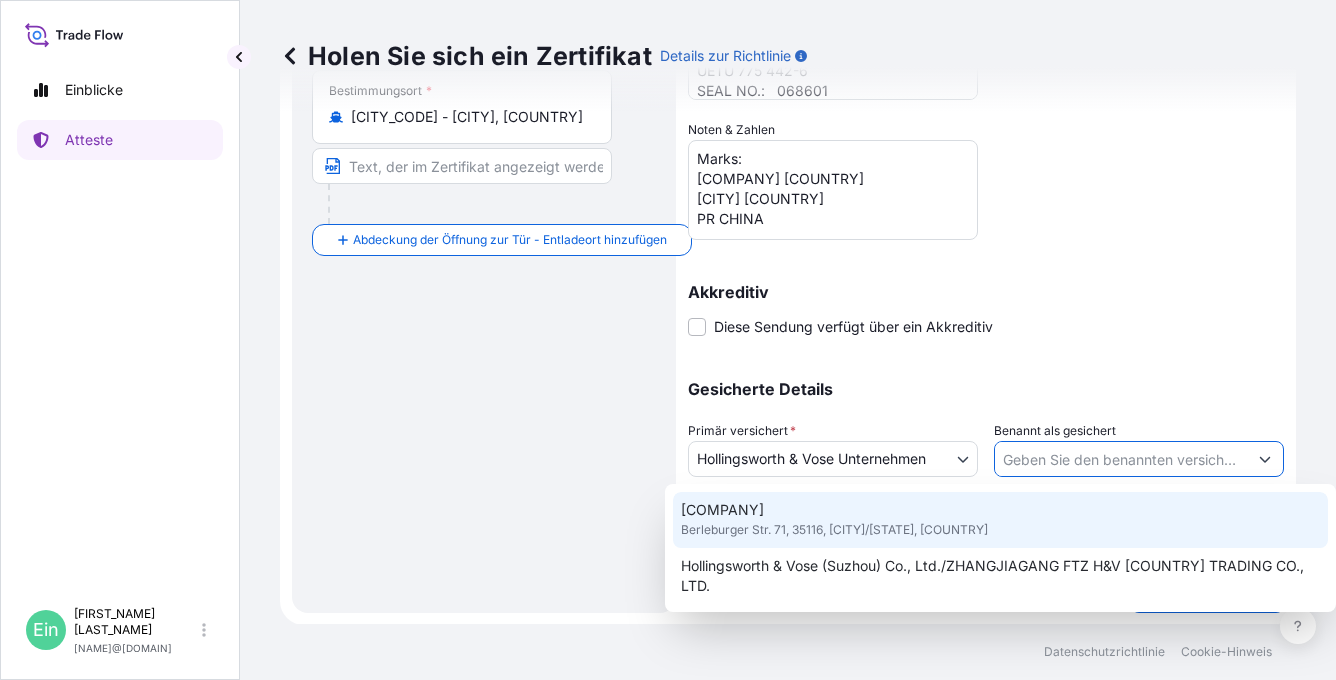 type on "[COMPANY]" 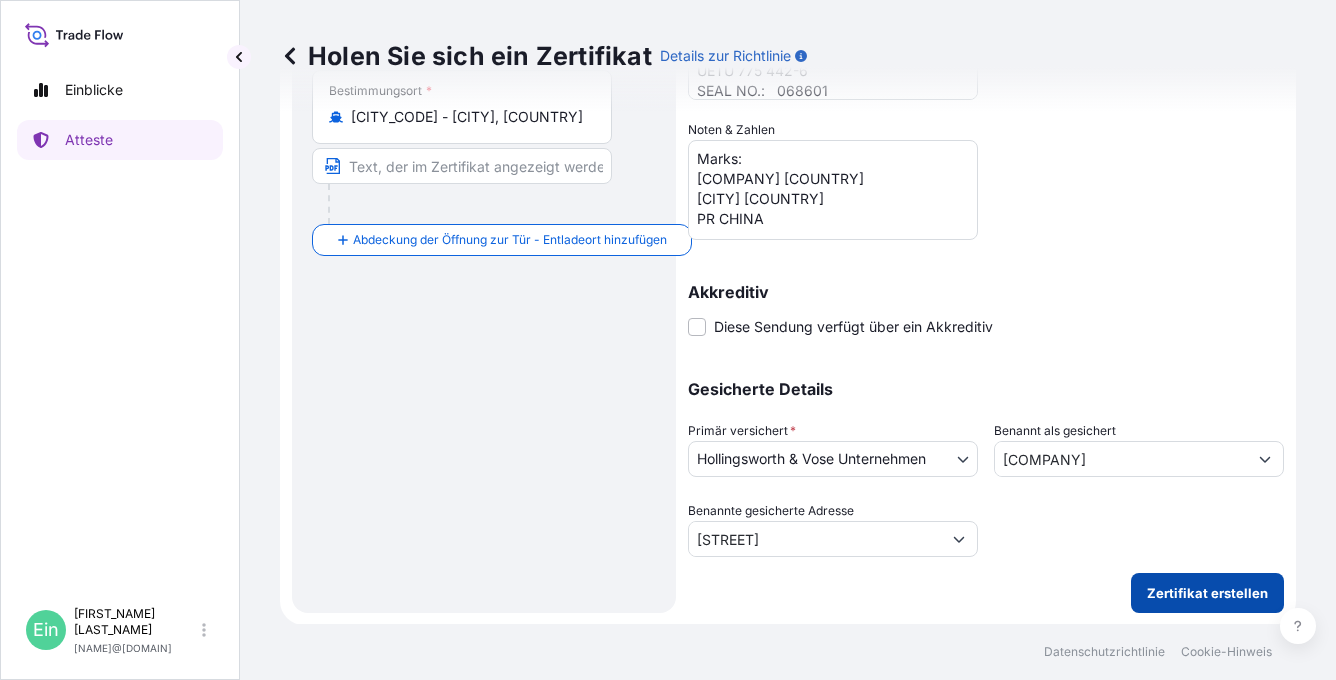 click on "Zertifikat erstellen" at bounding box center [1207, 593] 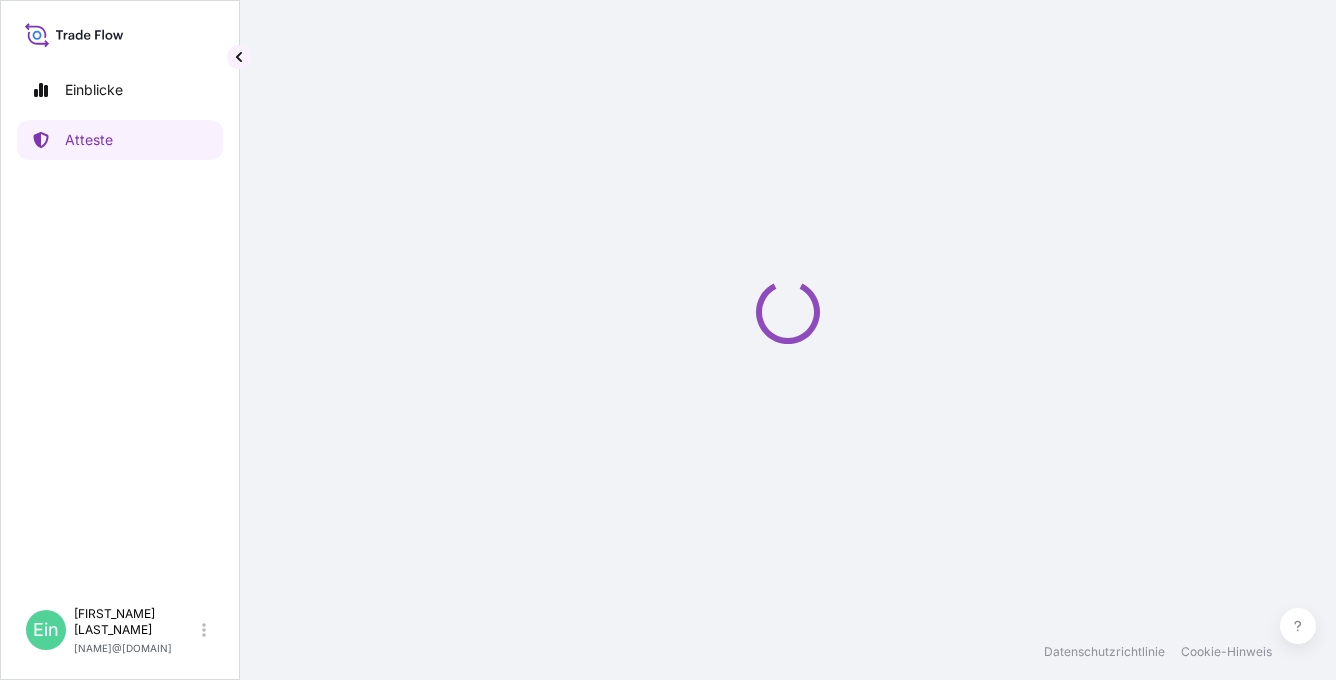 scroll, scrollTop: 0, scrollLeft: 0, axis: both 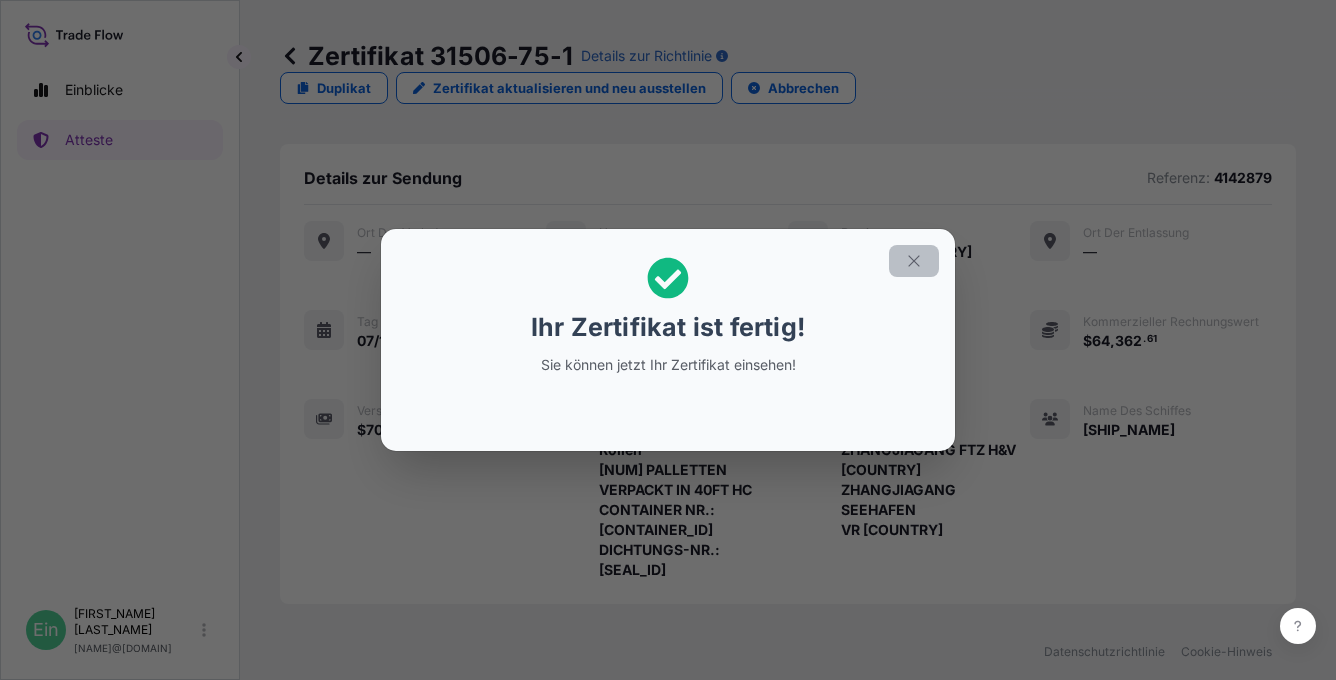 click 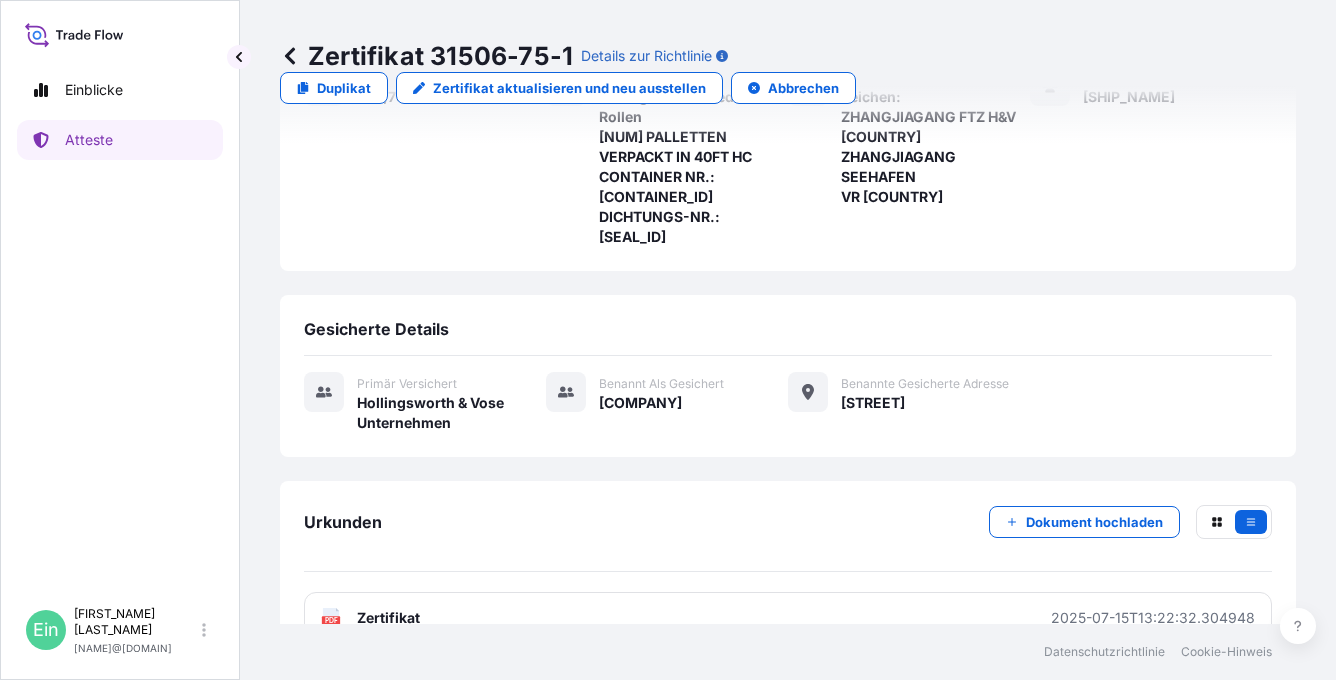 scroll, scrollTop: 352, scrollLeft: 0, axis: vertical 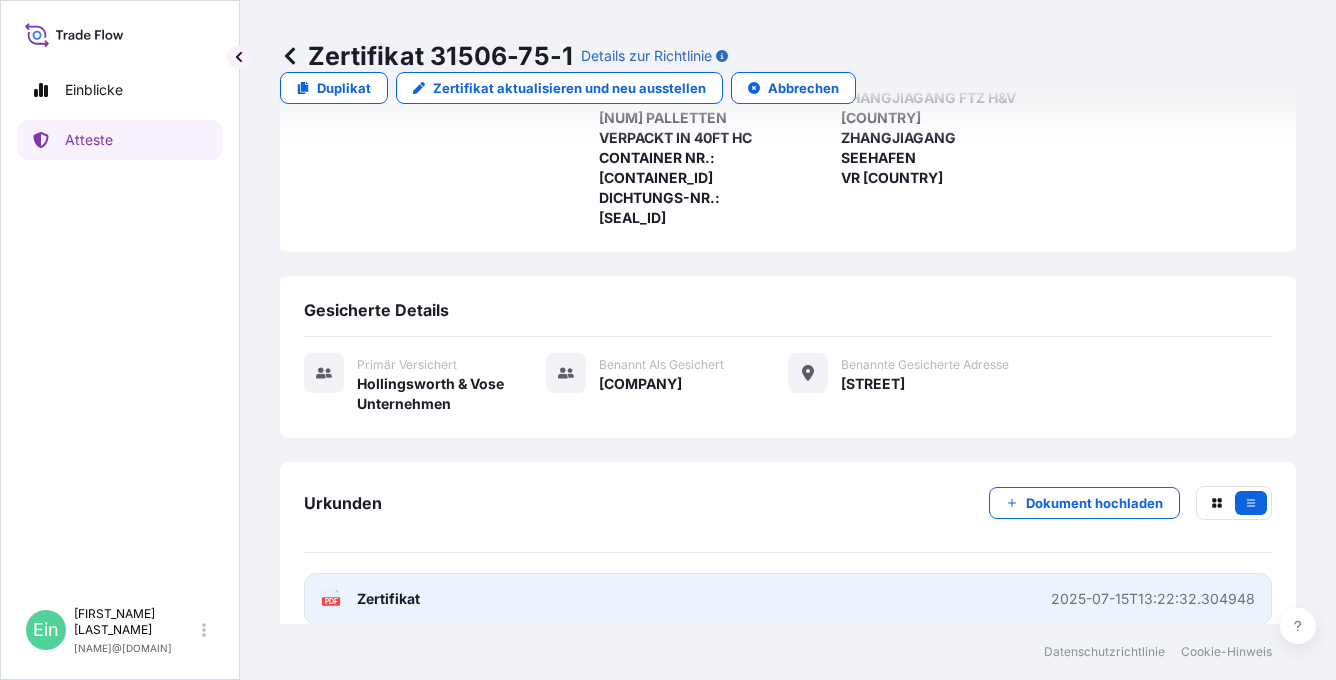 click on "PDF" 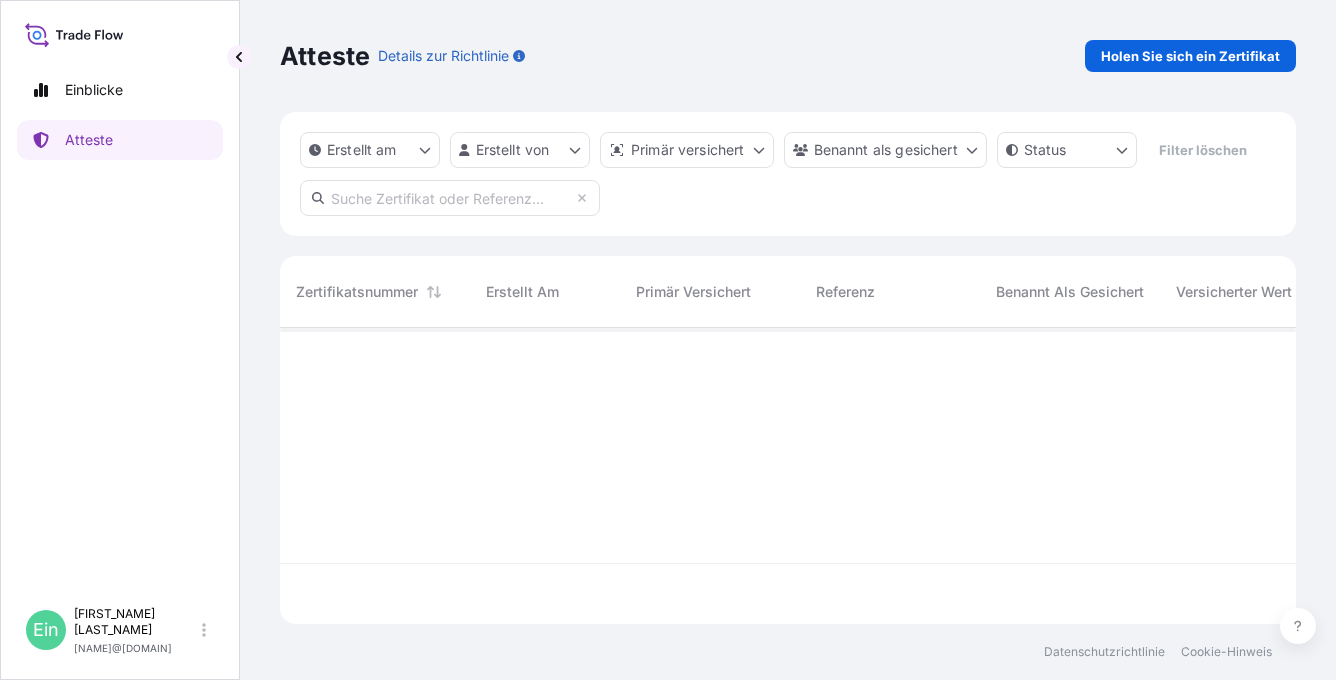 scroll, scrollTop: 0, scrollLeft: 0, axis: both 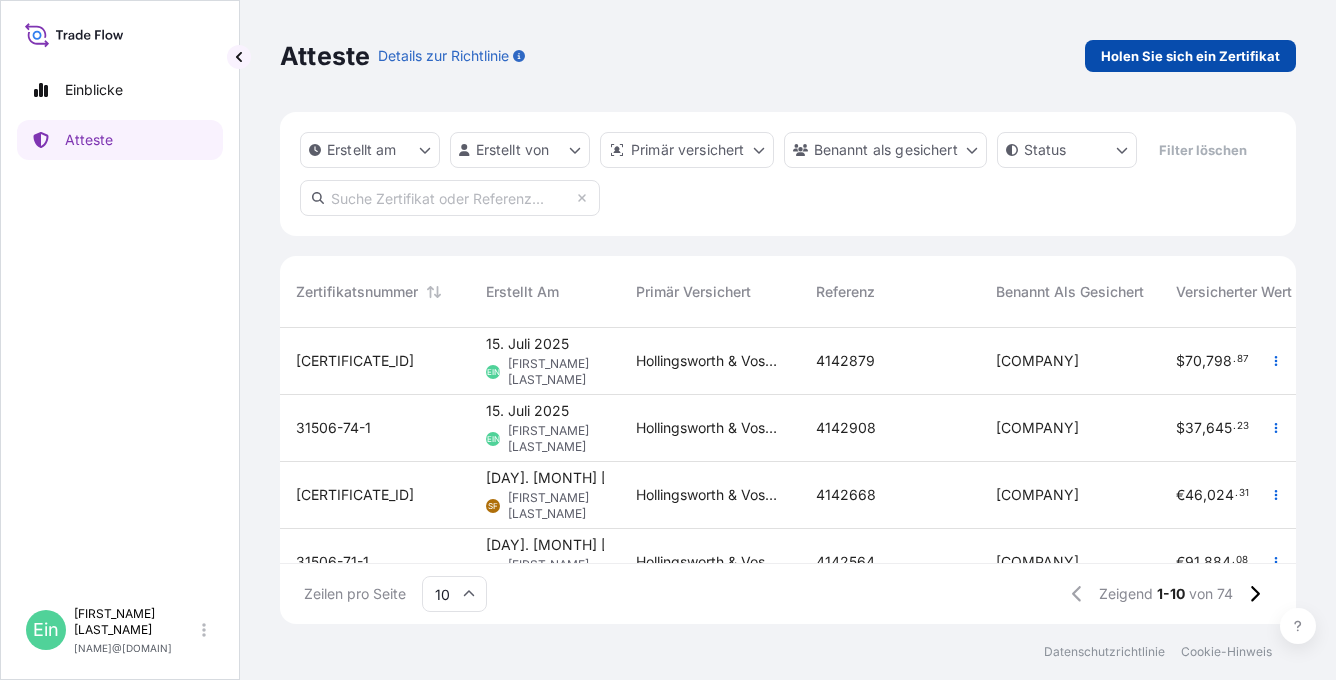 click on "Holen Sie sich ein Zertifikat" at bounding box center [1190, 56] 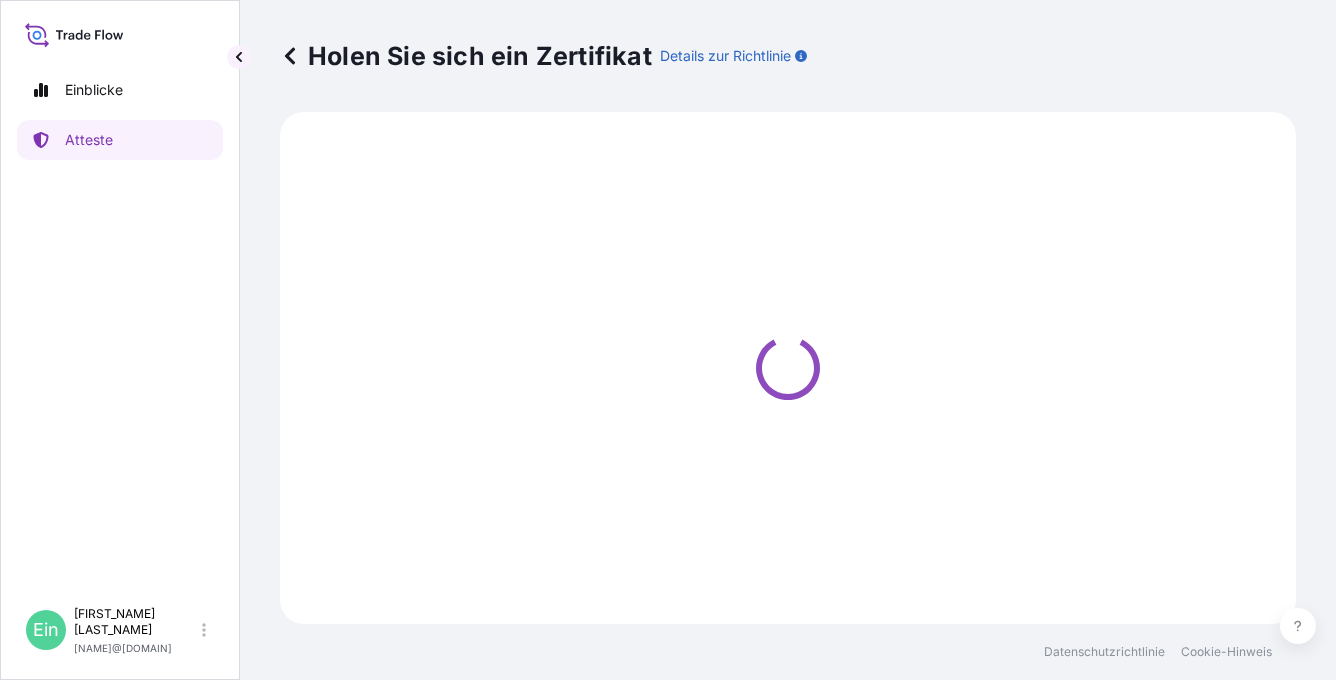 select on "Ocean Vessel" 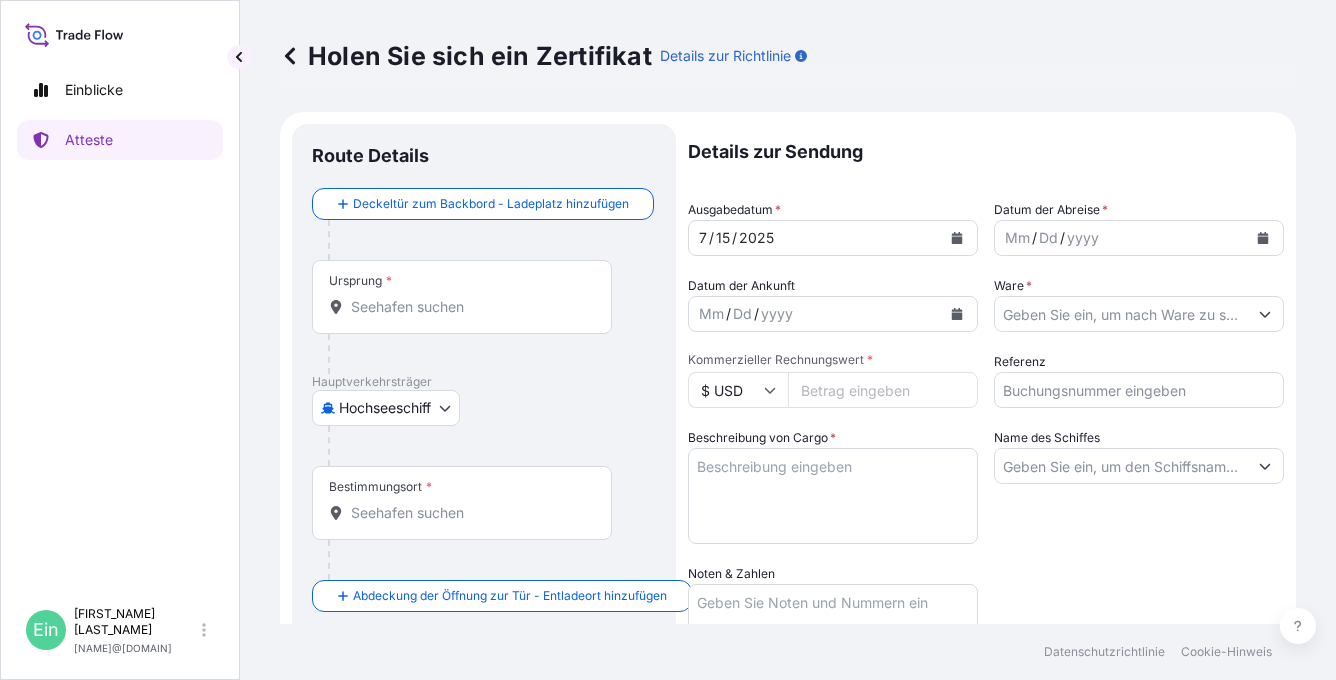 click on "Ursprung *" at bounding box center [462, 297] 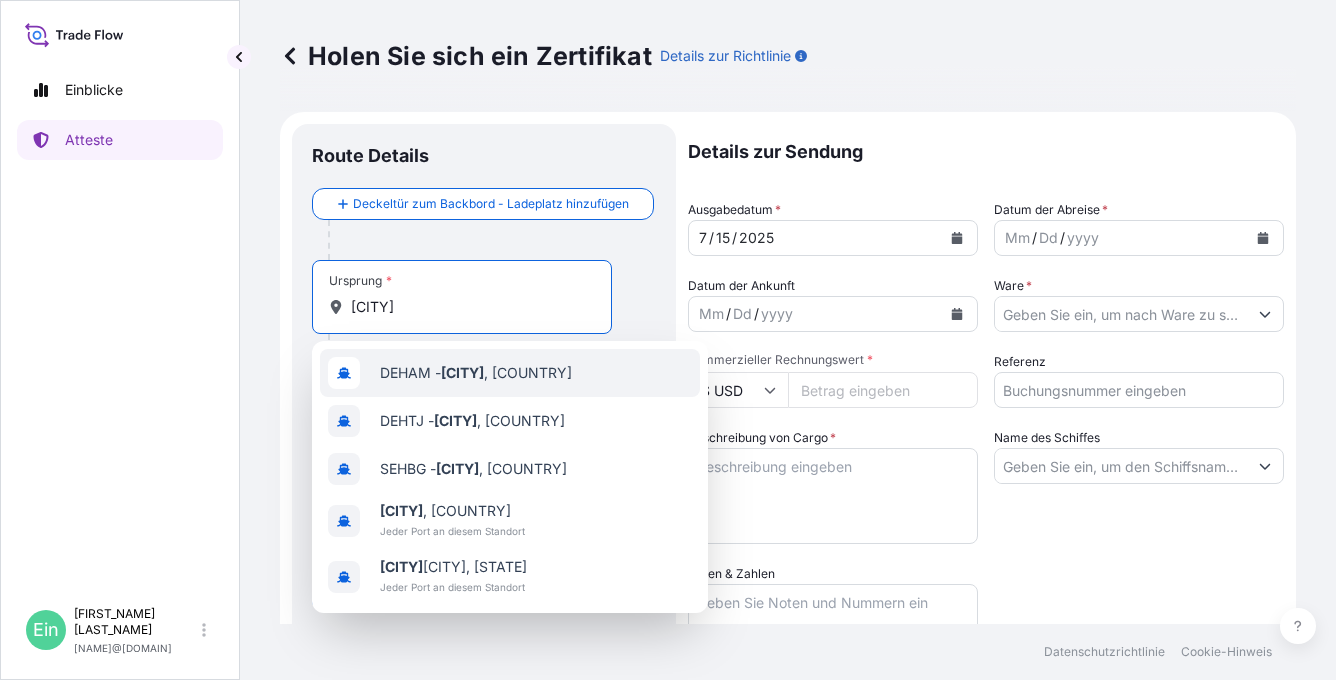 click on "[CITY_CODE] - [CITY] , [COUNTRY]" at bounding box center (476, 373) 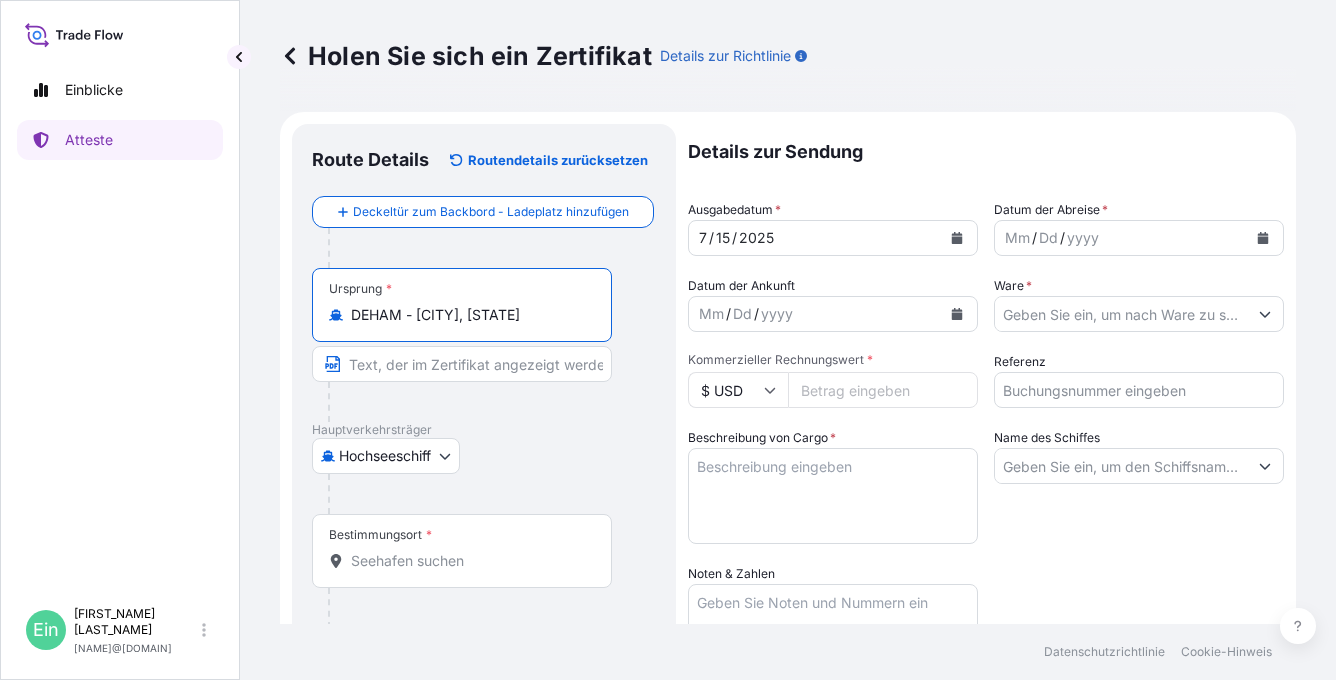 type on "DEHAM - [CITY], [STATE]" 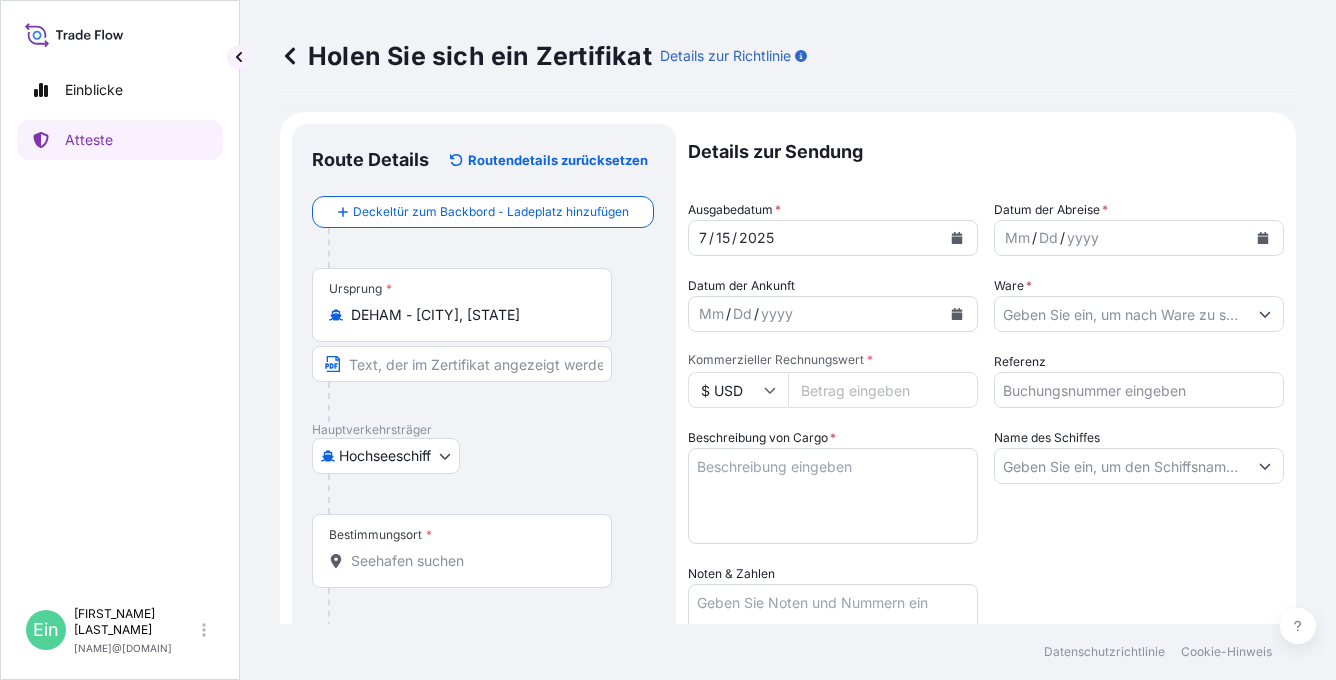 click on "Bestimmungsort" at bounding box center [375, 535] 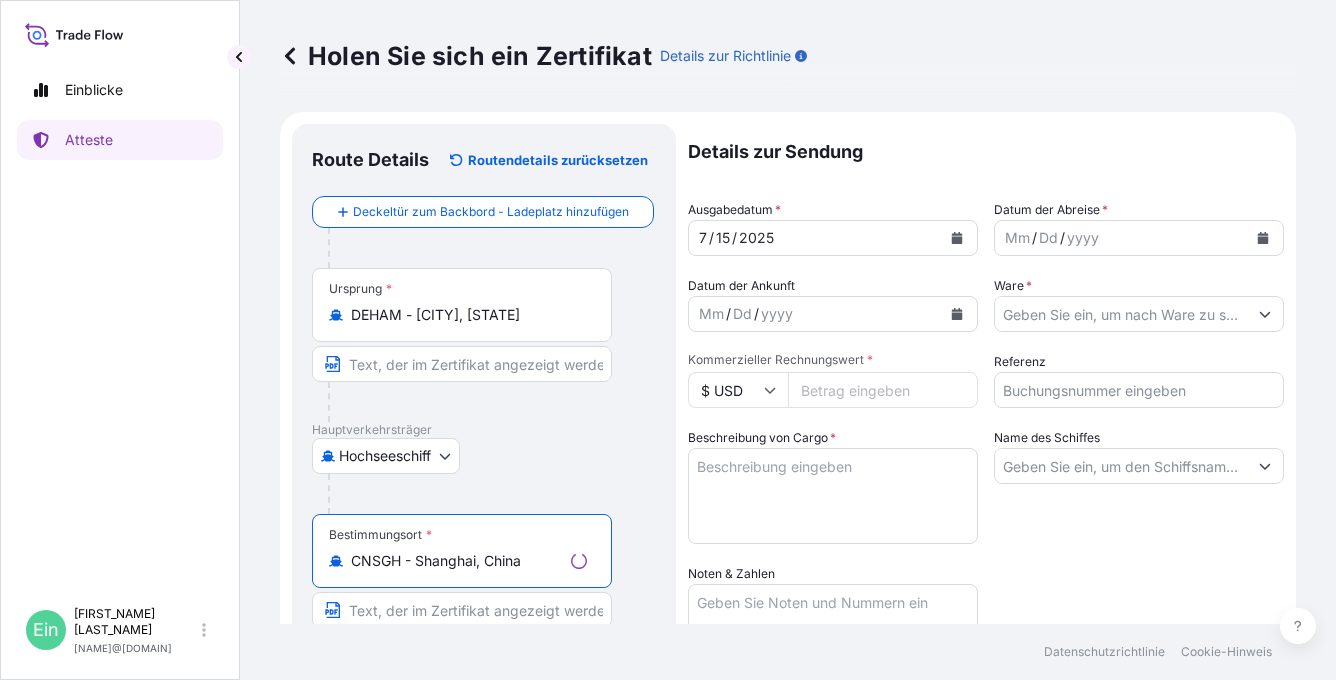 type on "CNSGH - Shanghai, China" 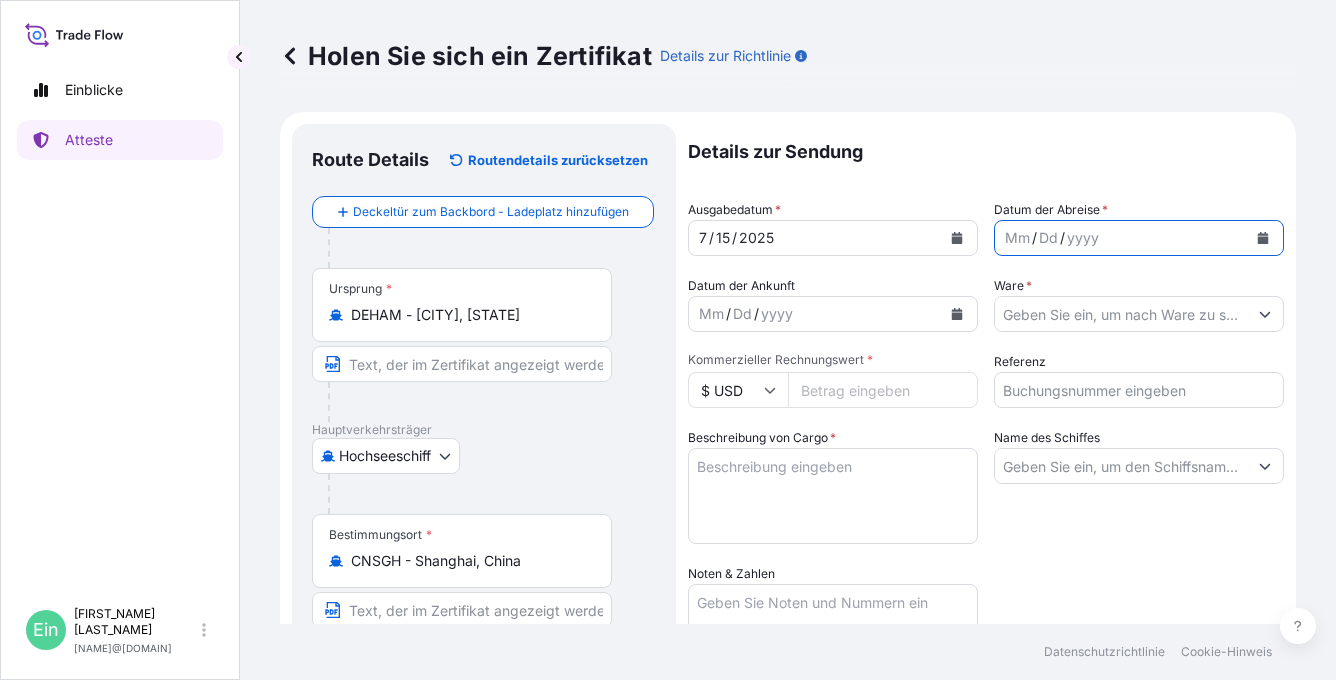 click 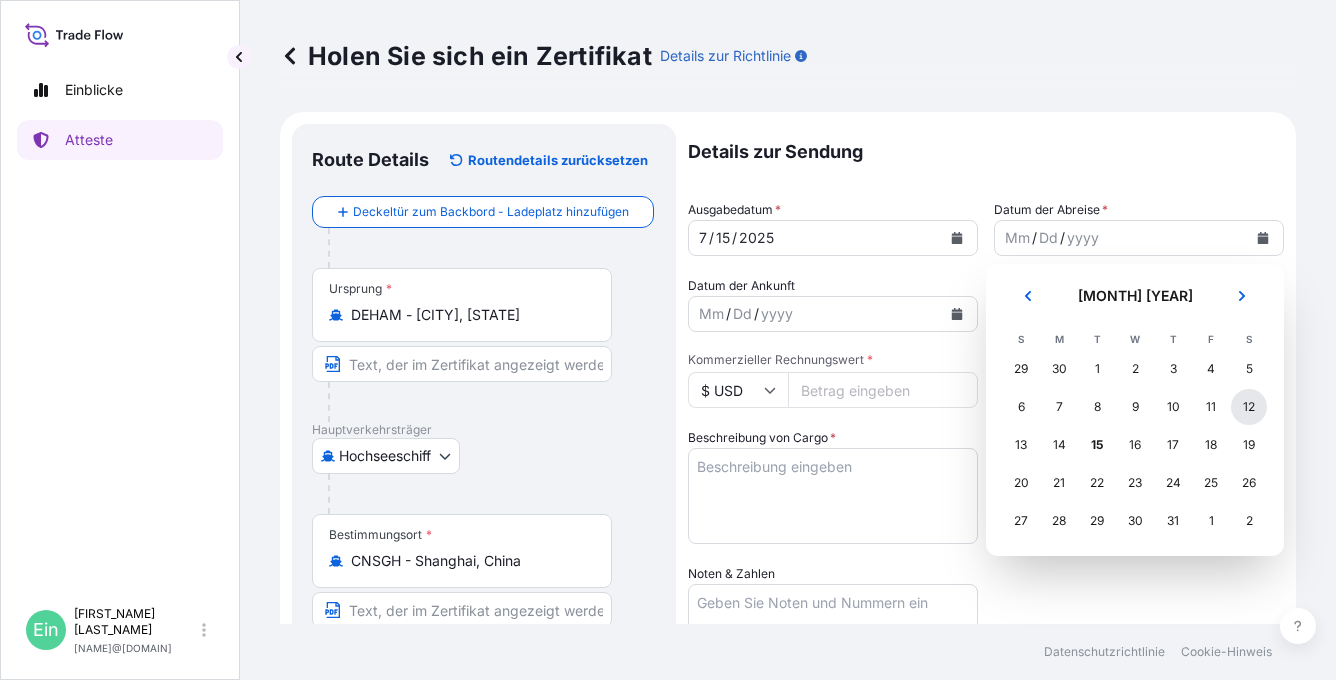 click on "12" at bounding box center [1249, 407] 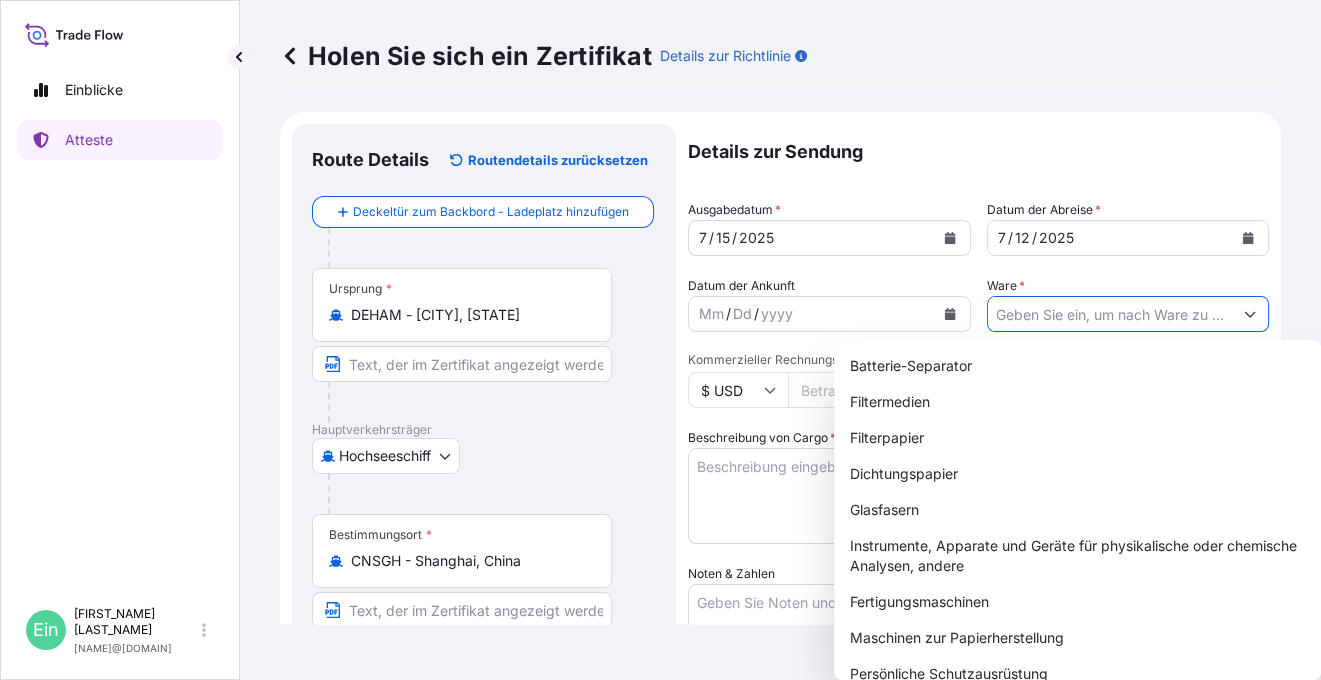 click on "Ware *" at bounding box center [1110, 314] 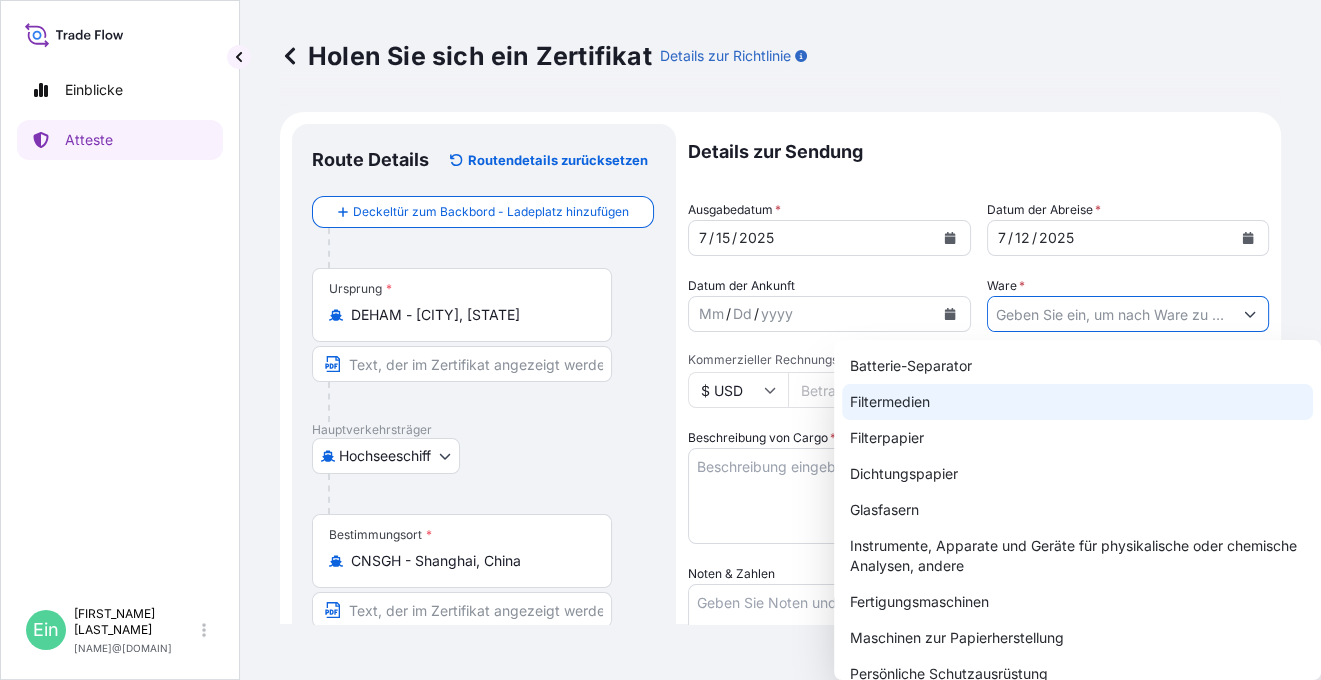 click on "Filtermedien" at bounding box center [1077, 402] 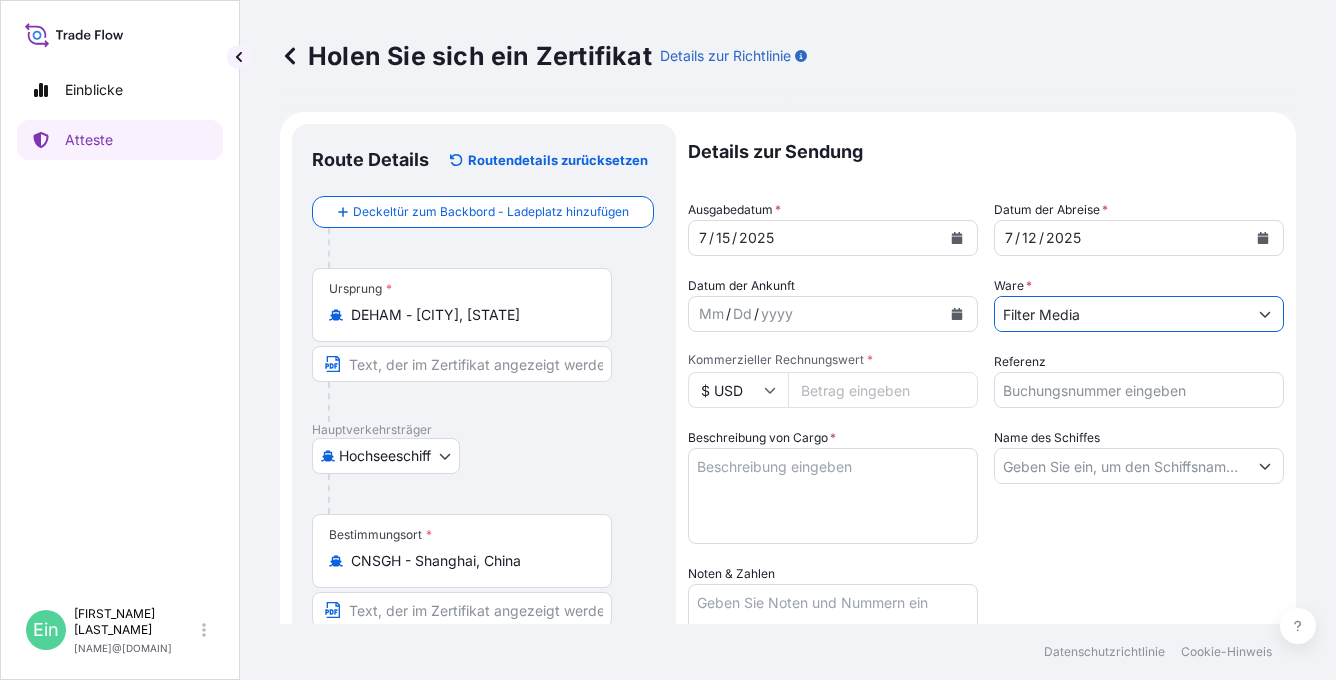 click on "Kommerzieller Rechnungswert    *" at bounding box center (883, 390) 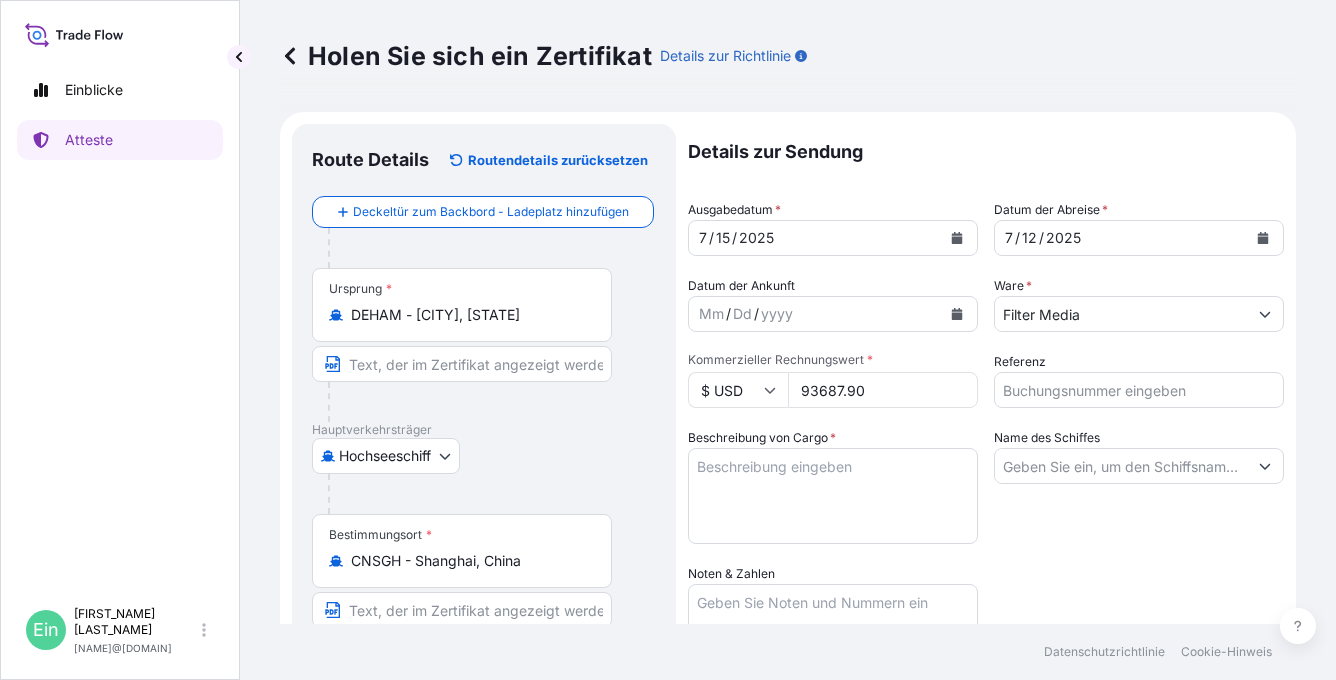 type on "93687.90" 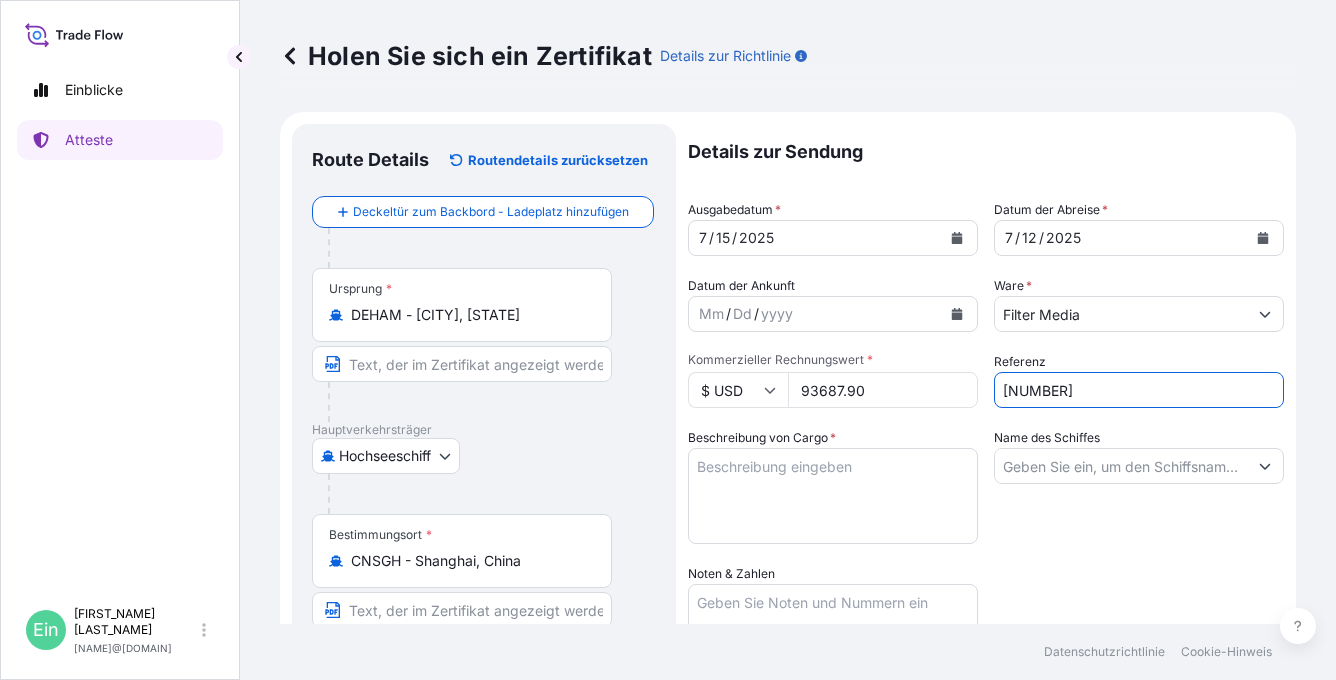 type on "[NUMBER]" 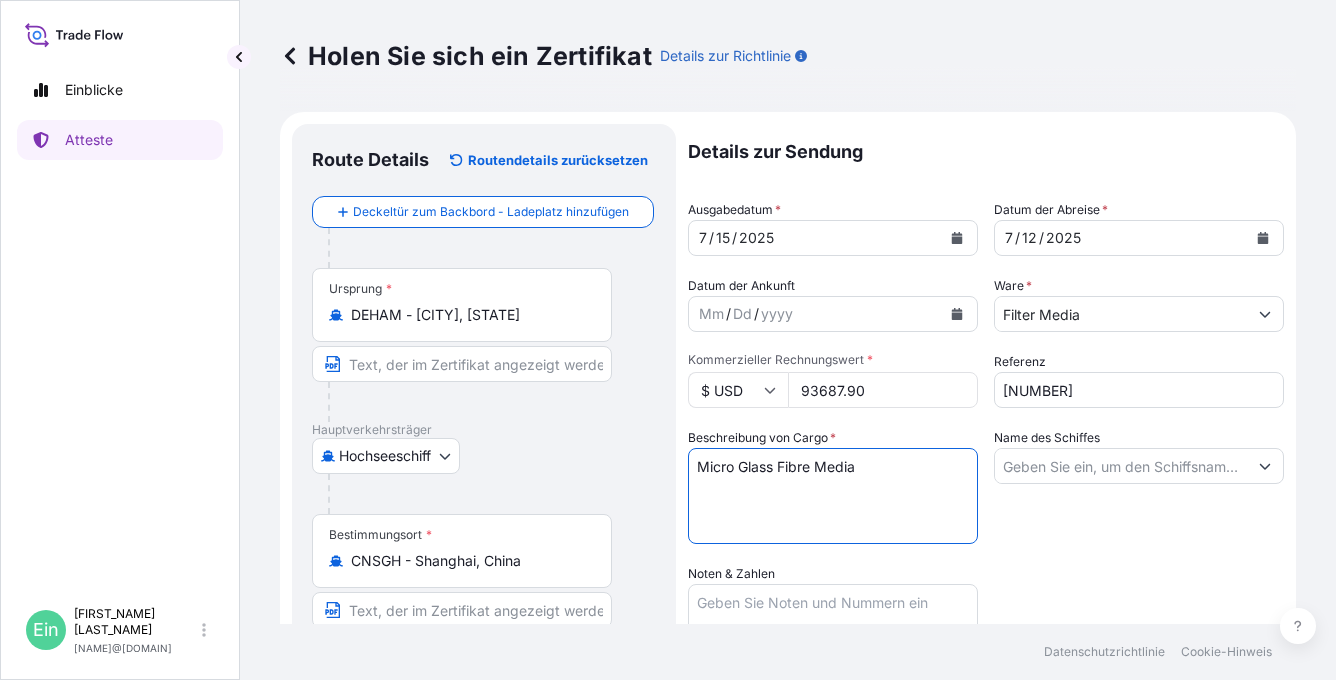 paste on "[NUM] PALLETS
PACKED IN 40FT HC CONTAINER NO.: [CONTAINER_ID]
SEAL NO.:   [SEAL_ID]" 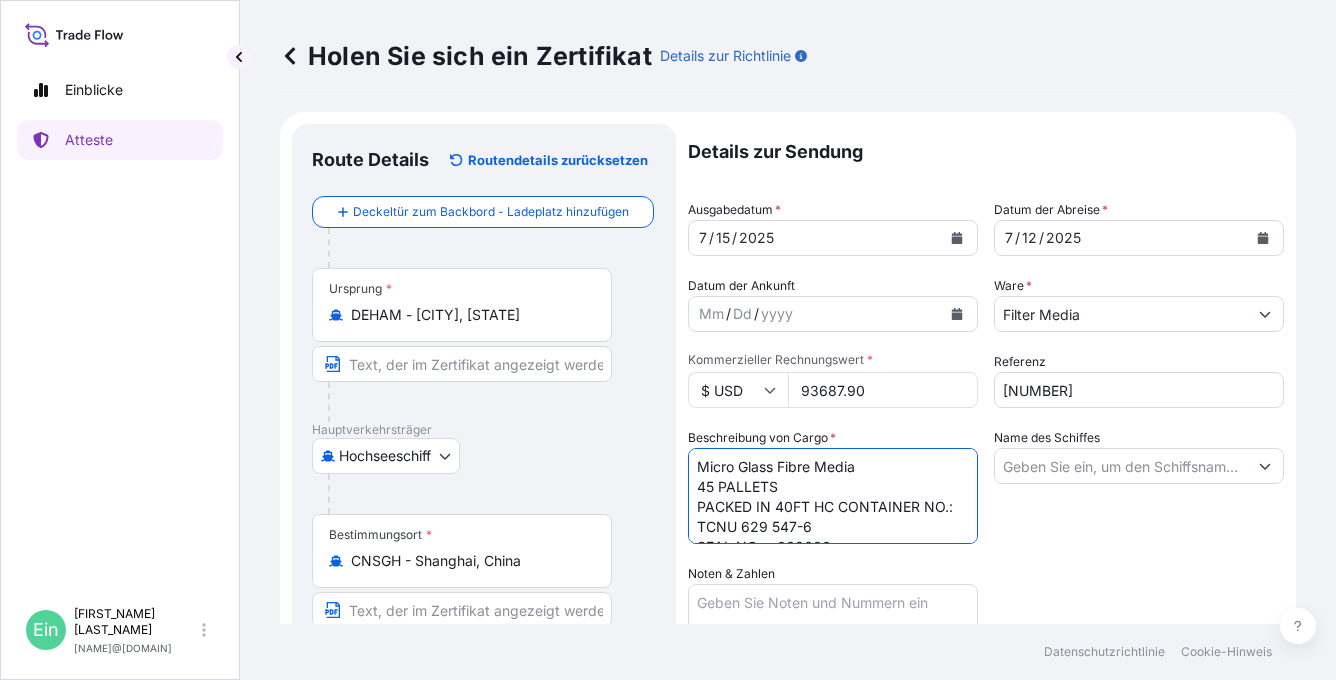 scroll, scrollTop: 12, scrollLeft: 0, axis: vertical 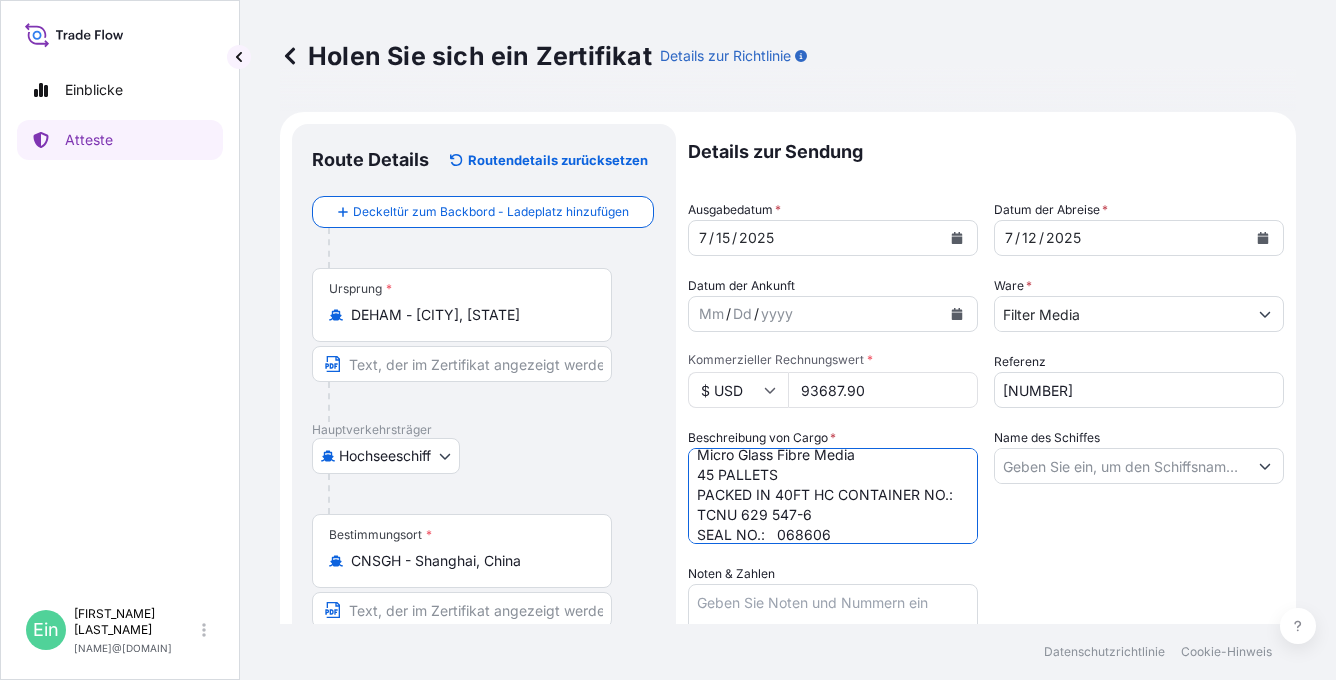 type on "Micro Glass Fibre Media
45 PALLETS
PACKED IN 40FT HC CONTAINER NO.:  TCNU 629 547-6
SEAL NO.:   068606" 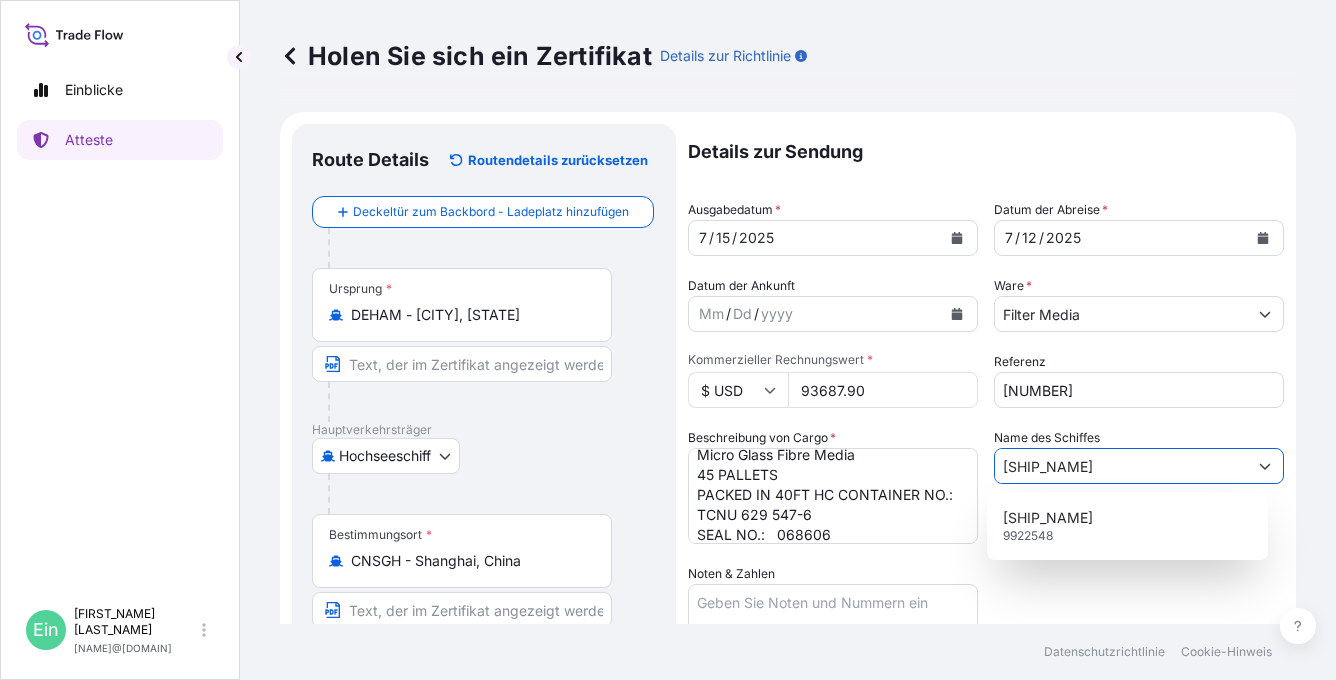 type on "[SHIP_NAME]" 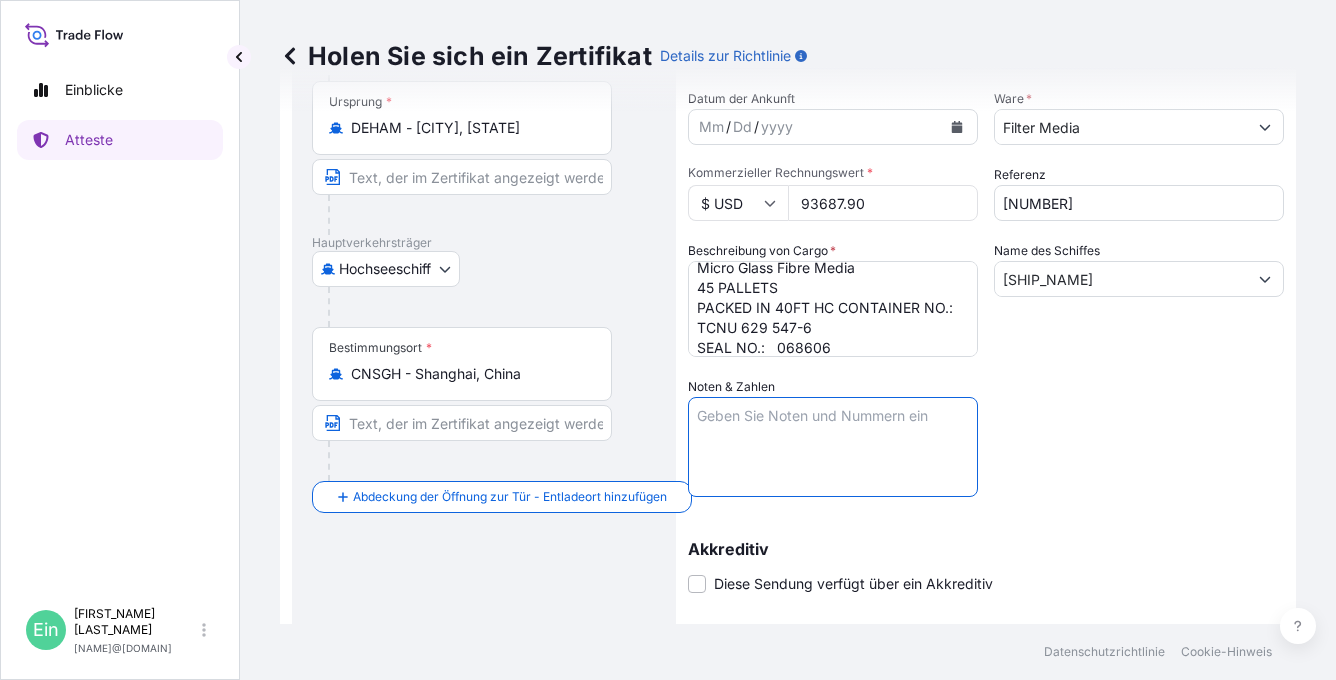 scroll, scrollTop: 200, scrollLeft: 0, axis: vertical 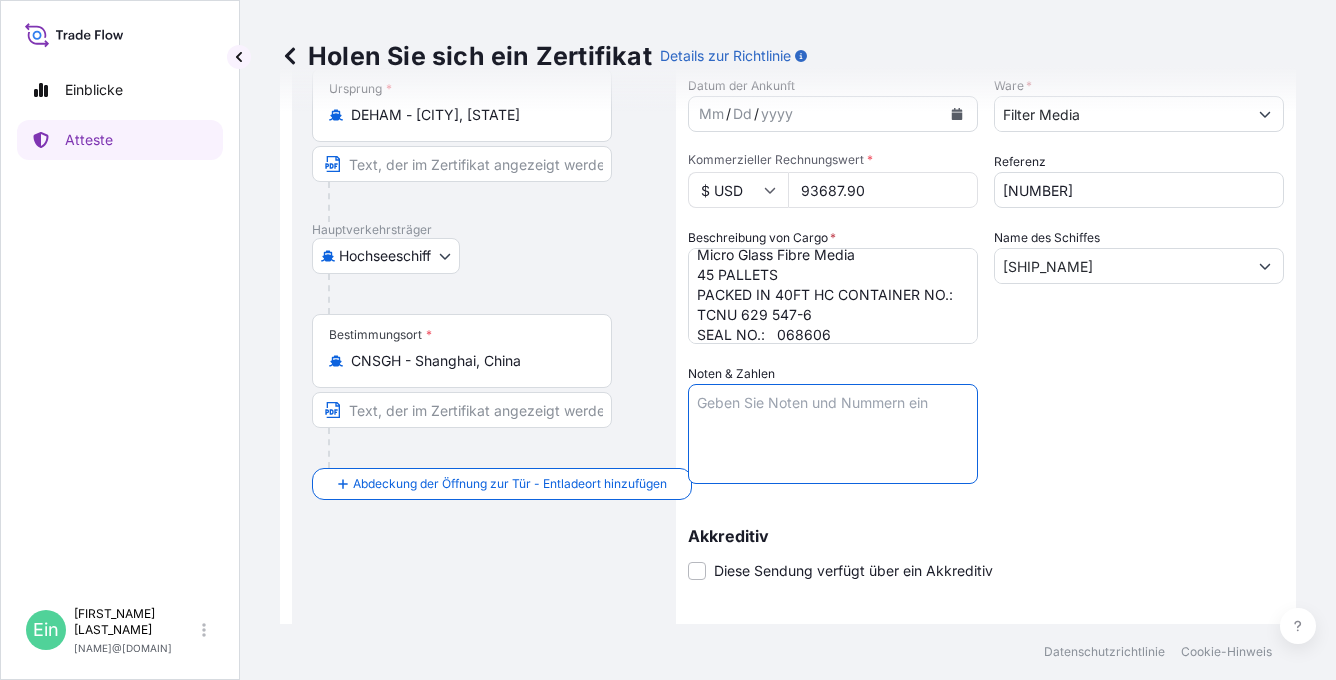 paste on "Marks:
[COMPANY] [COUNTRY]
PO [PO_NUMBER]
[CITY] [COUNTRY]
PR CHINA" 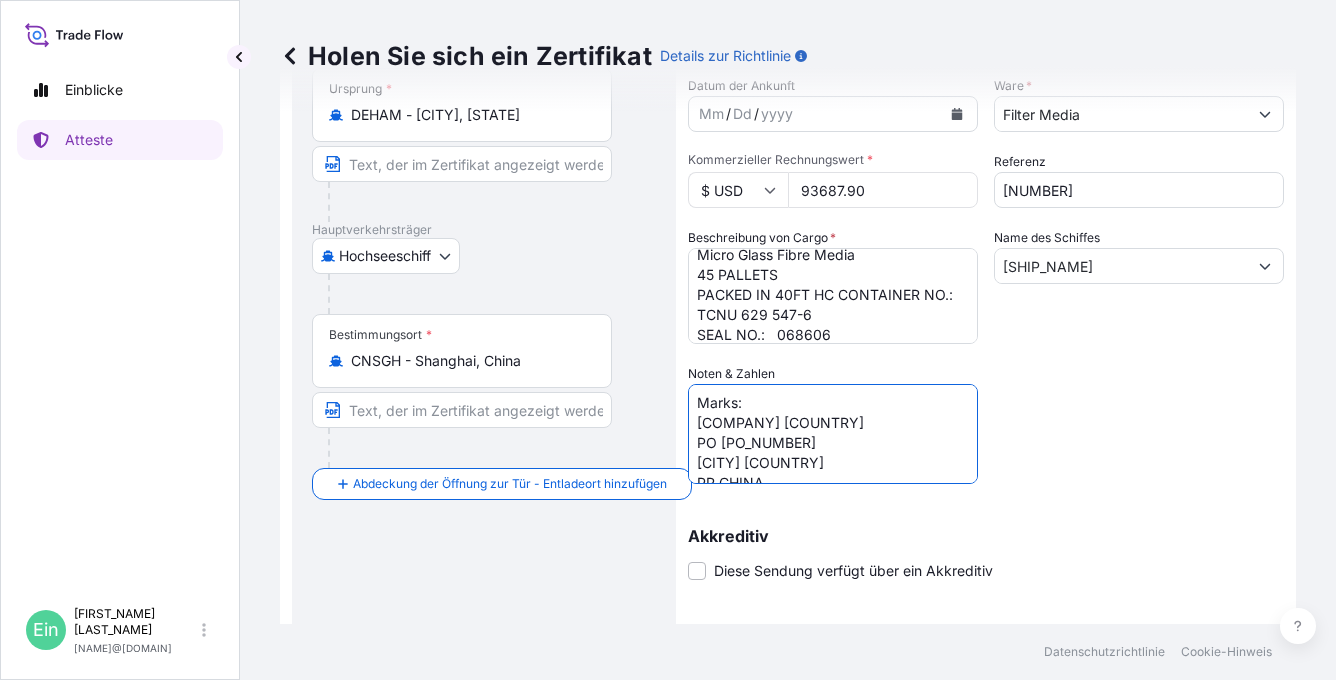 scroll, scrollTop: 8, scrollLeft: 0, axis: vertical 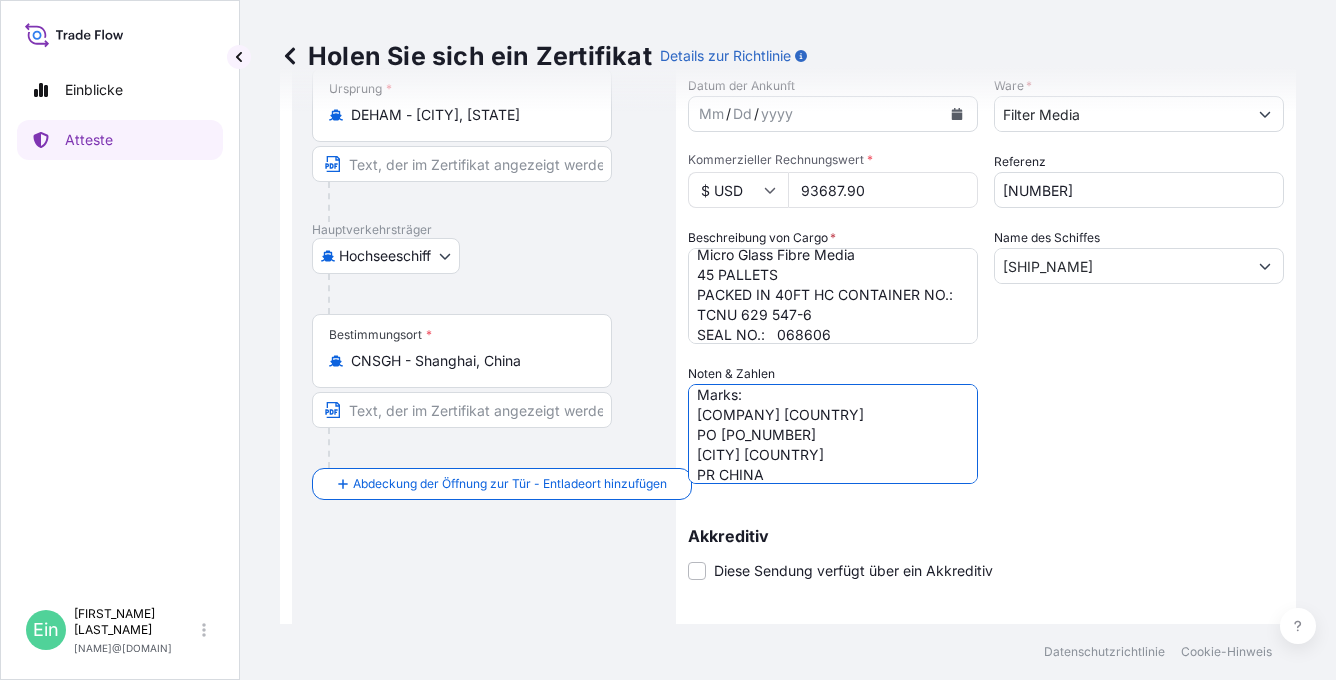 drag, startPoint x: 872, startPoint y: 439, endPoint x: 680, endPoint y: 441, distance: 192.01042 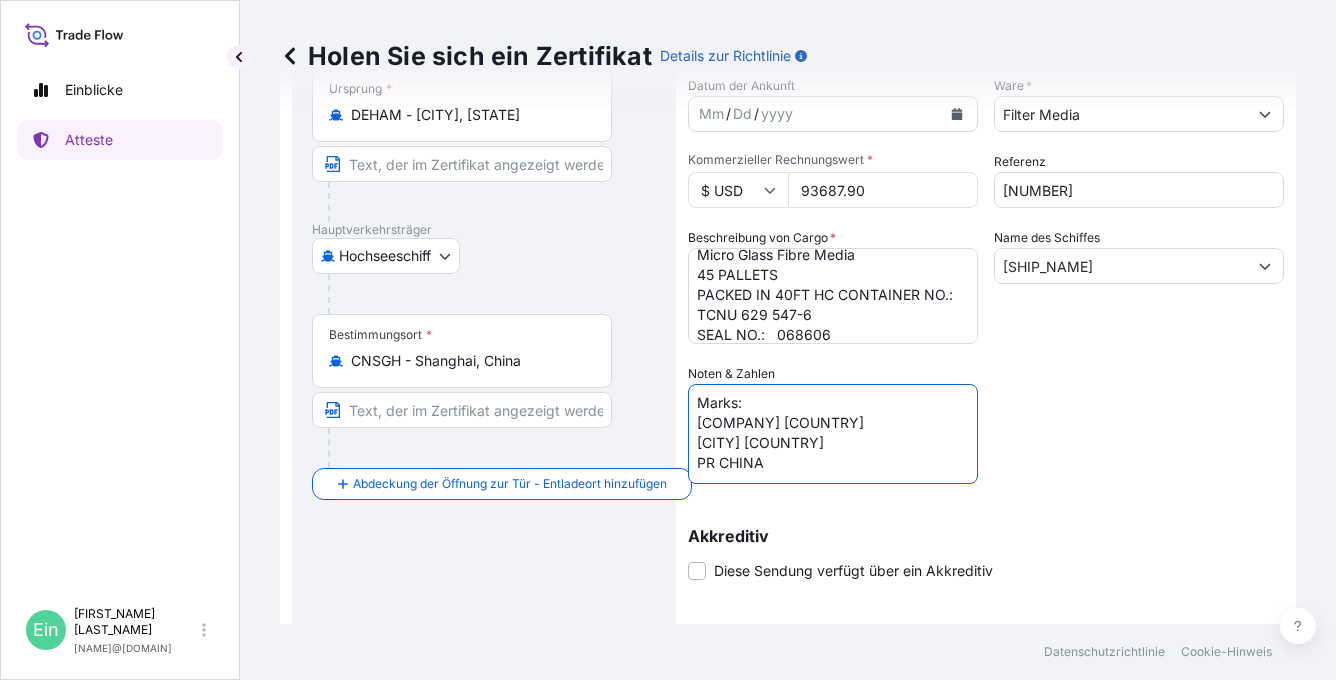 scroll, scrollTop: 0, scrollLeft: 0, axis: both 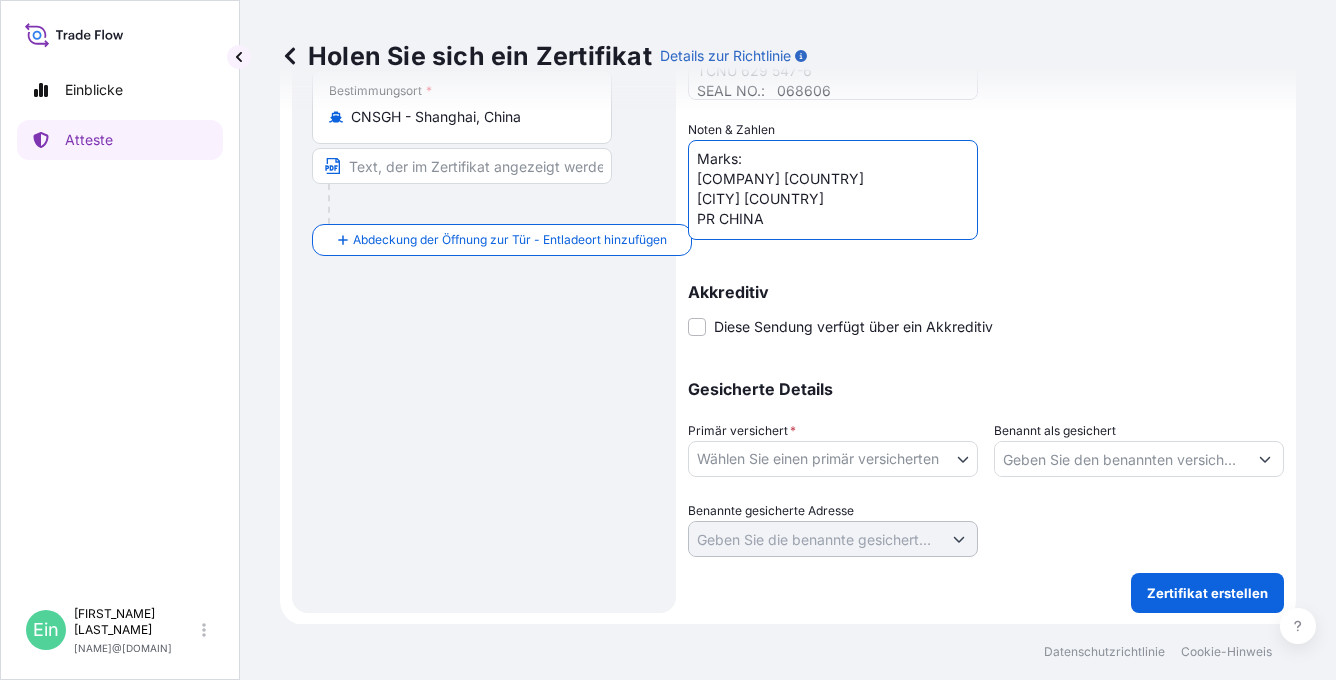 type on "Marks:
[COMPANY] [COUNTRY]
[CITY] [COUNTRY]
PR CHINA" 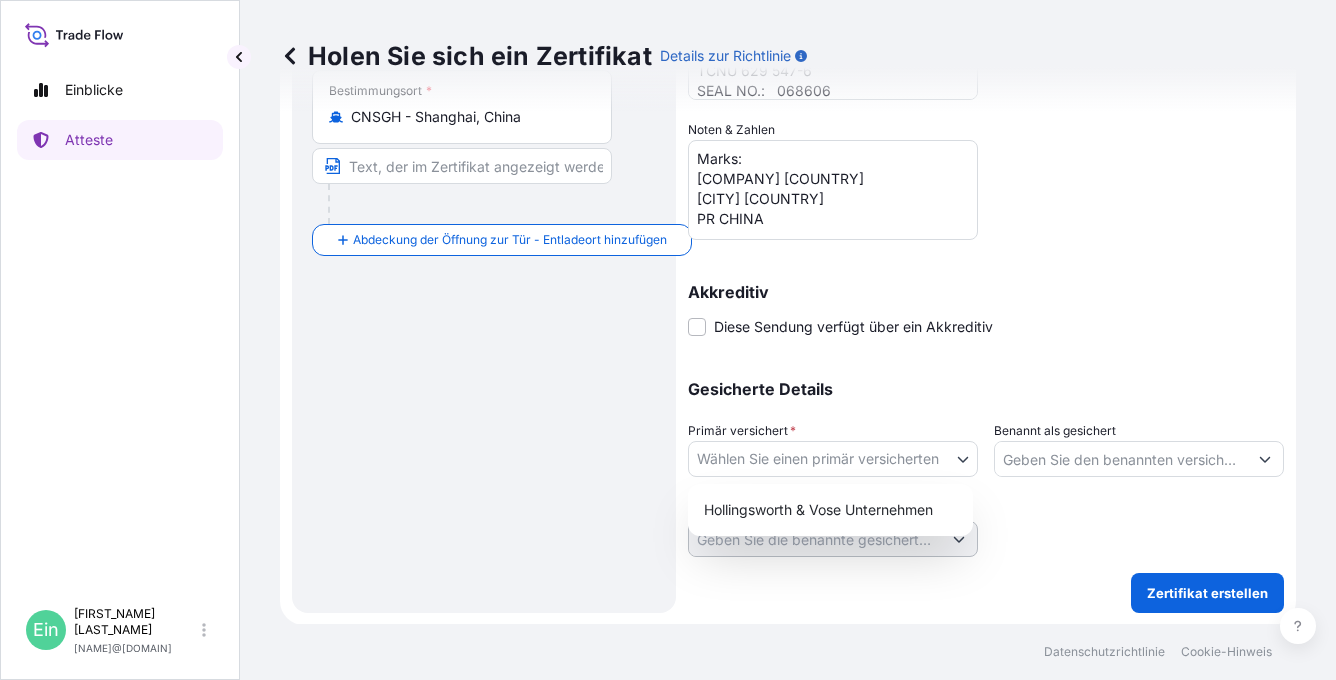 click on "Einblicke Atteste Ein [FIRST] [LAST] [EMAIL] Holen Sie sich ein Zertifikat Details zur Richtlinie Route Details Routendetails zurücksetzen   Deckeltür zum Backbord - Ladeplatz hinzufügen Place of loading Road / Inland Road / Inland Ursprung * DEHAM - [CITY], [STATE] Hauptverkehrsträger Hochseeschiff Luft Straße Hochseeschiff Hochseeschiff - An Deck Bestimmungsort * CNSGH - [CITY], [STATE] Abdeckung der Öffnung zur Tür - Entladeort hinzufügen Road / Inland Road / Inland Place of Discharge Details zur Sendung Ausgabedatum * 7 / 15 / 2025 Datum der Abreise * 7 / 12 / 2025 Datum der Ankunft Mm / Dd / yyyy Ware * Filter Media Packing Category Kommerzieller Rechnungswert    * $ USD 93687.90 Referenz 4142934 Beschreibung von Cargo * Micro Glass Fibre Media
45 PALLETS
PACKED IN 40FT HC CONTAINER NO.:  TCNU 629 547-6
SEAL NO.:   068606 Name des Schiffes OOCL DENMARK Noten & Zahlen Marks:
ZHANGJIAGANG FTZ H&V [COUNTRY]
[CITY] SEAPORT
PR [COUNTRY] Akkreditiv Letter of credit * Gesicherte Details * 0" at bounding box center [668, 340] 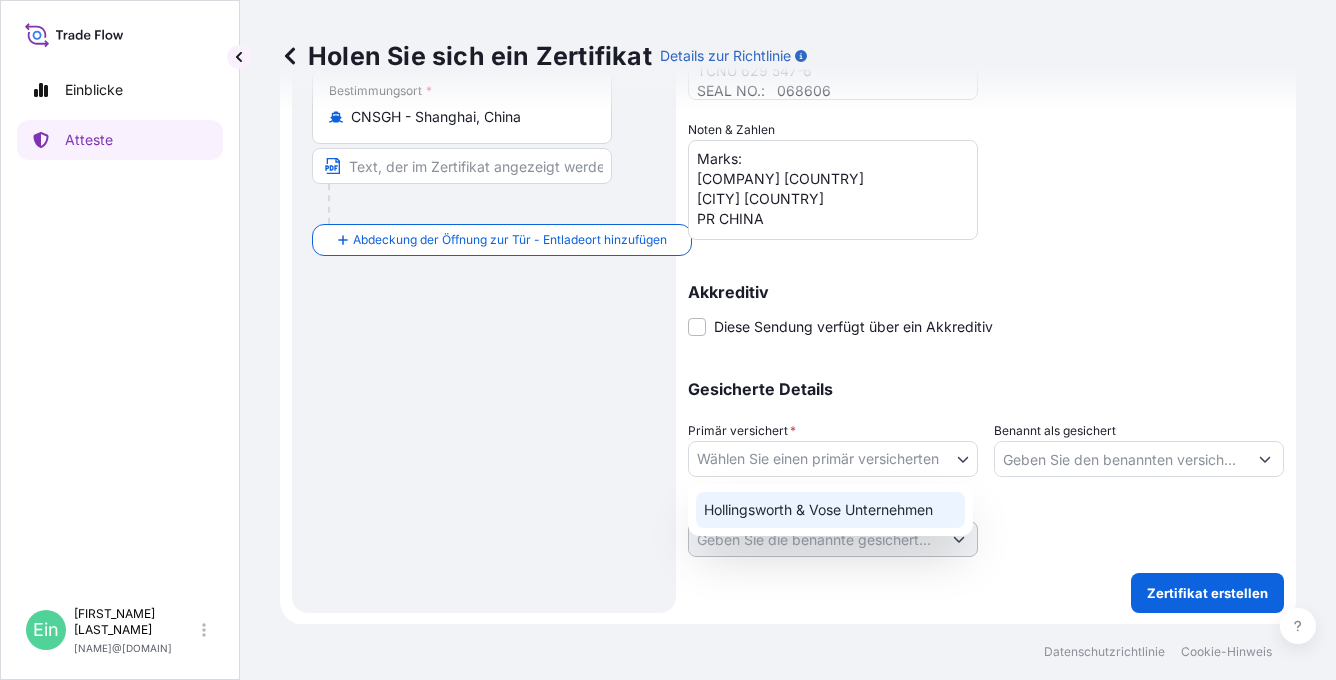 click on "Hollingsworth & Vose Unternehmen" at bounding box center (830, 510) 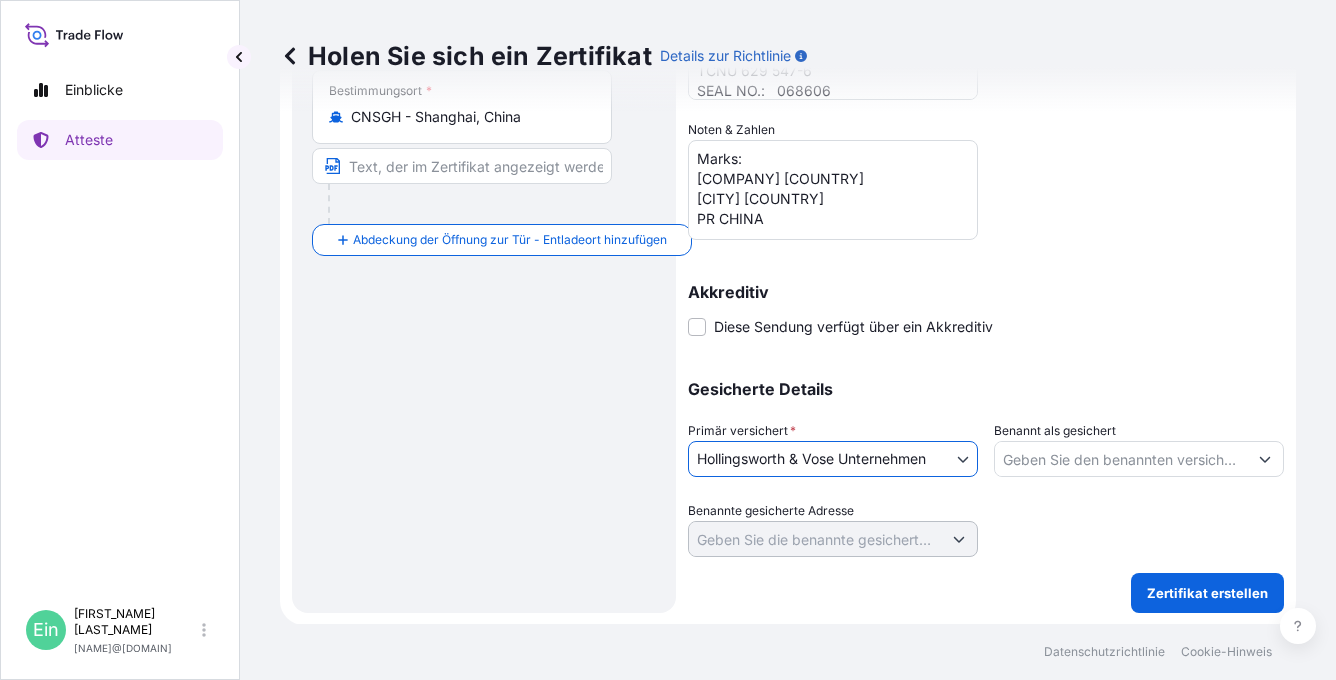 click 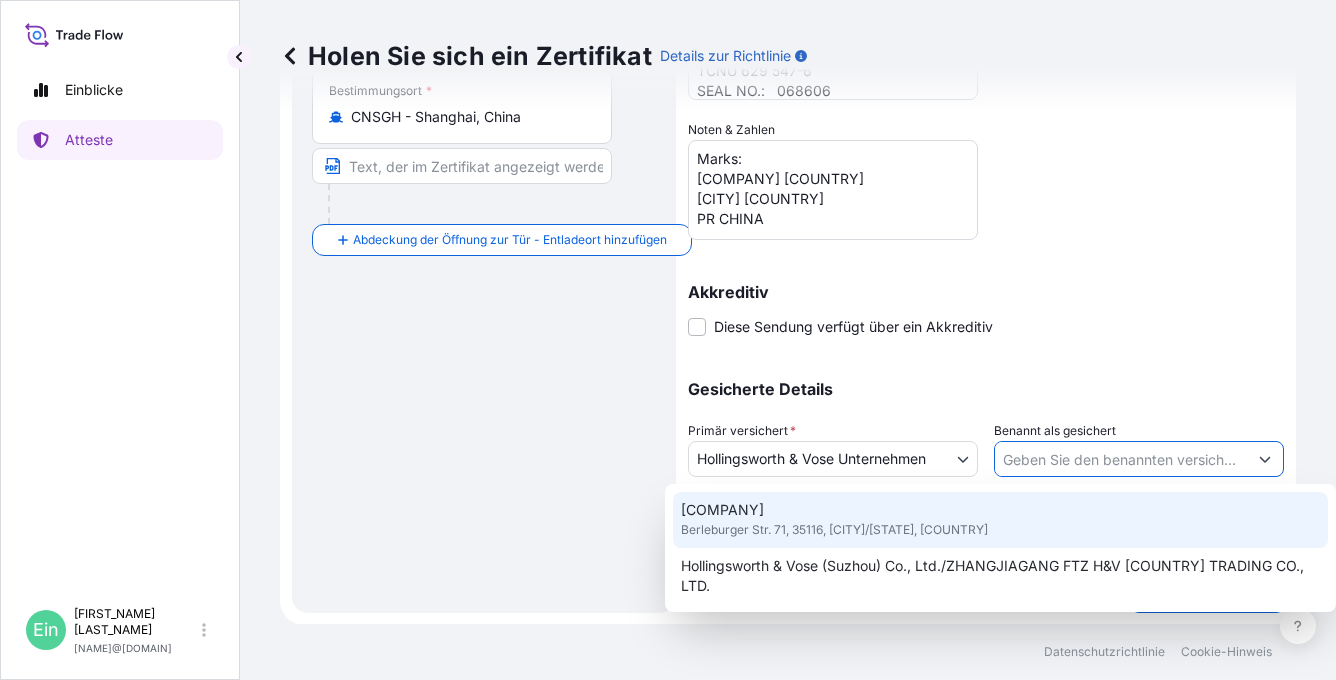 click on "Berleburger Str. 71, 35116, [CITY]/[STATE], [COUNTRY]" at bounding box center [834, 530] 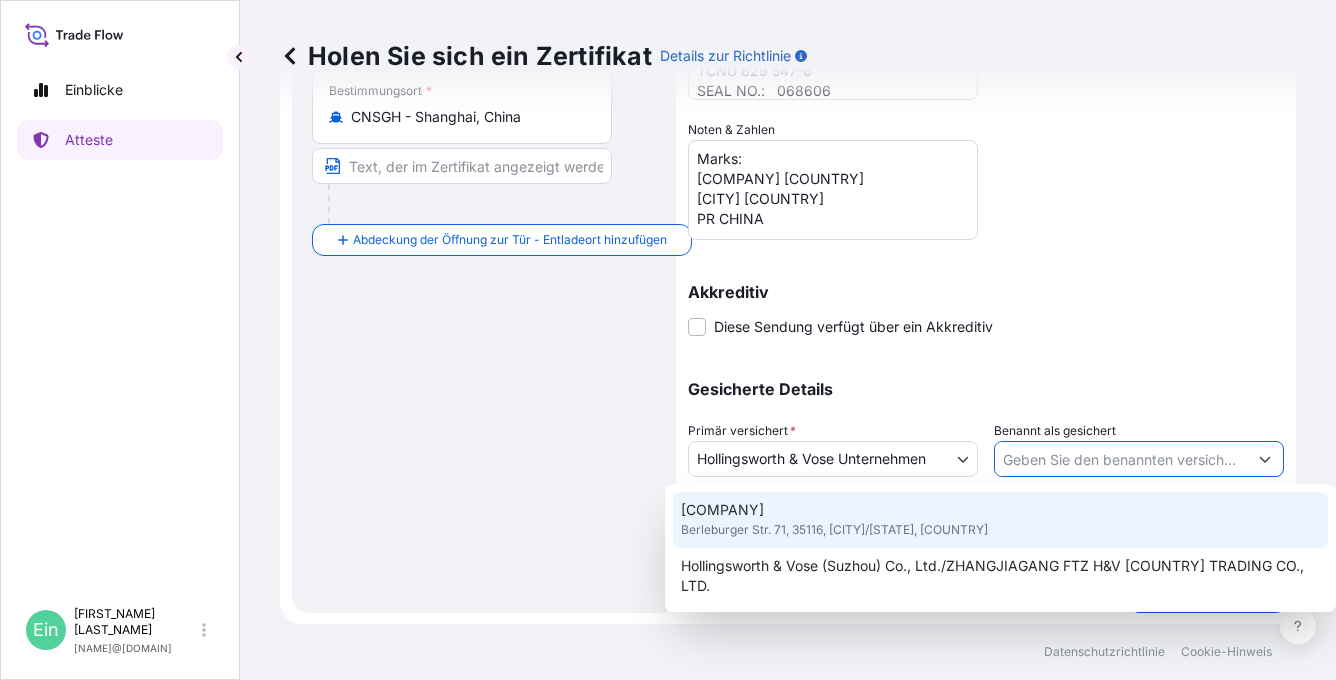 type on "[COMPANY]" 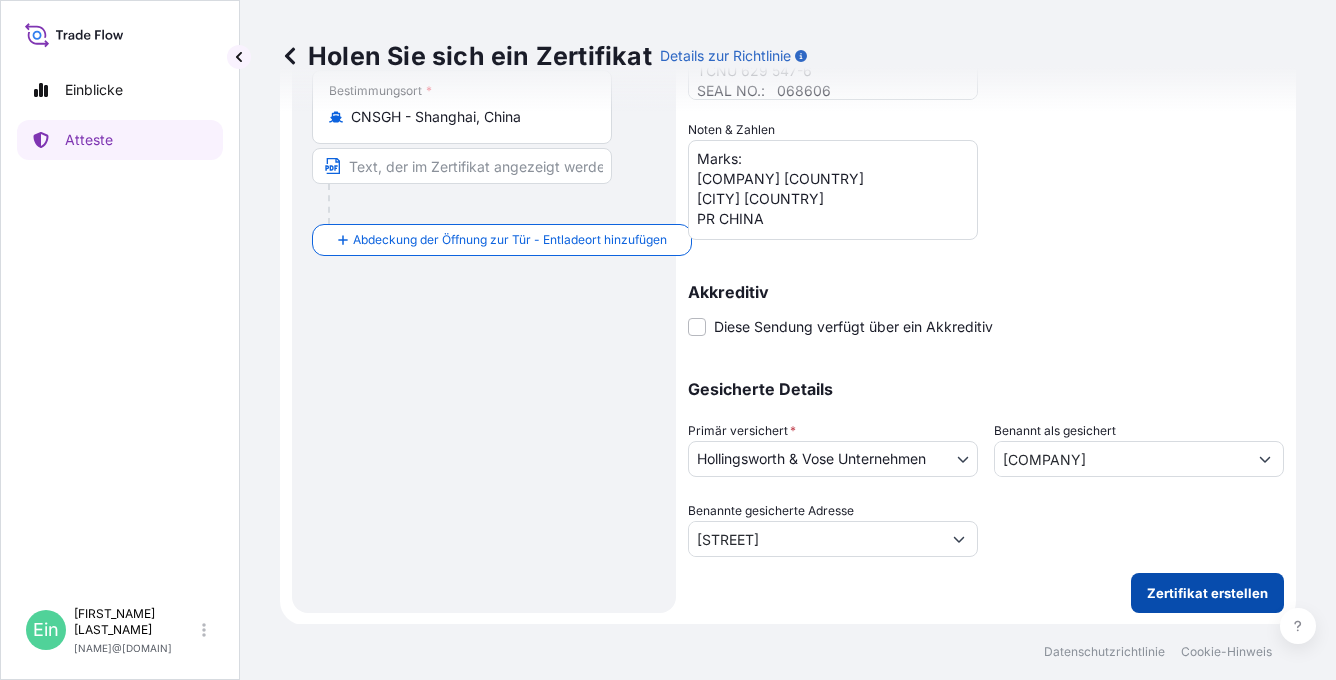click on "Zertifikat erstellen" at bounding box center (1207, 593) 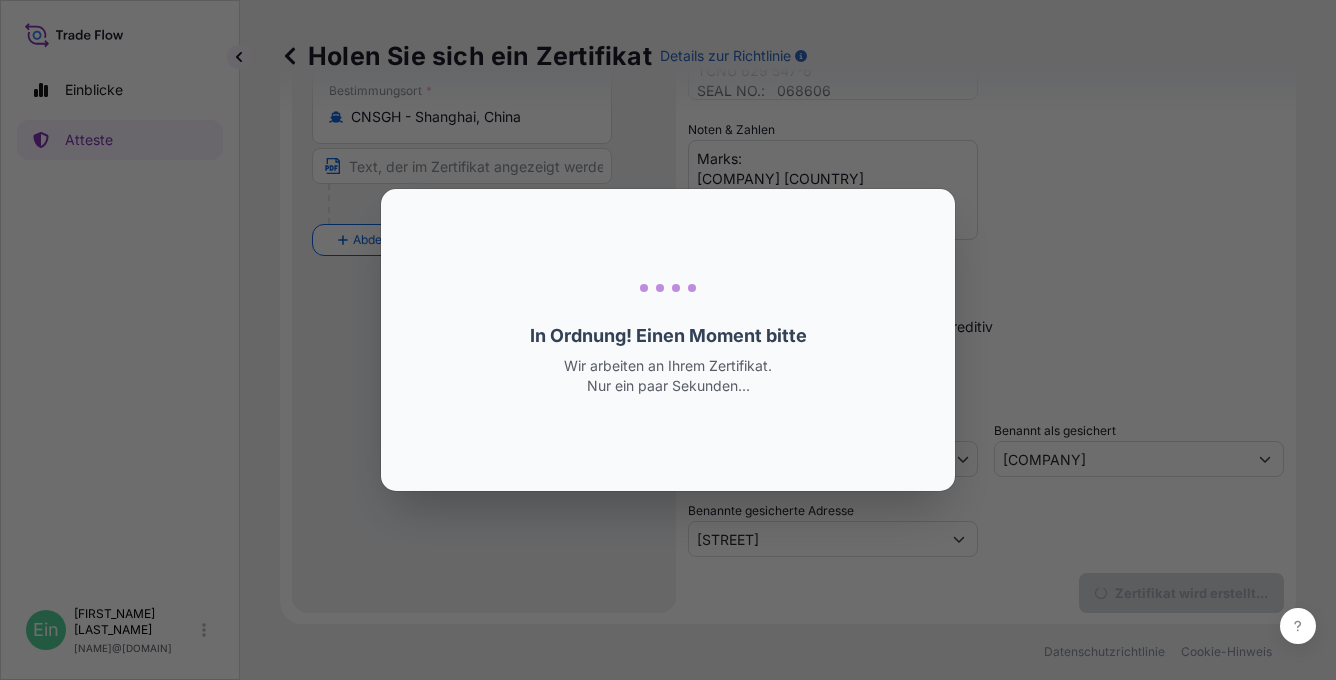 scroll, scrollTop: 0, scrollLeft: 0, axis: both 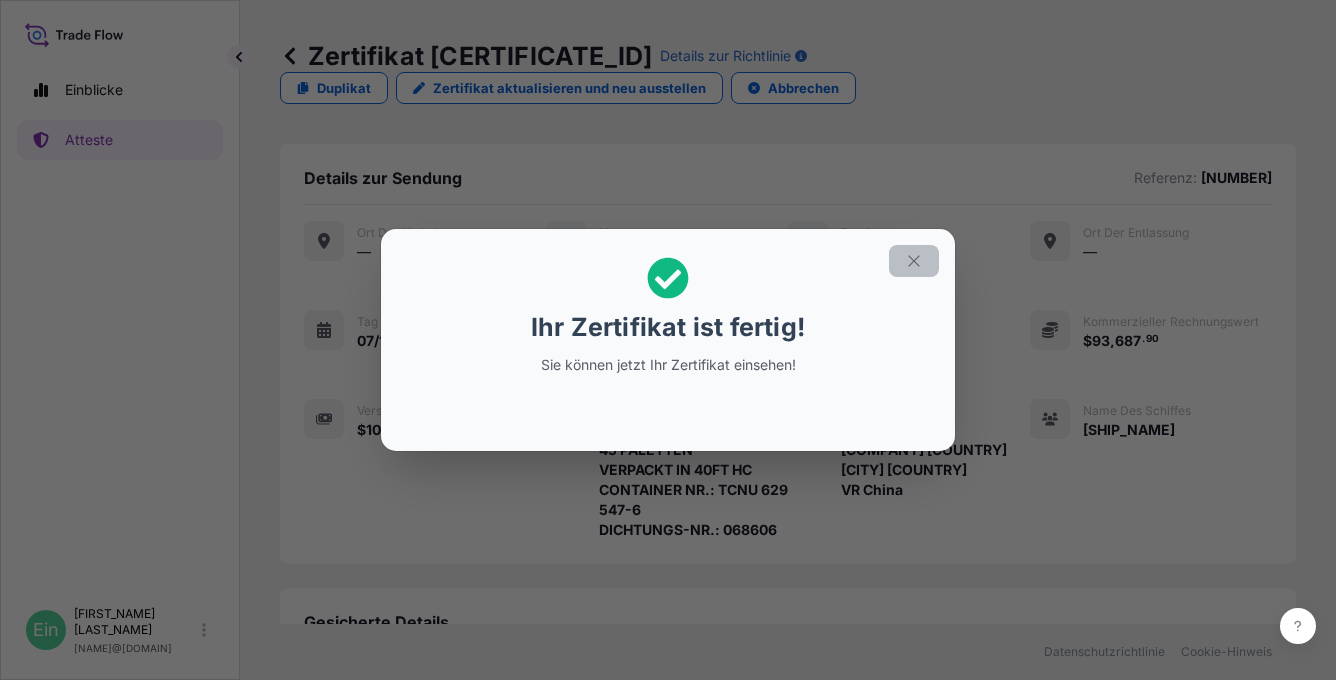 click 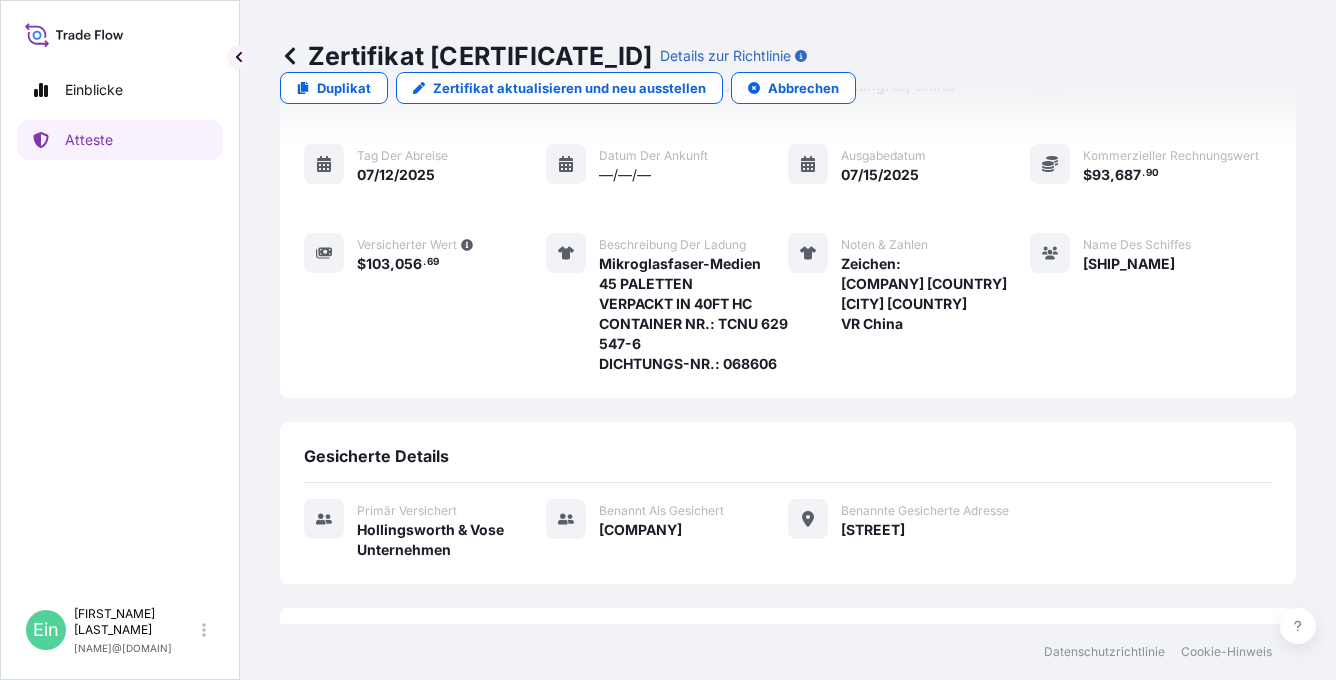 scroll, scrollTop: 332, scrollLeft: 0, axis: vertical 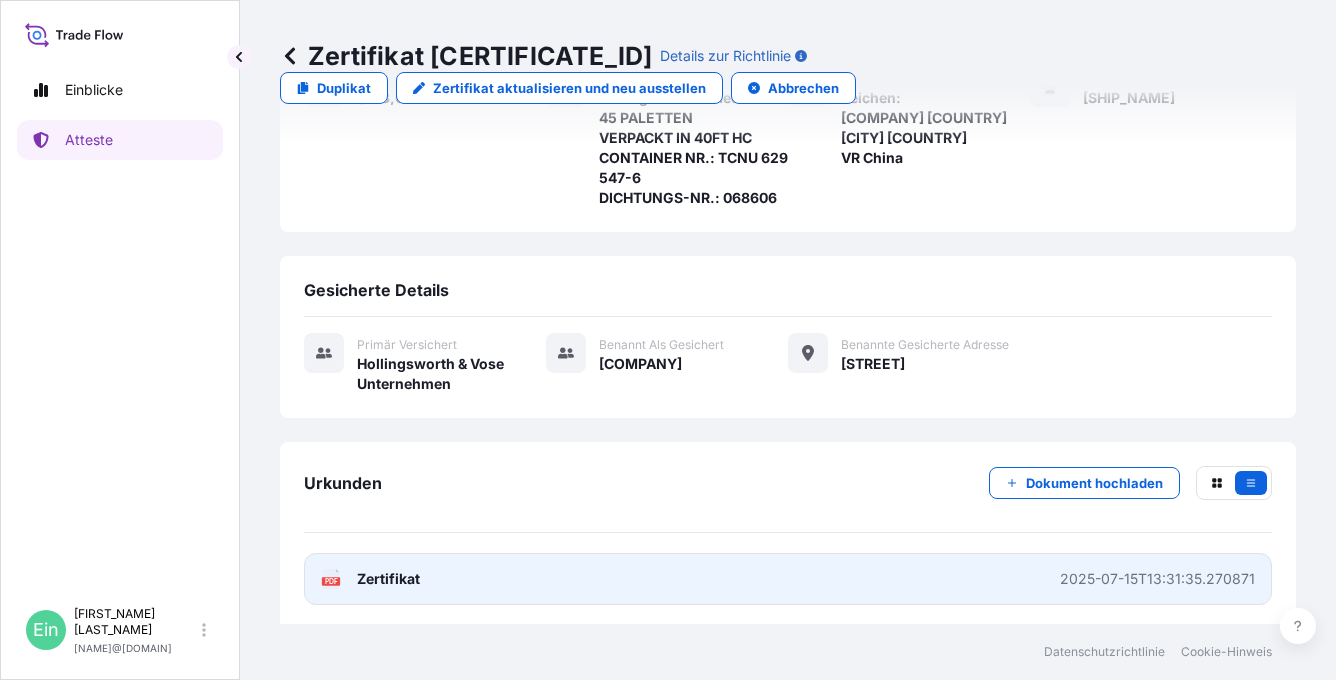 click 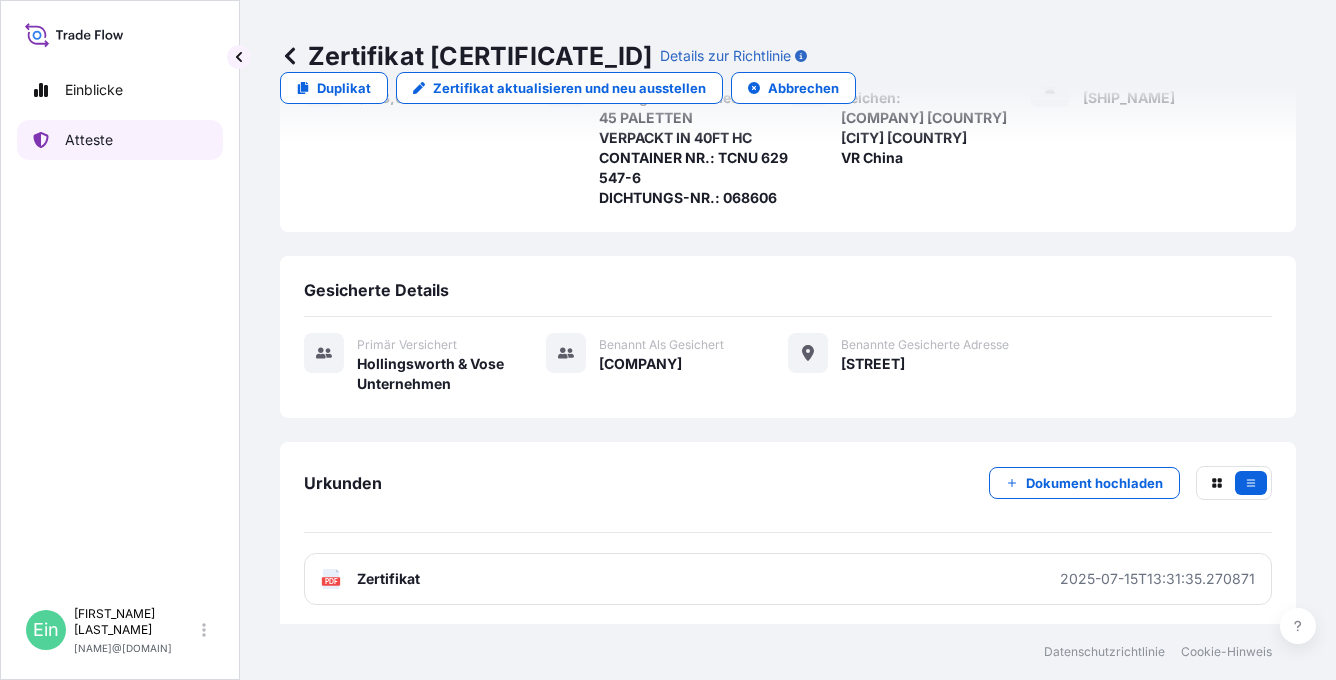 click on "Atteste" at bounding box center (120, 140) 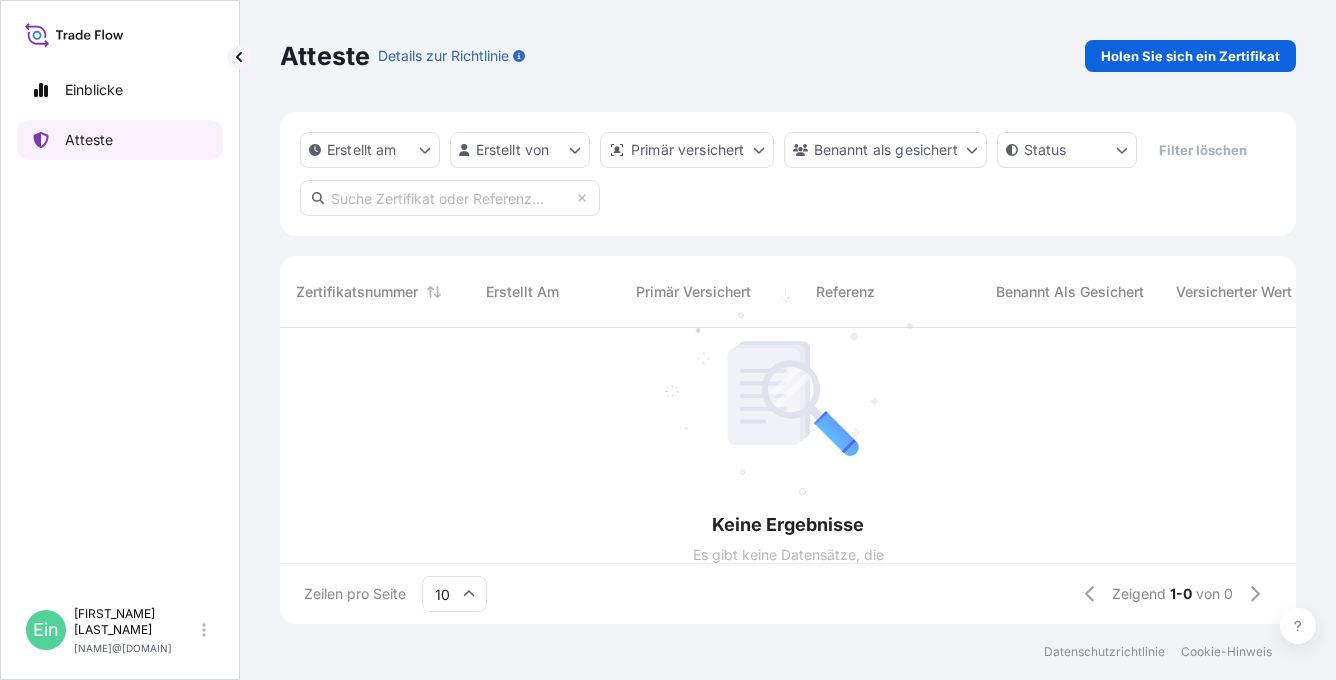 scroll, scrollTop: 0, scrollLeft: 0, axis: both 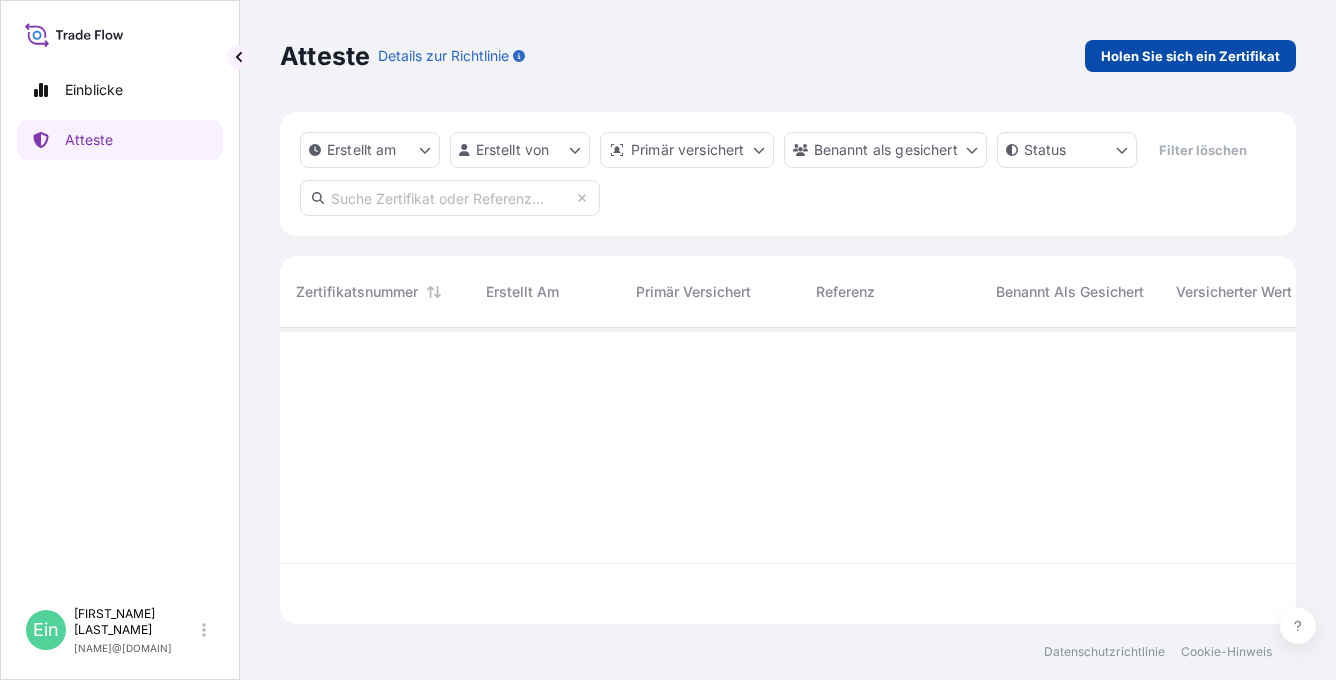 click on "Holen Sie sich ein Zertifikat" at bounding box center (1190, 56) 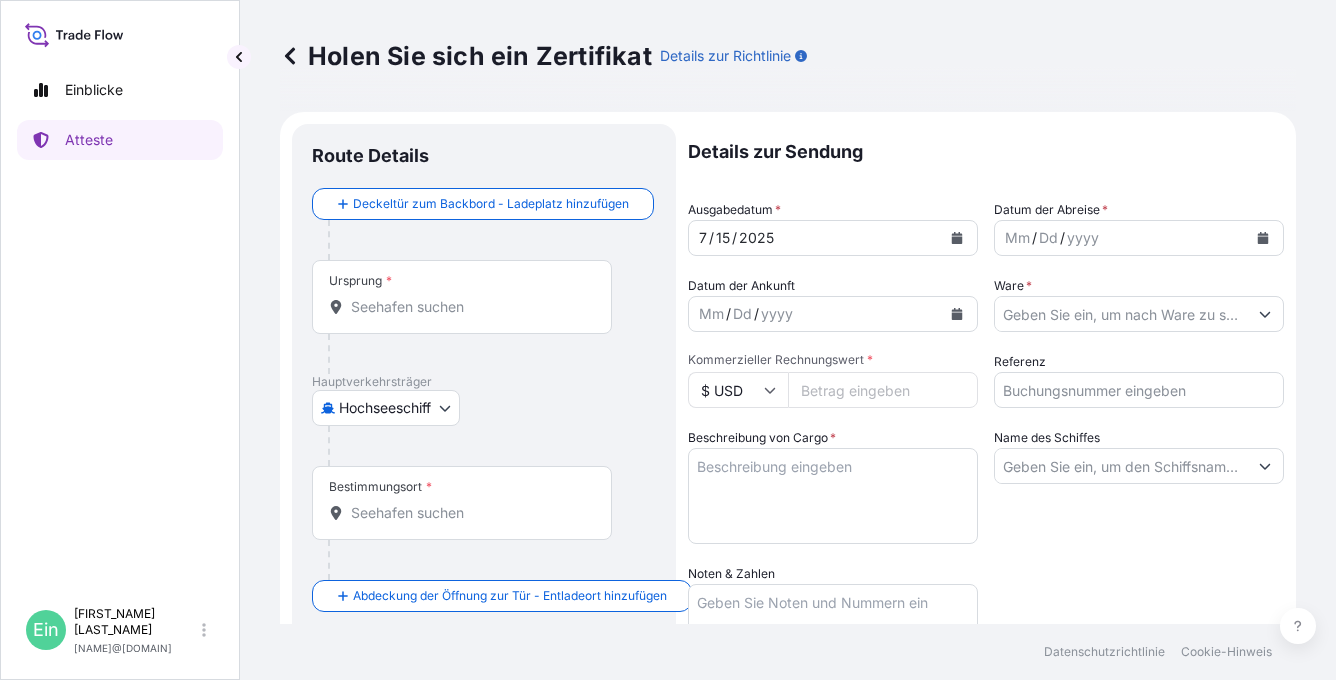 click on "Ursprung *" at bounding box center (469, 307) 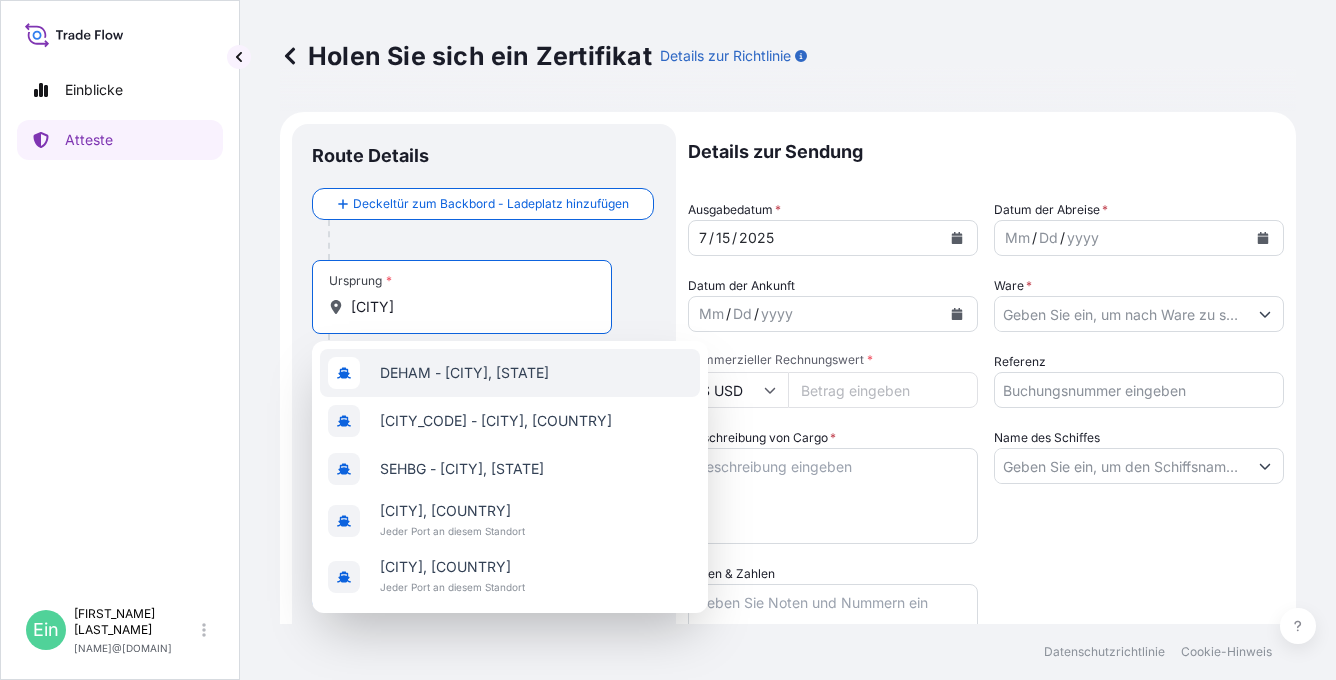 click on "DEHAM - [CITY], [STATE]" at bounding box center [464, 373] 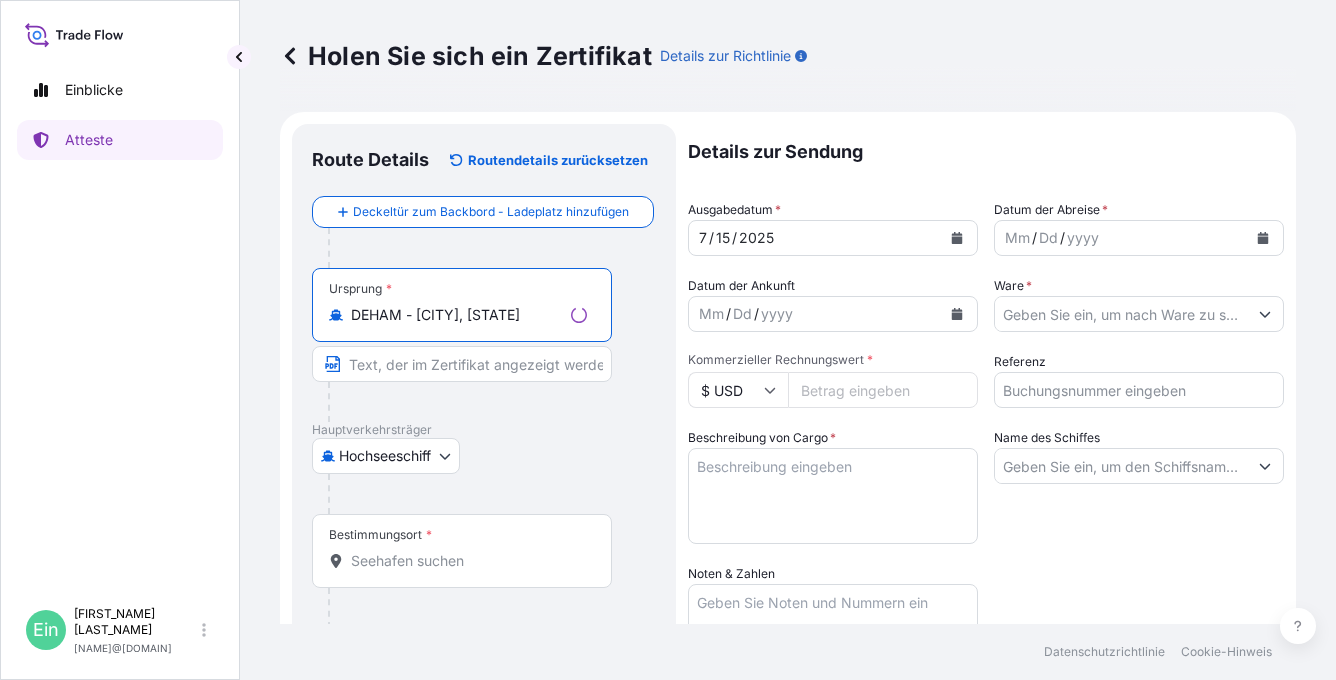 type on "DEHAM - [CITY], [STATE]" 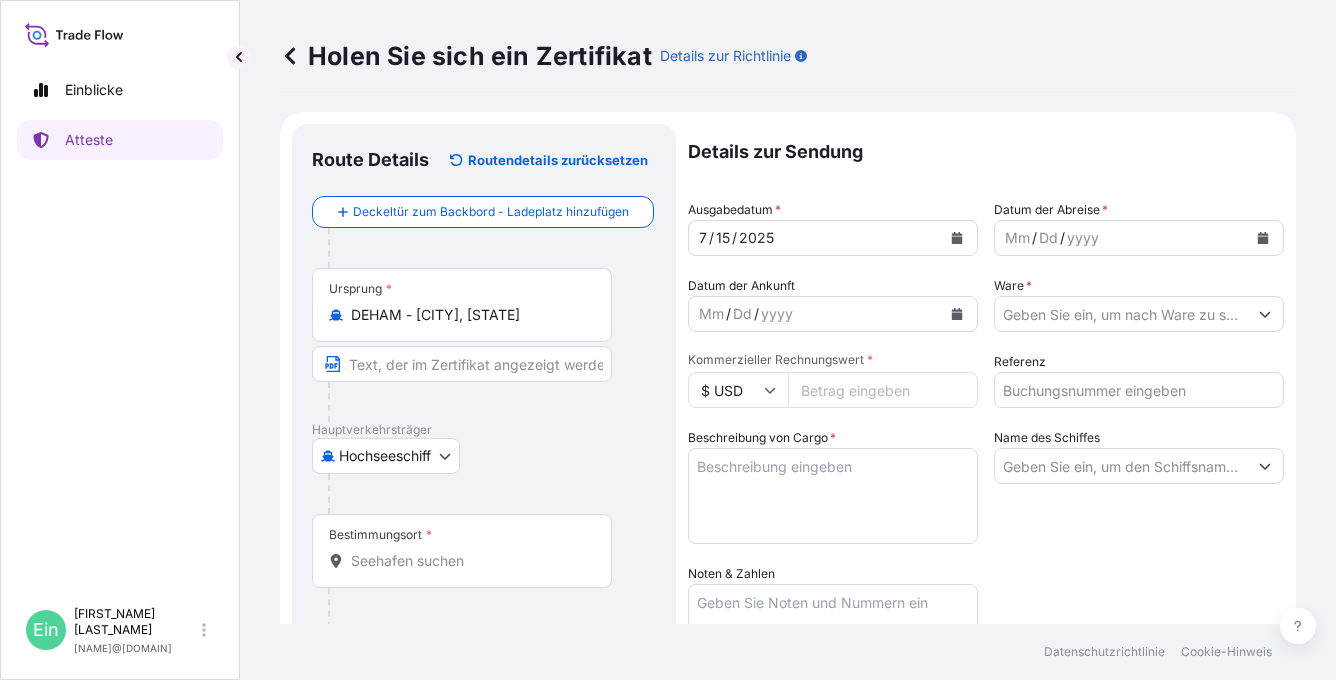 click on "Bestimmungsort *" at bounding box center (462, 551) 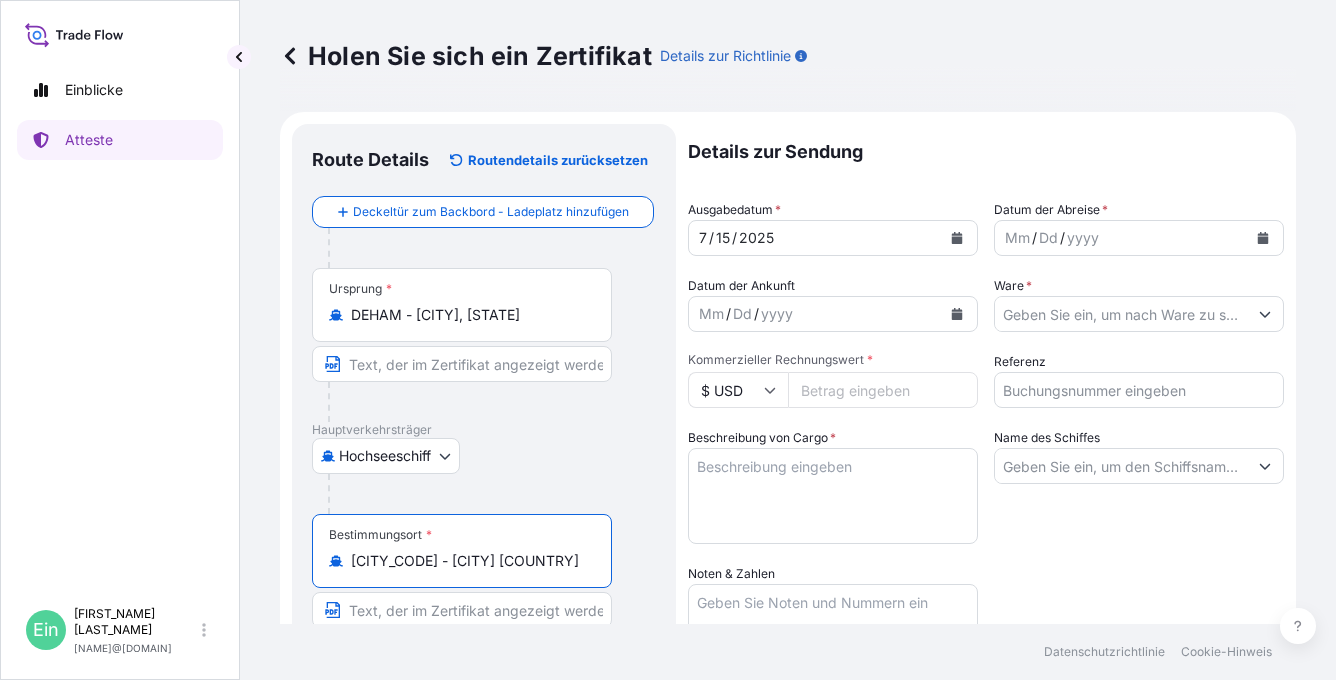 type on "[CITY_CODE] - [CITY] [COUNTRY]" 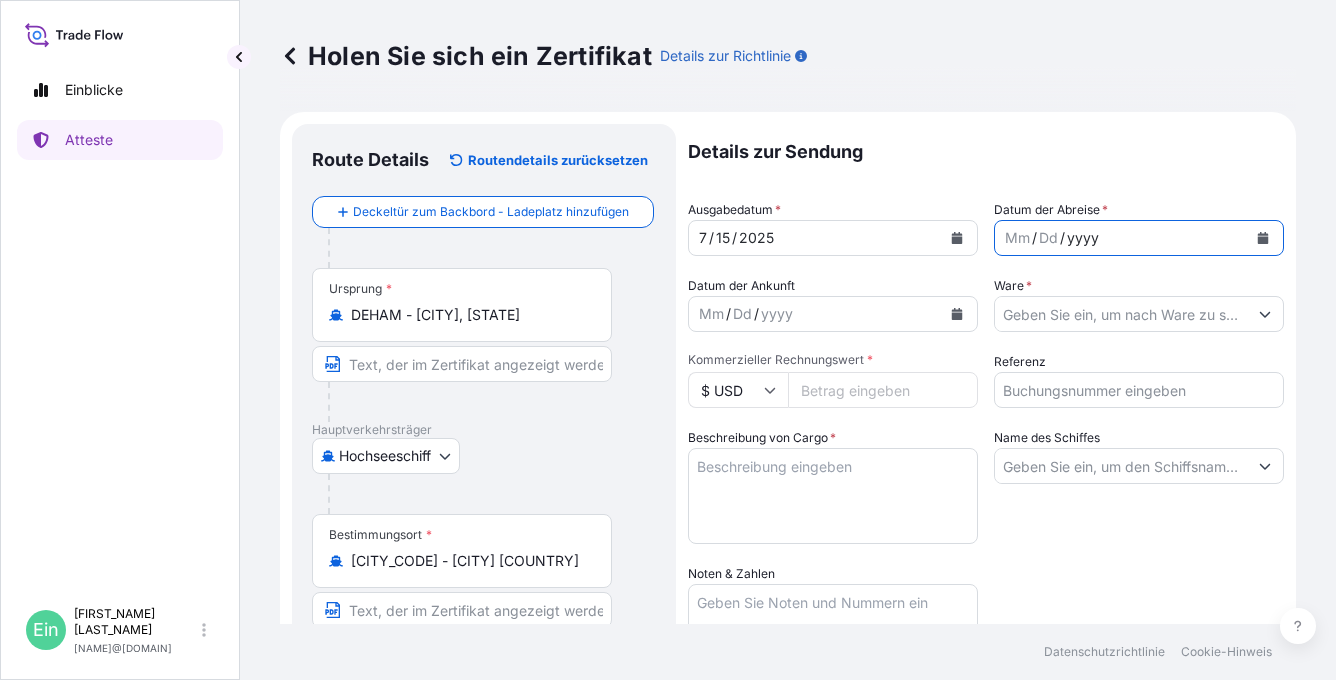 click on "yyyy" at bounding box center (1083, 238) 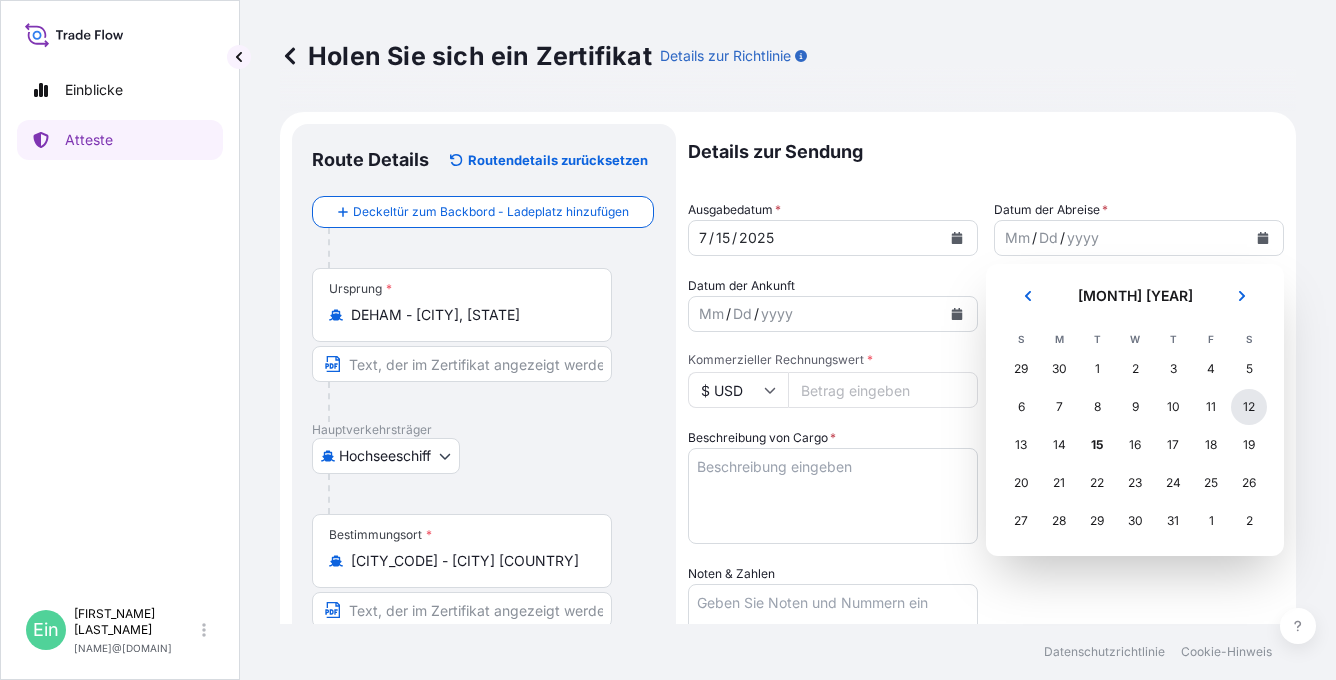 click on "12" at bounding box center [1249, 407] 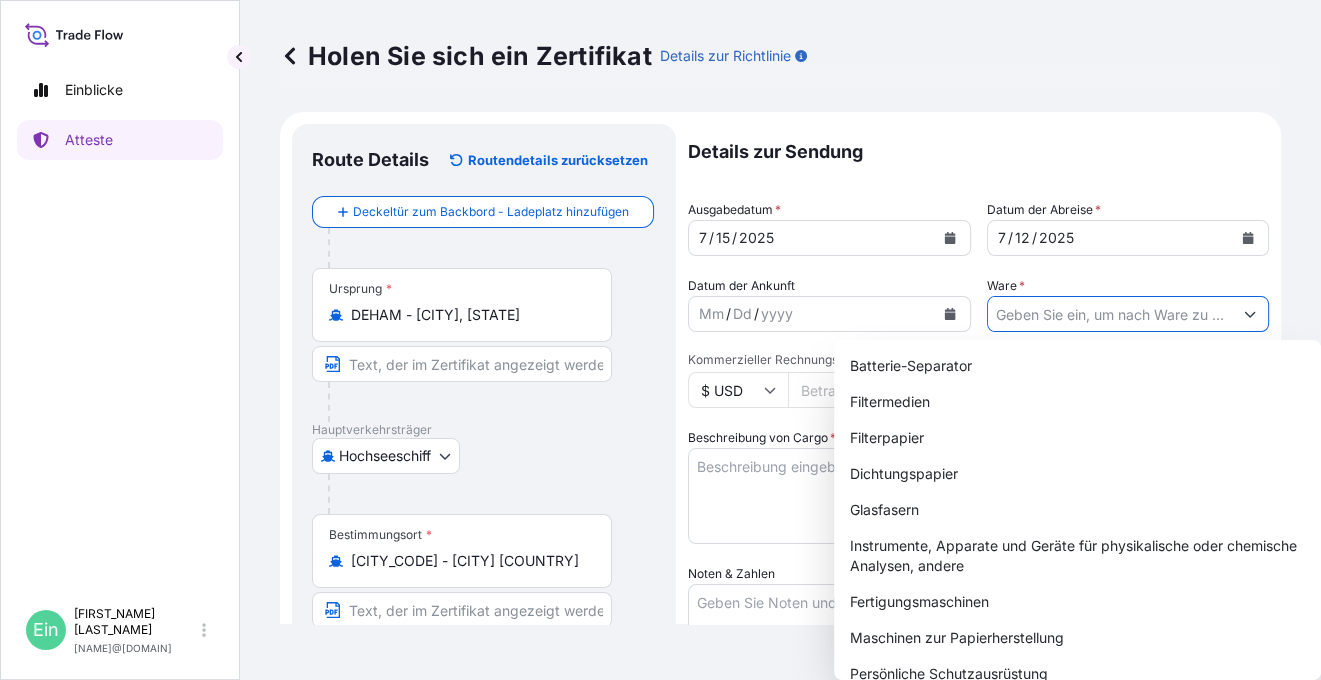 click on "Ware *" at bounding box center [1110, 314] 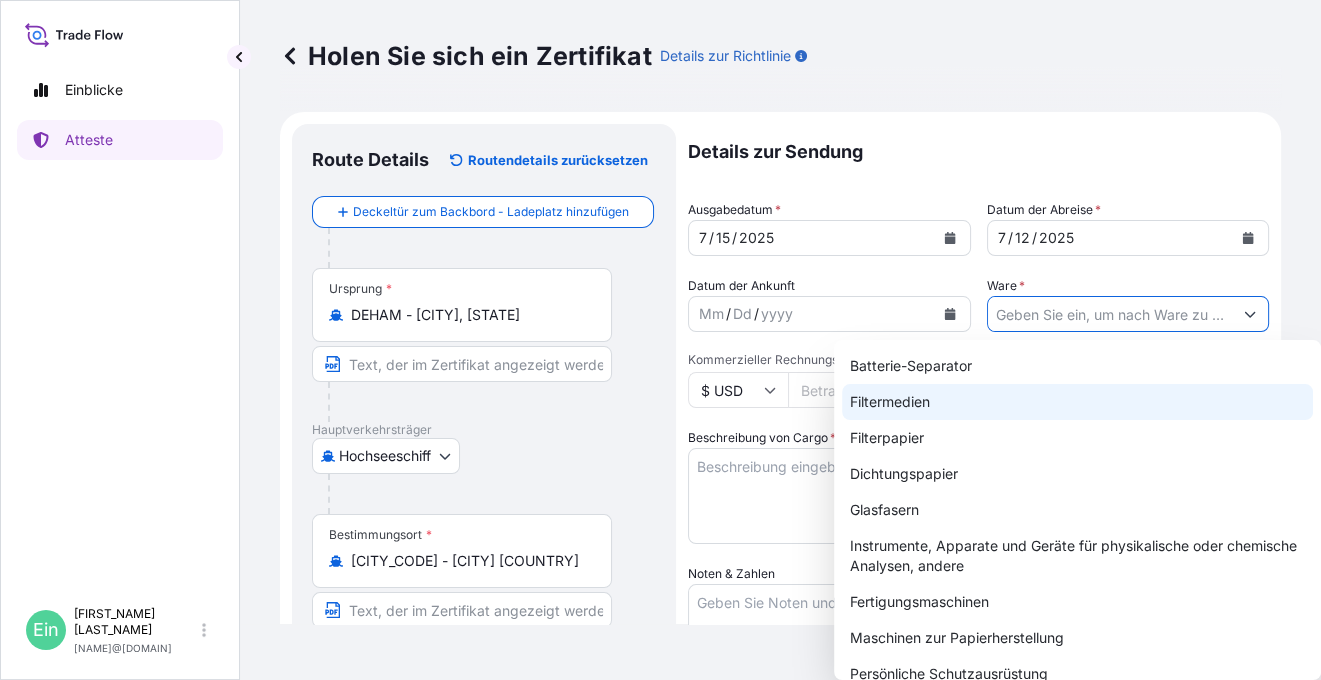 click on "Filtermedien" at bounding box center [1077, 402] 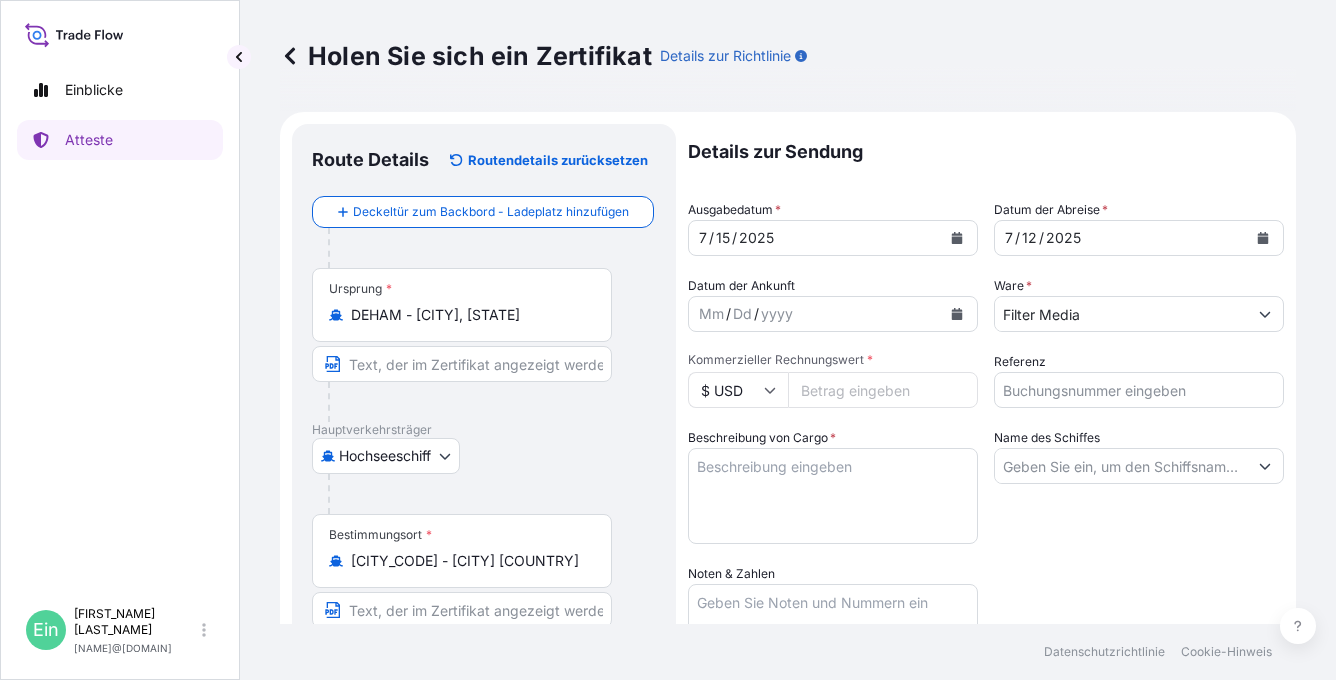 click on "Kommerzieller Rechnungswert    *" at bounding box center (883, 390) 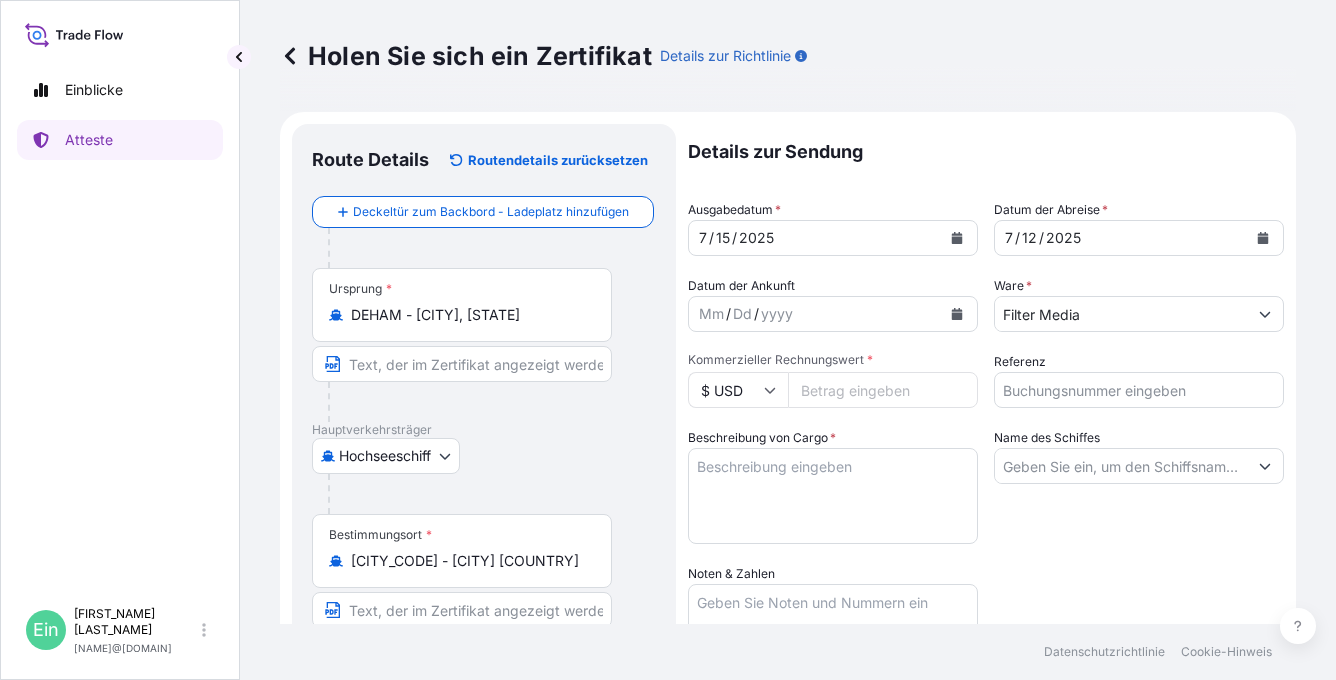 click 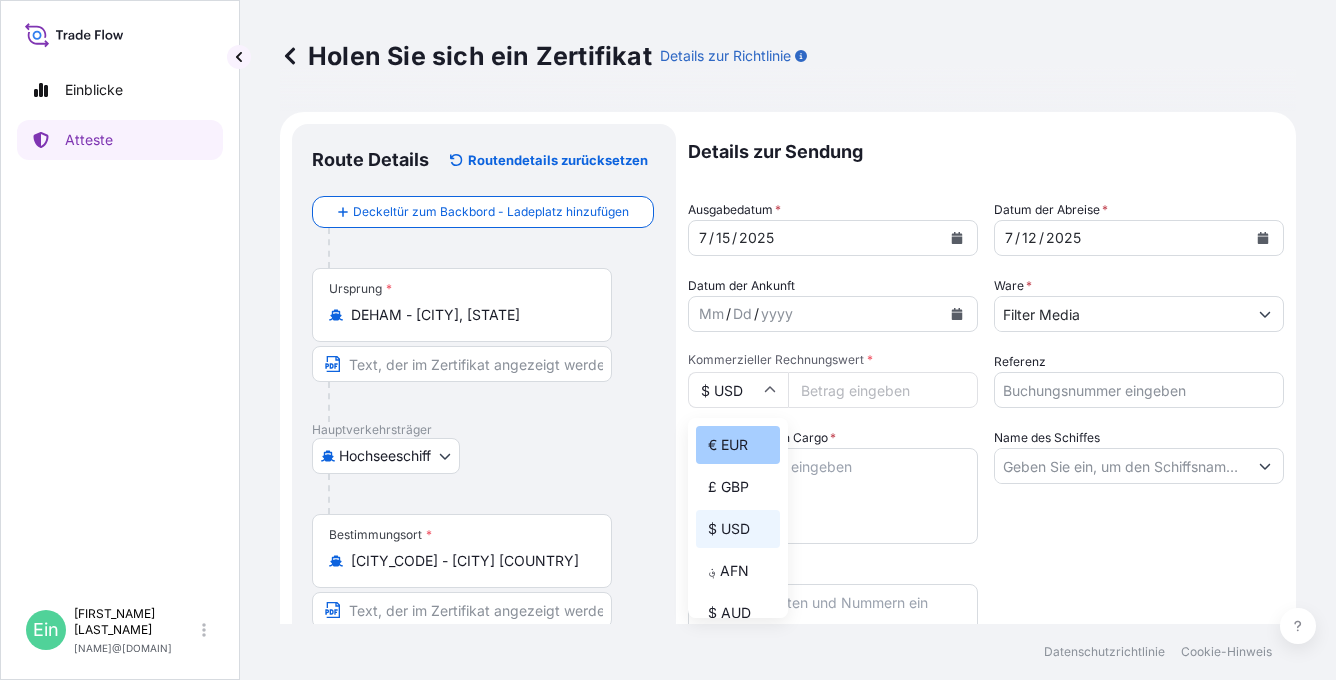 click on "€ EUR" at bounding box center [738, 445] 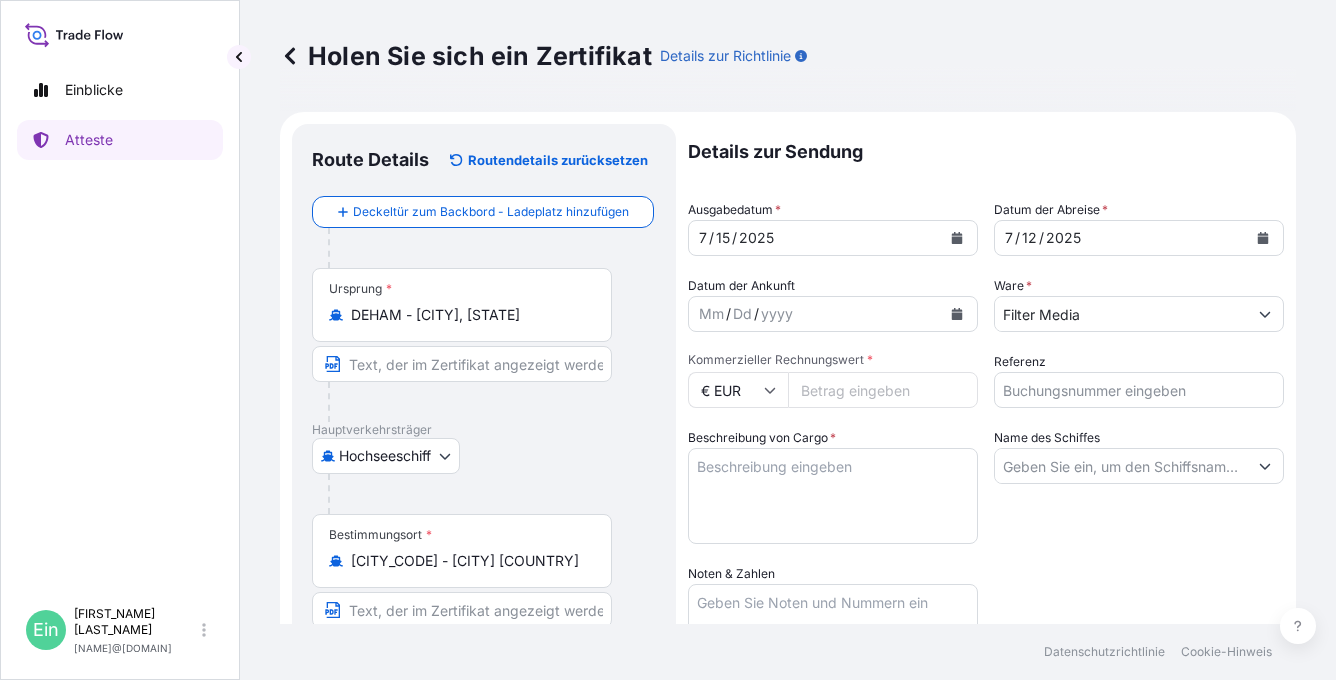 click on "Kommerzieller Rechnungswert    *" at bounding box center (883, 390) 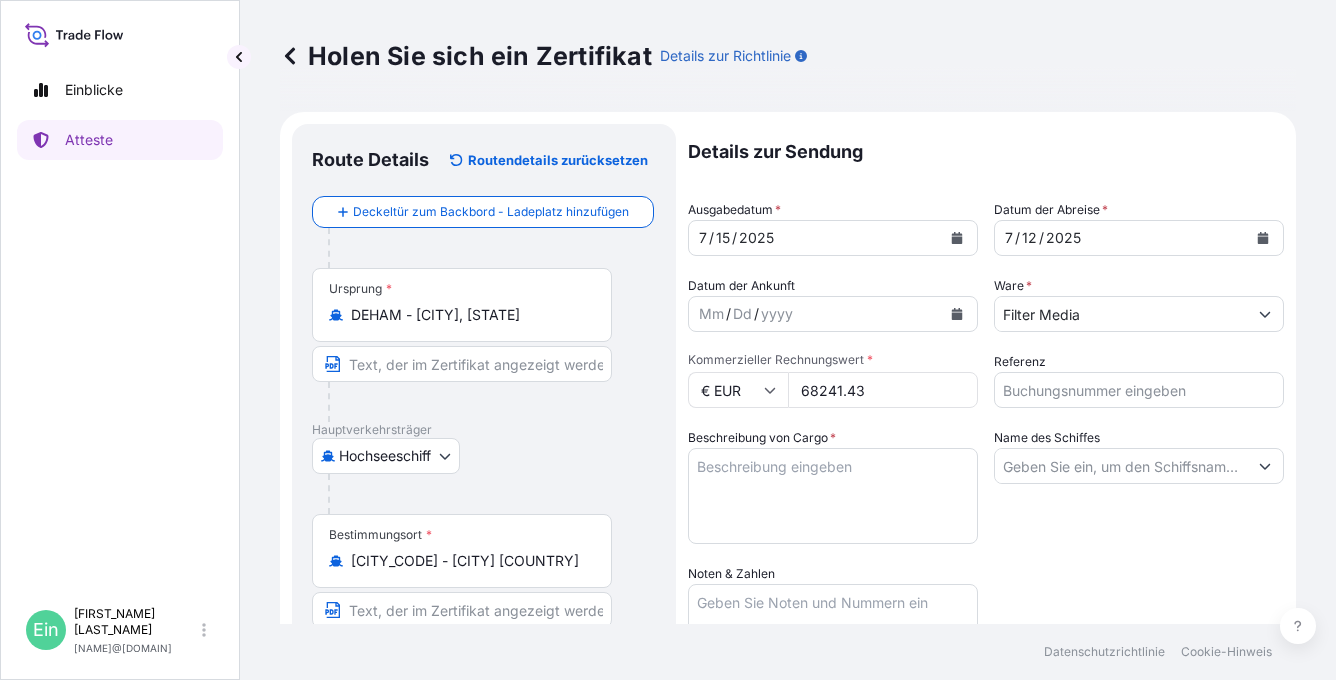 type on "68241.43" 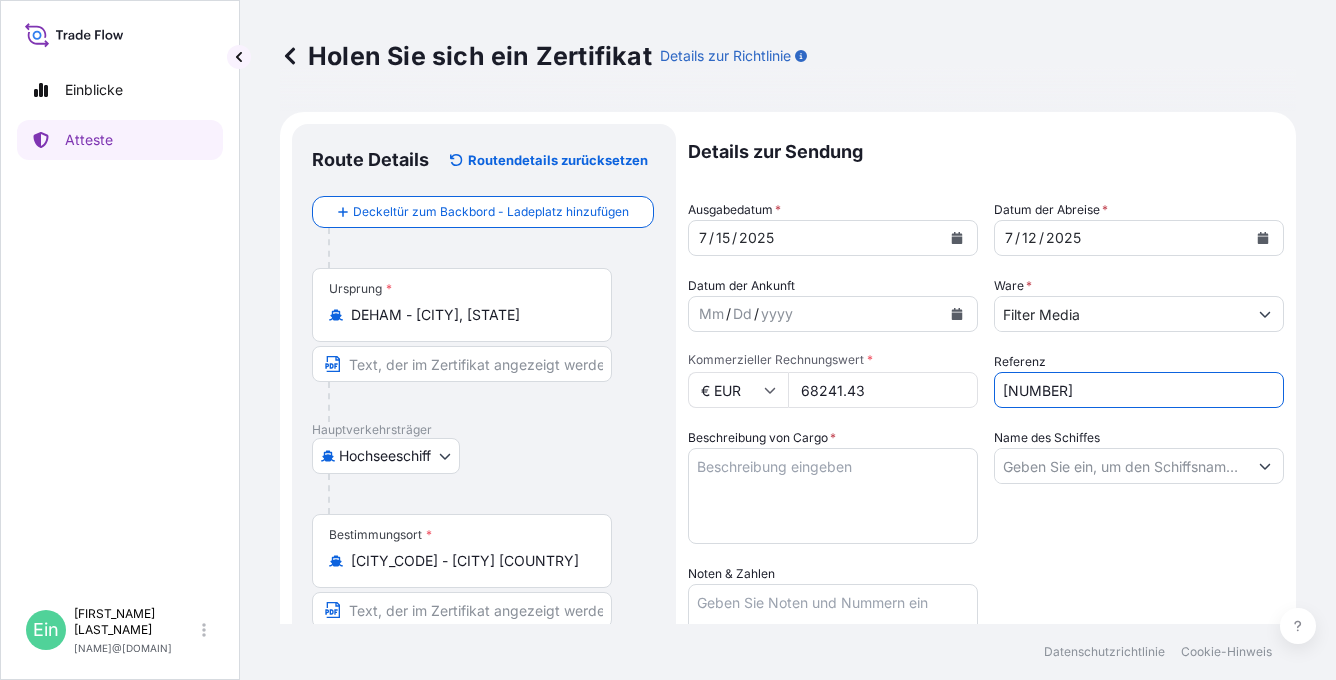 type on "[NUMBER]" 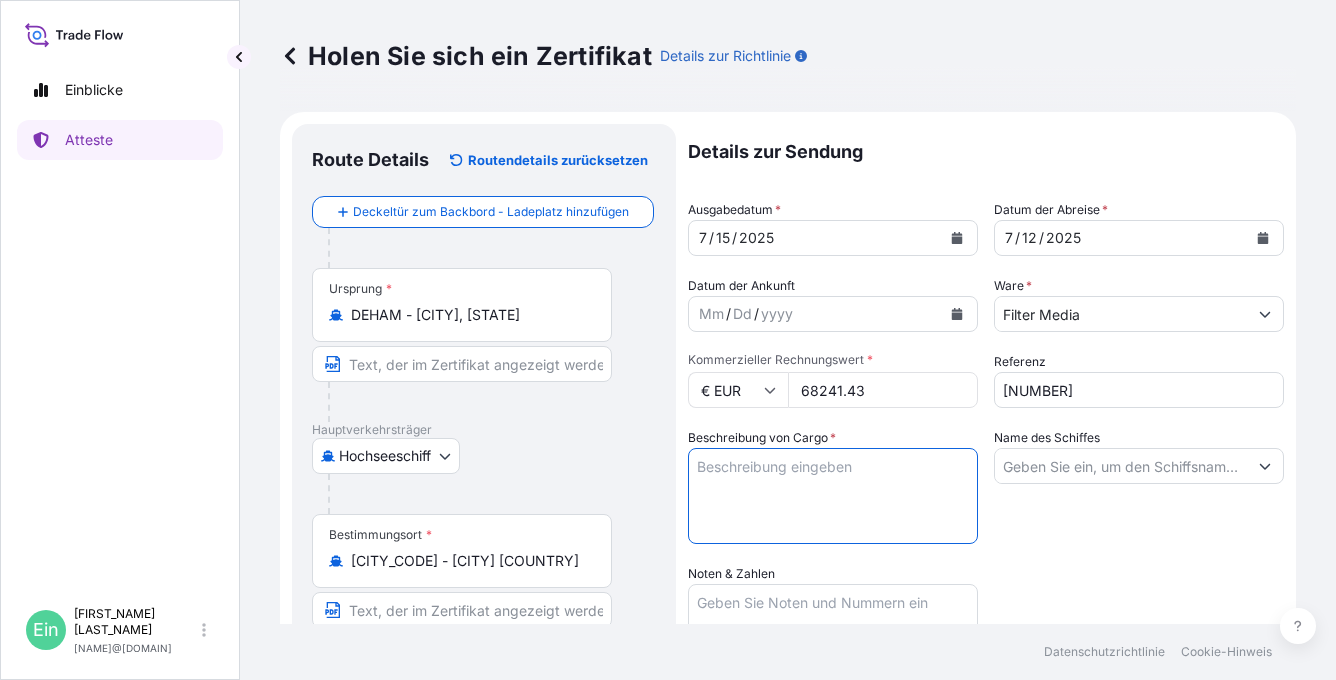 click on "Beschreibung von Cargo *" at bounding box center [833, 496] 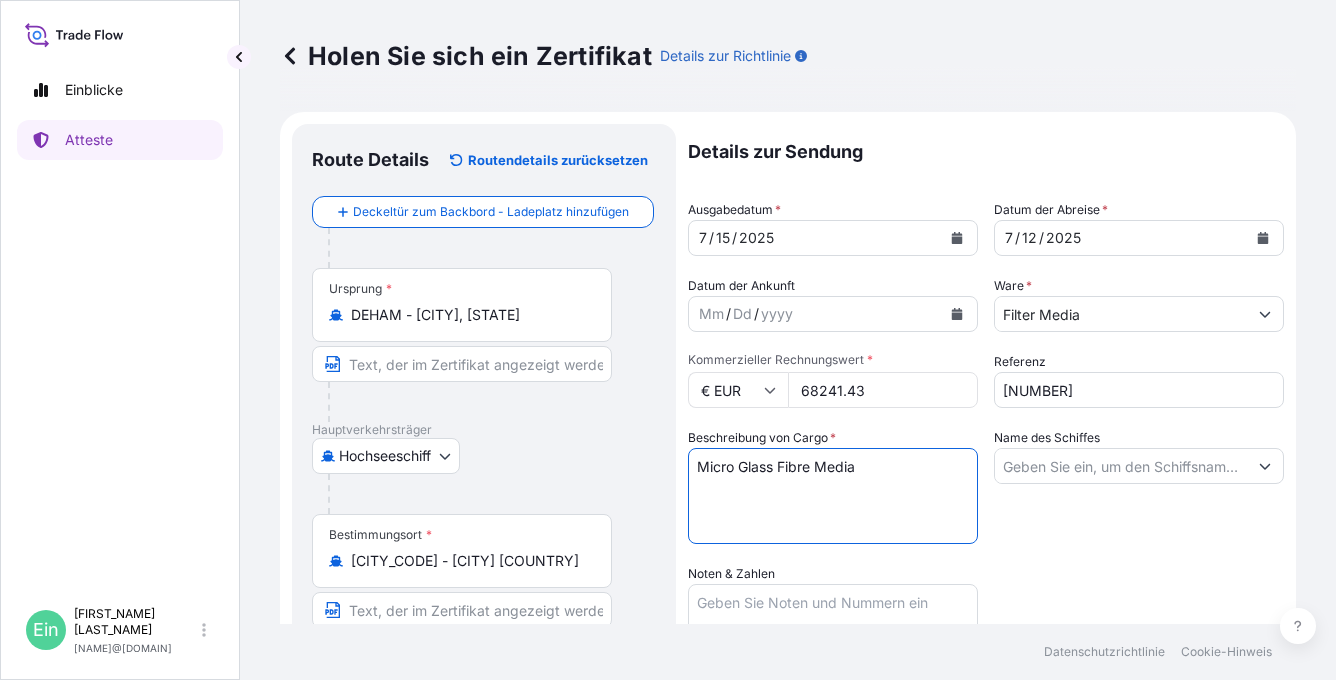 paste on "**********" 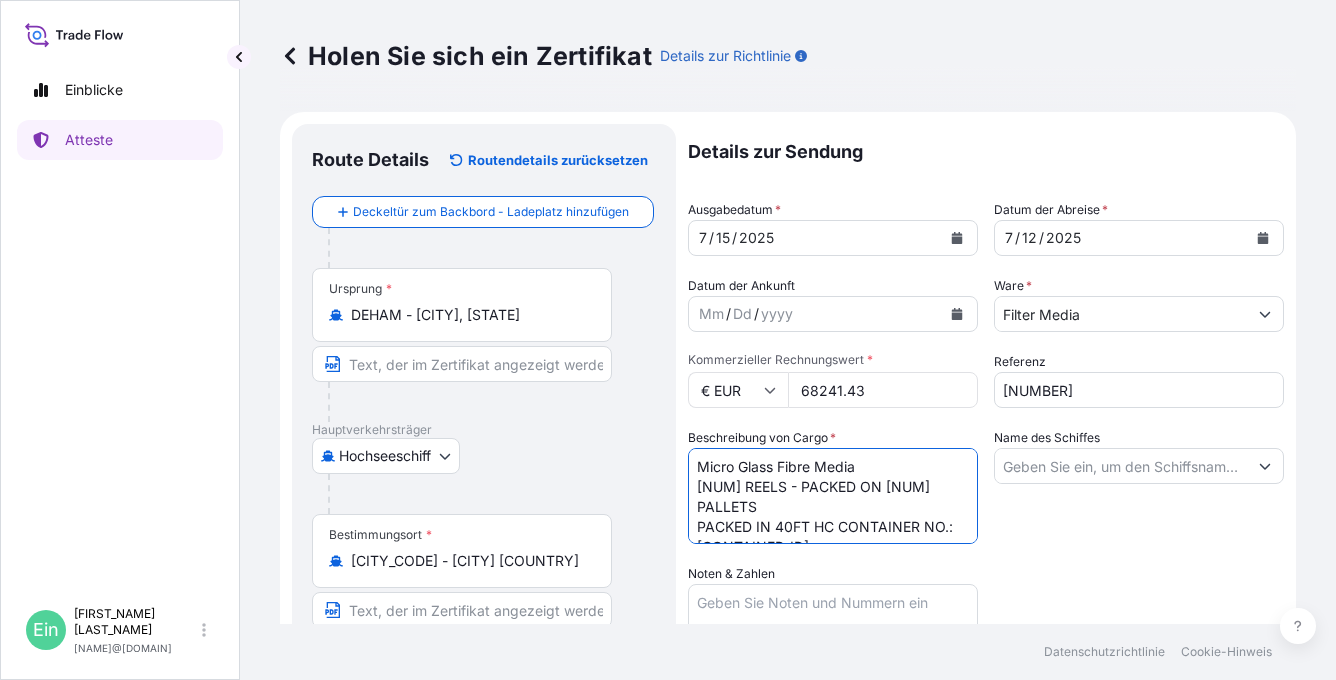 scroll, scrollTop: 112, scrollLeft: 0, axis: vertical 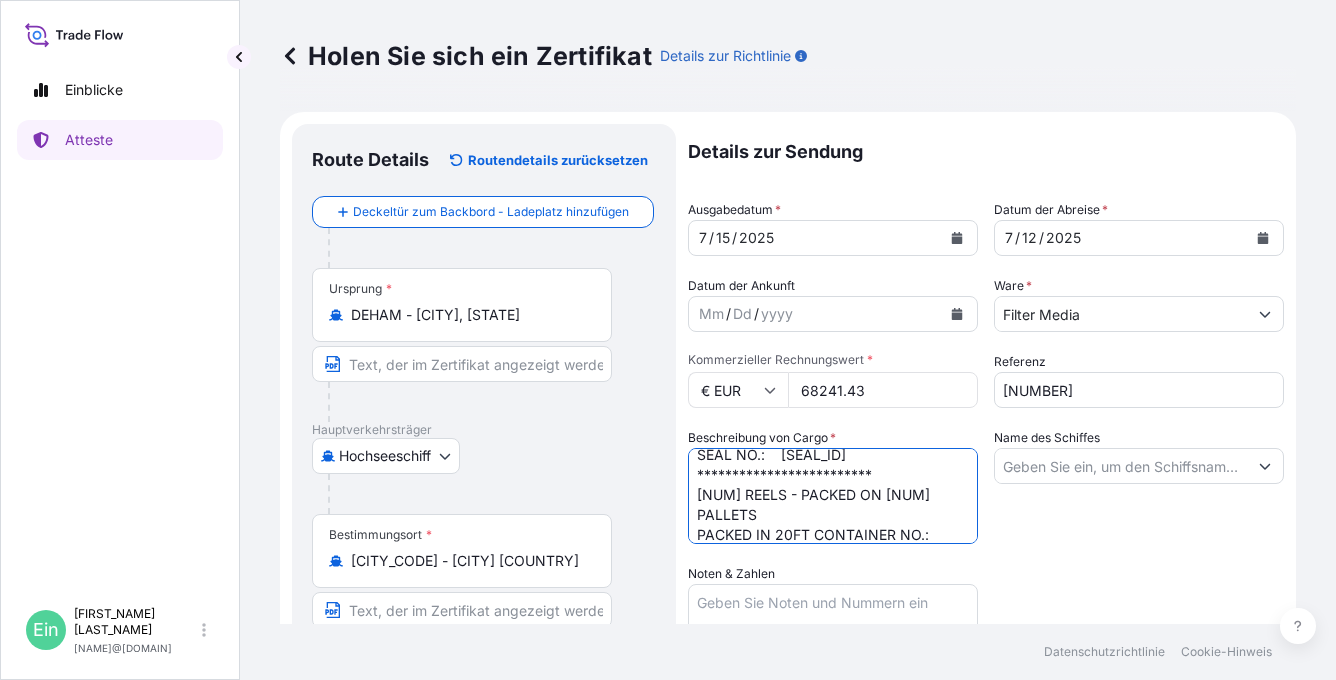 type on "**********" 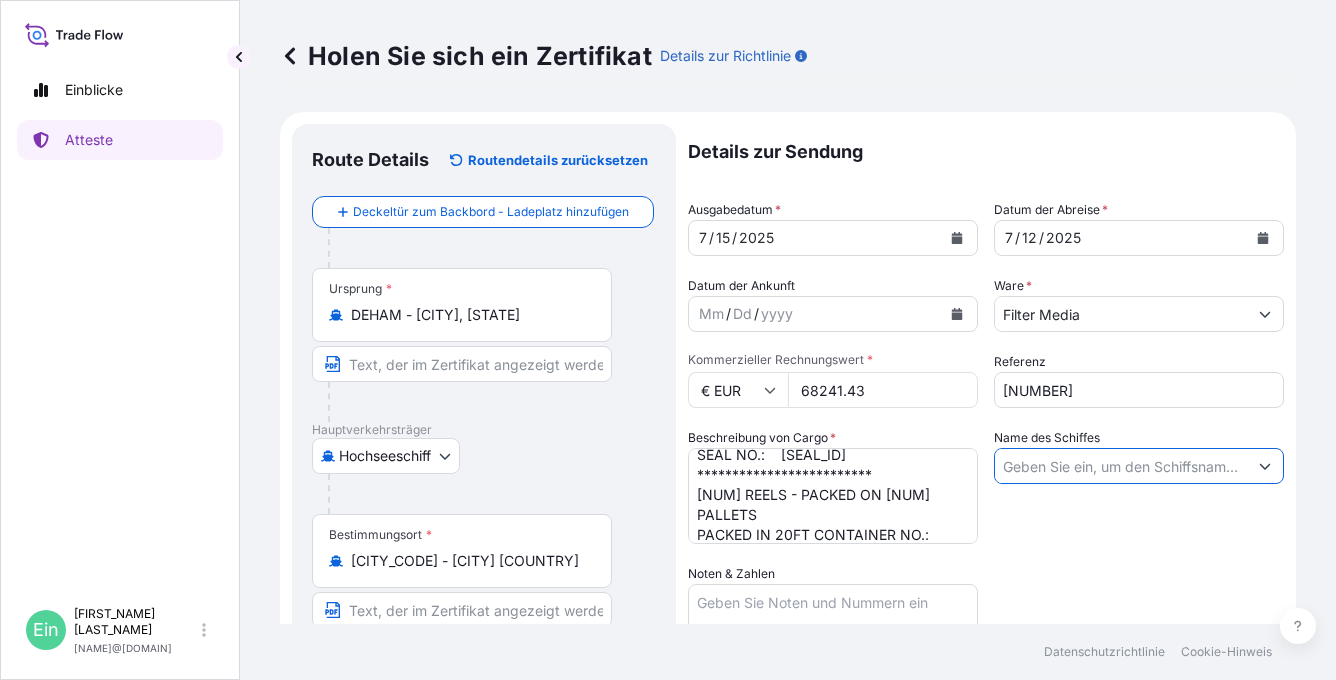click on "Name des Schiffes" at bounding box center (1121, 466) 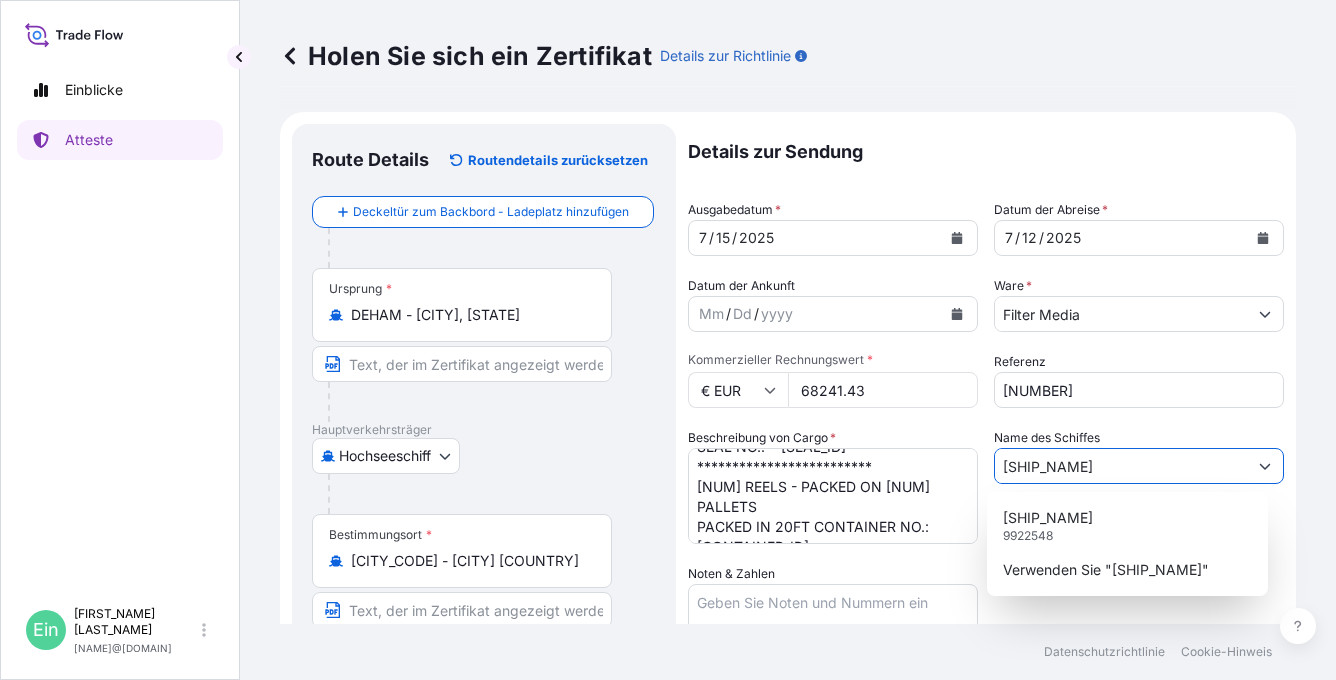 scroll, scrollTop: 121, scrollLeft: 0, axis: vertical 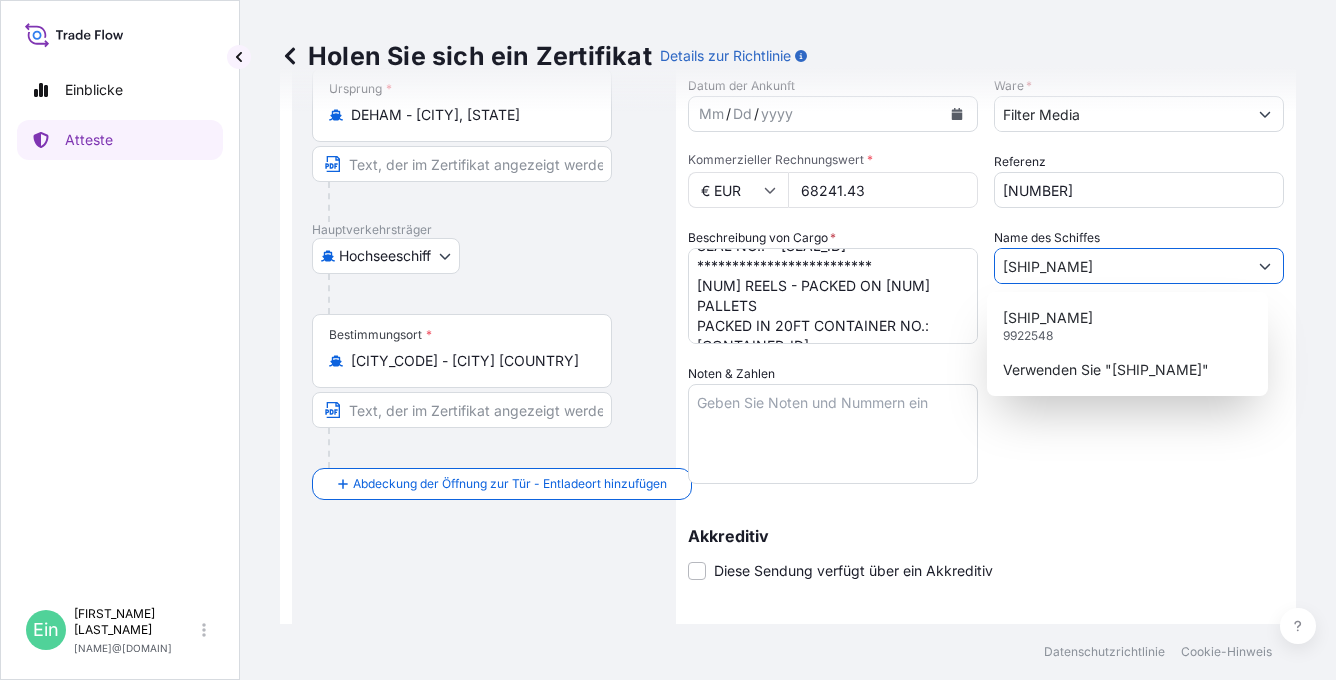 type on "[SHIP_NAME]" 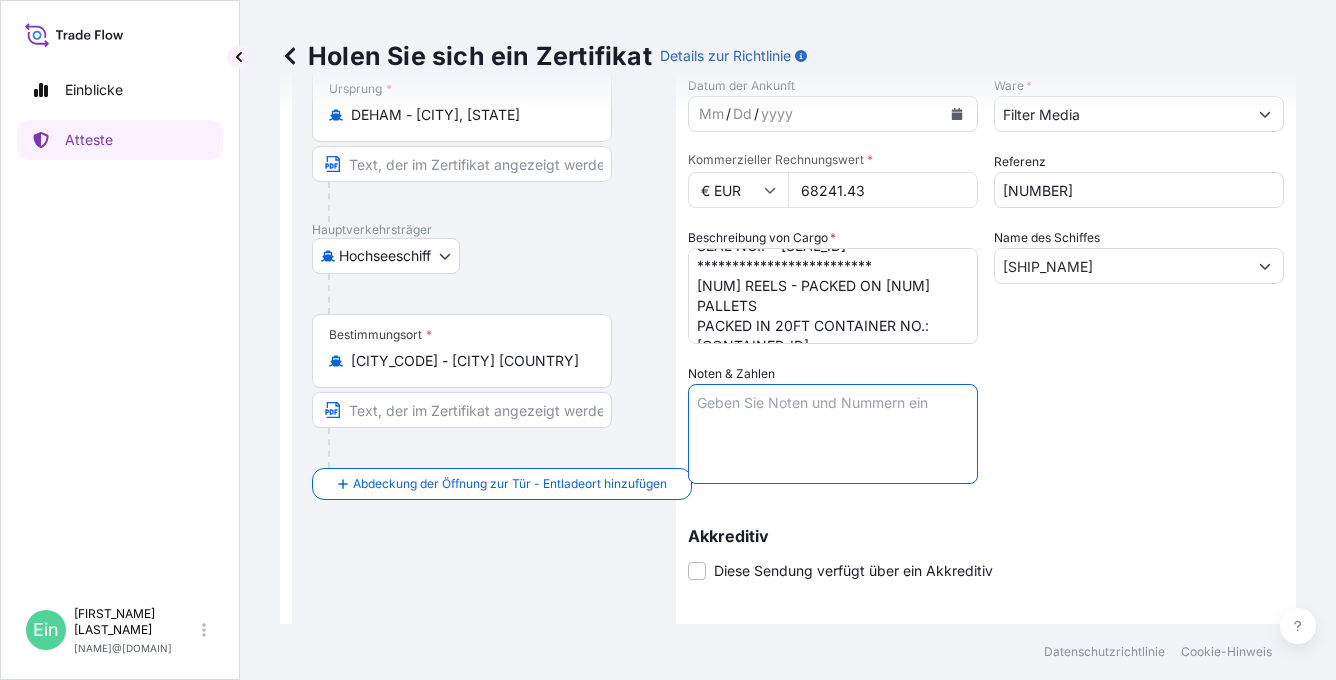 click on "Noten & Zahlen" at bounding box center (833, 434) 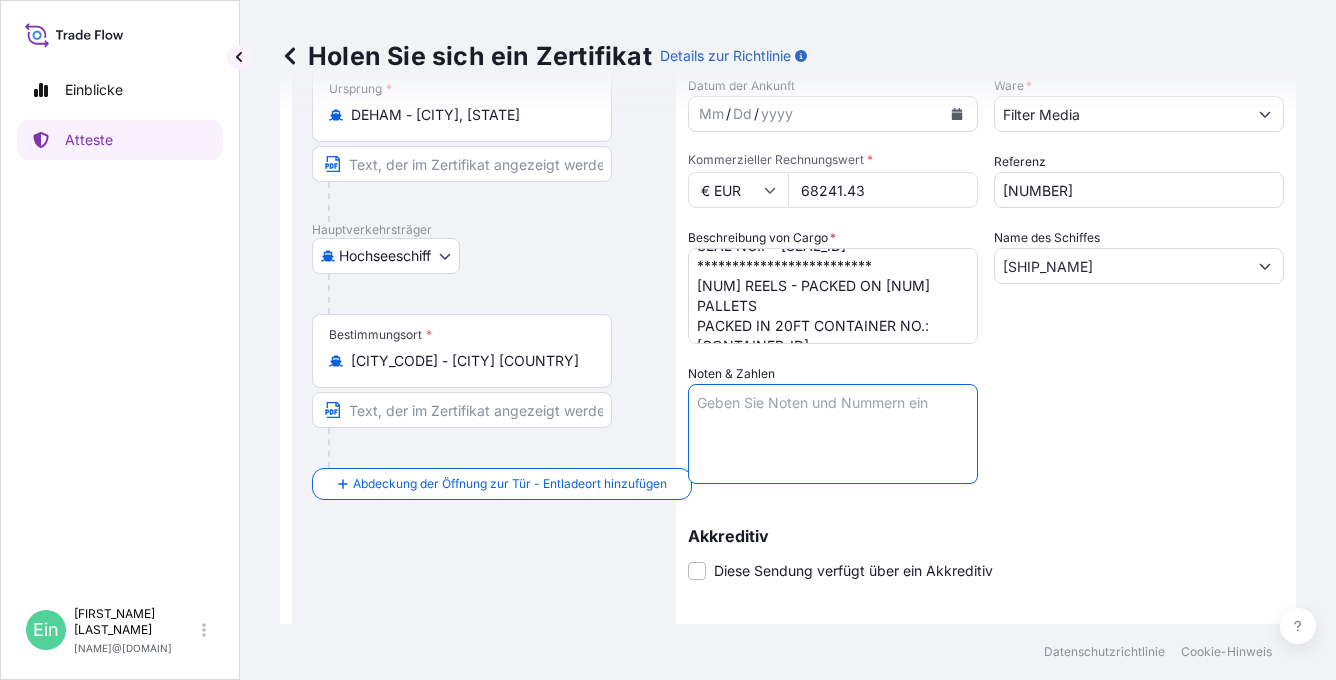 paste on "Marks:
[COMPANY]
P/O [PO_NUMBER]
[CITY] [COUNTRY]
P.R. CHINA" 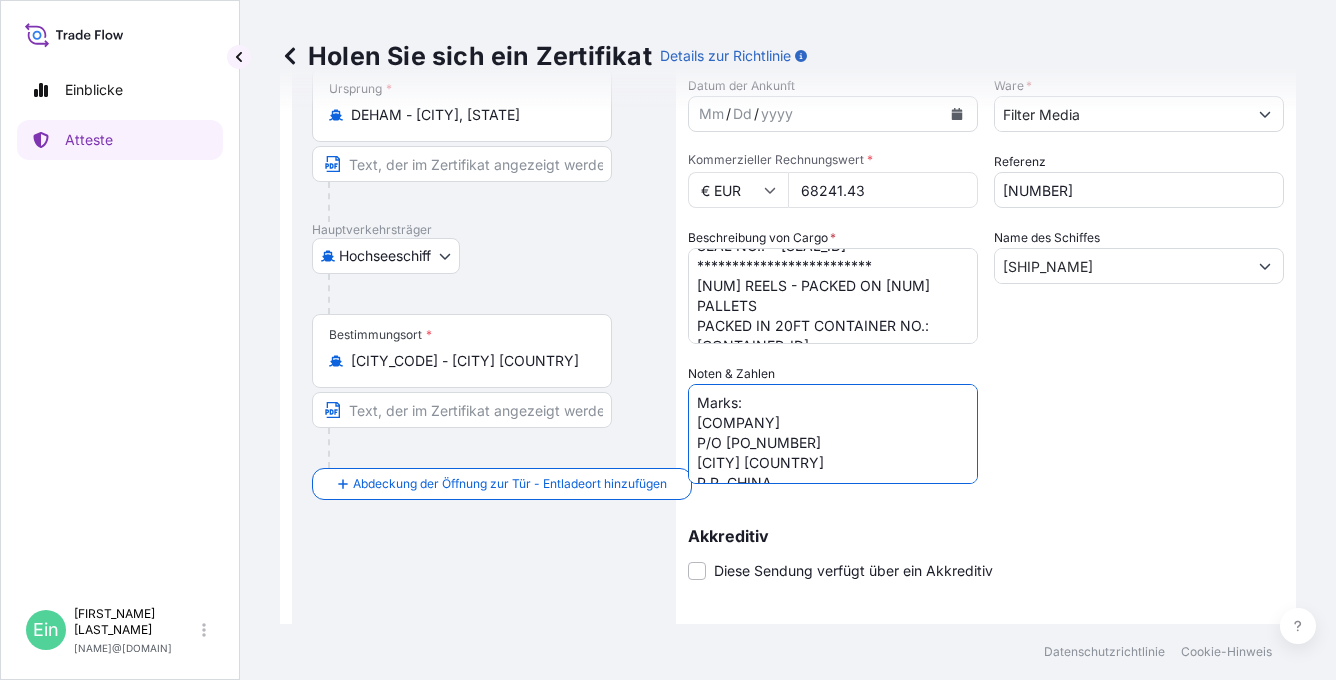 scroll, scrollTop: 28, scrollLeft: 0, axis: vertical 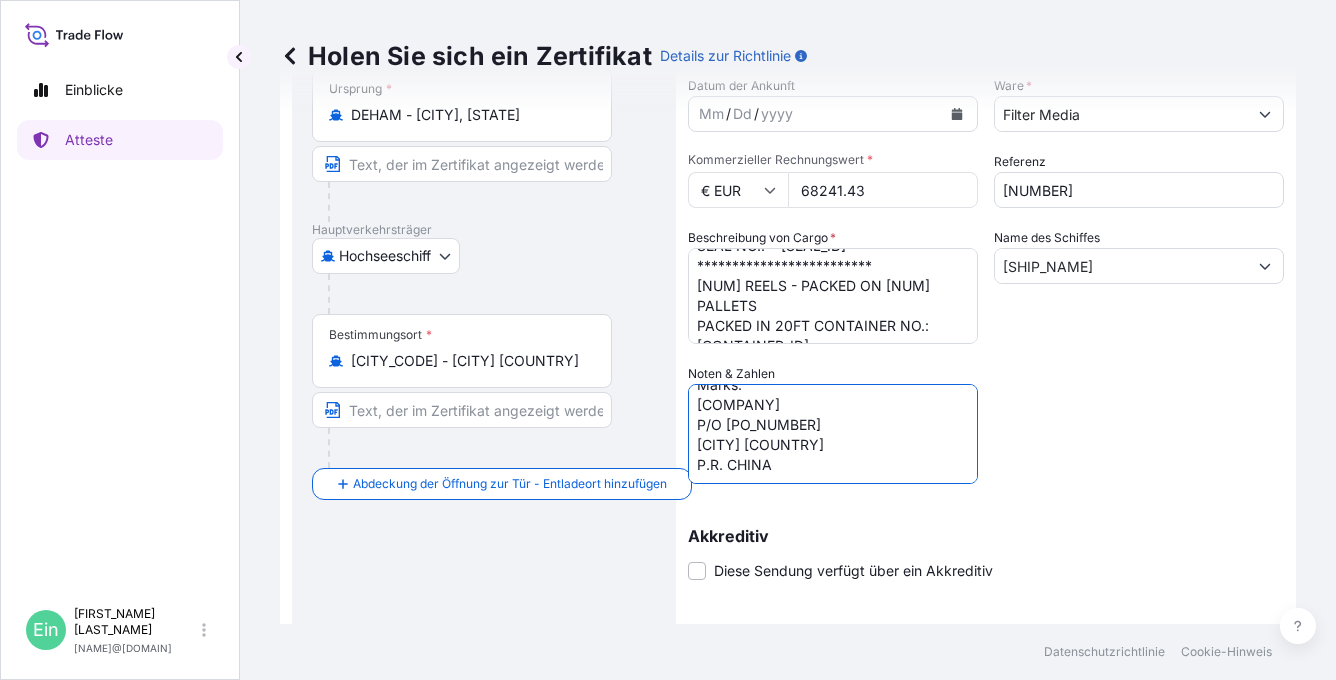 click on "Marks:
[COMPANY]
P/O [PO_NUMBER]
[CITY] [COUNTRY]
P.R. CHINA" at bounding box center [833, 434] 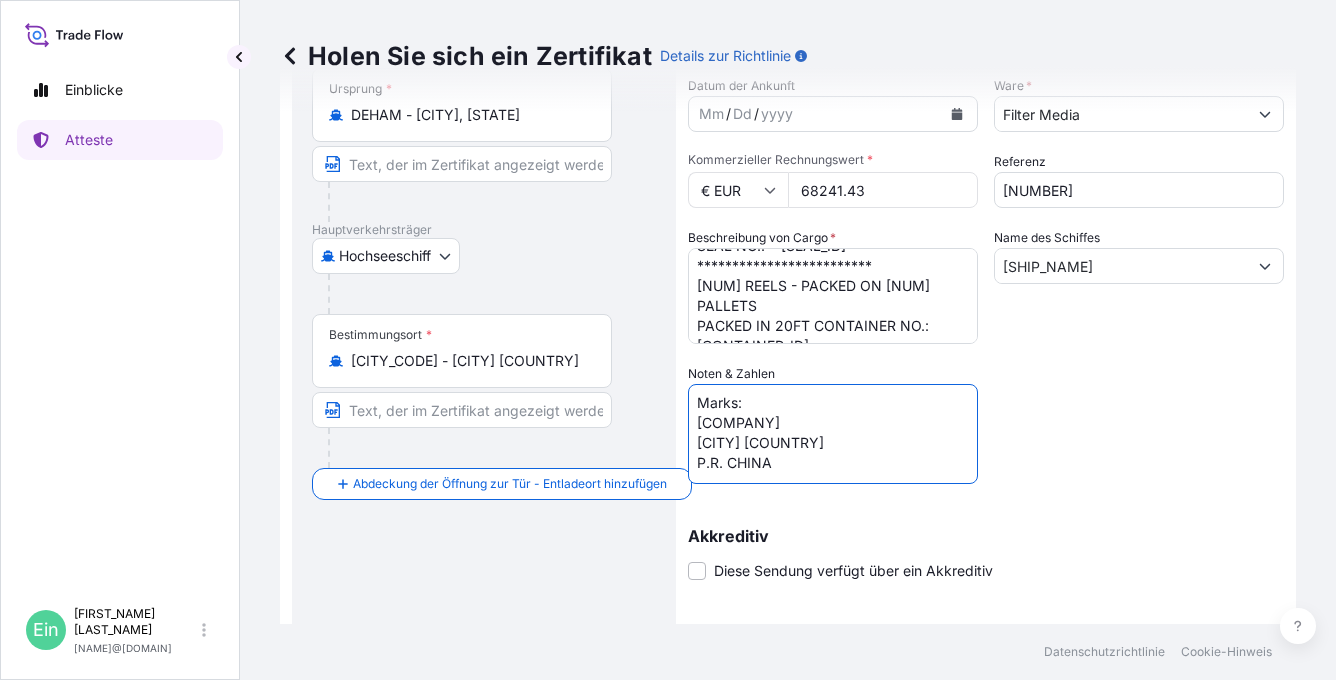 scroll, scrollTop: 17, scrollLeft: 0, axis: vertical 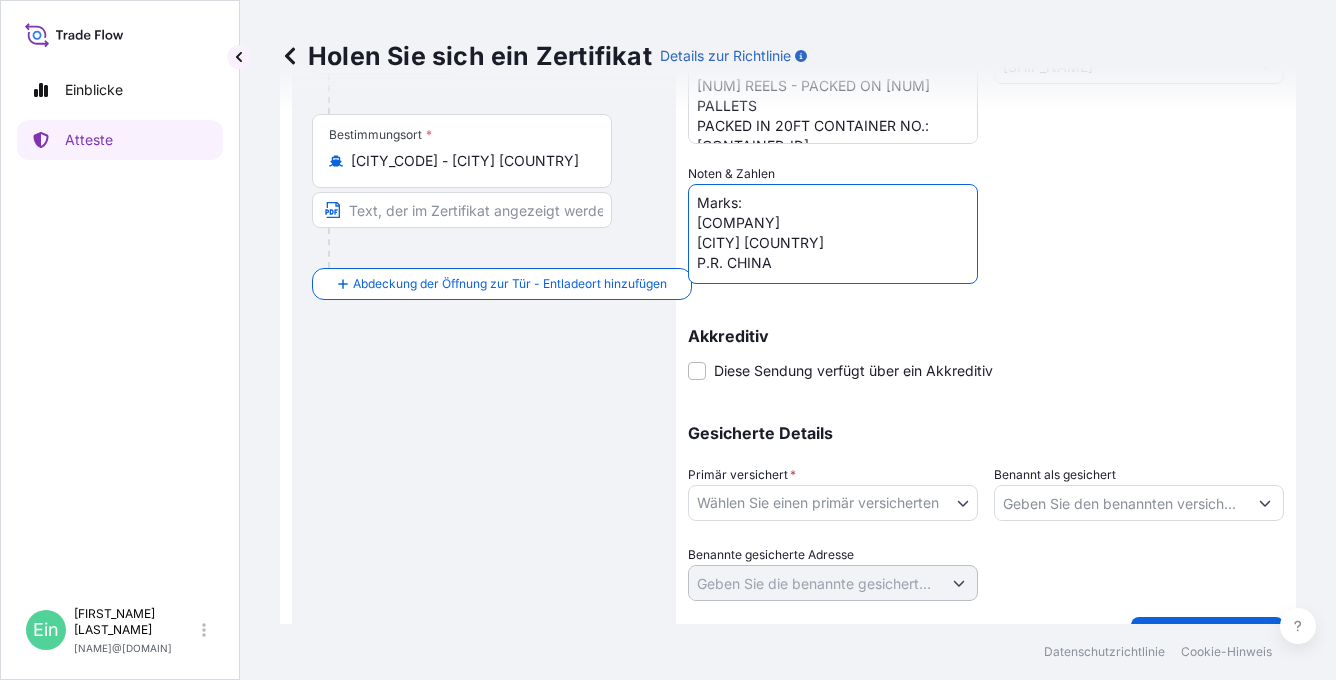 type on "Marks:
[COMPANY]
[CITY] [COUNTRY]
P.R. CHINA" 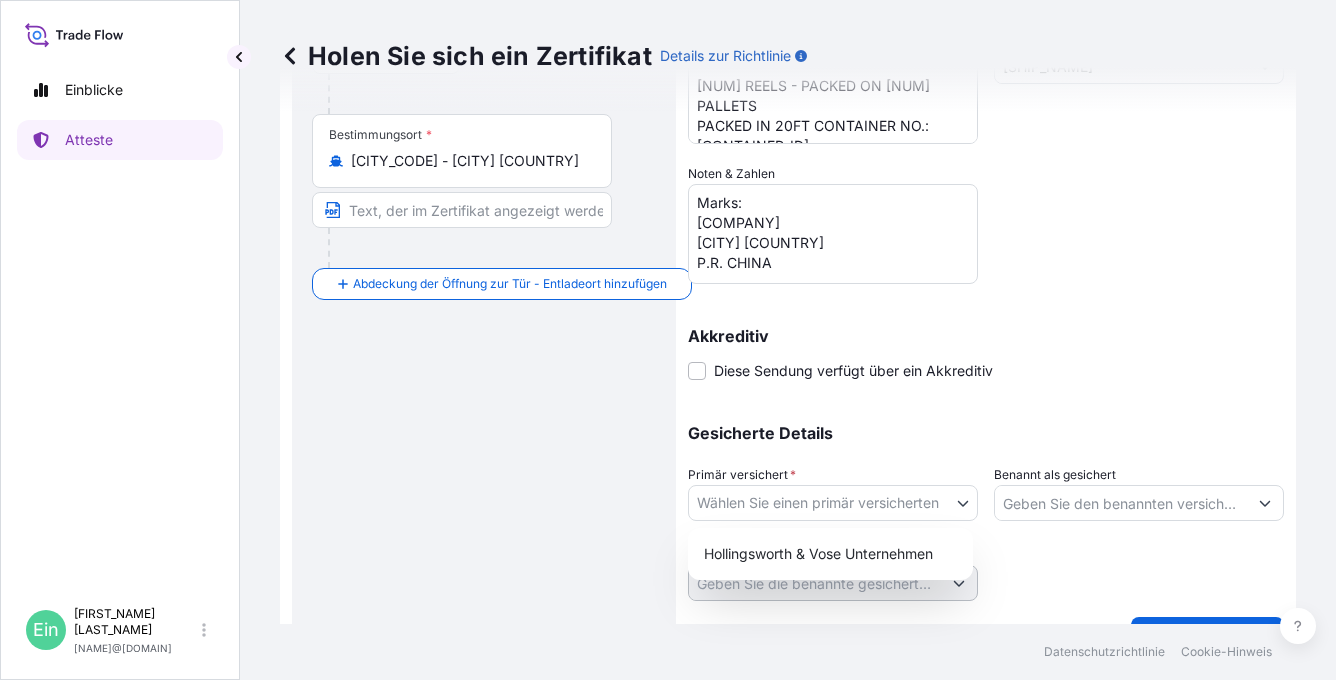 click on "**********" at bounding box center (668, 340) 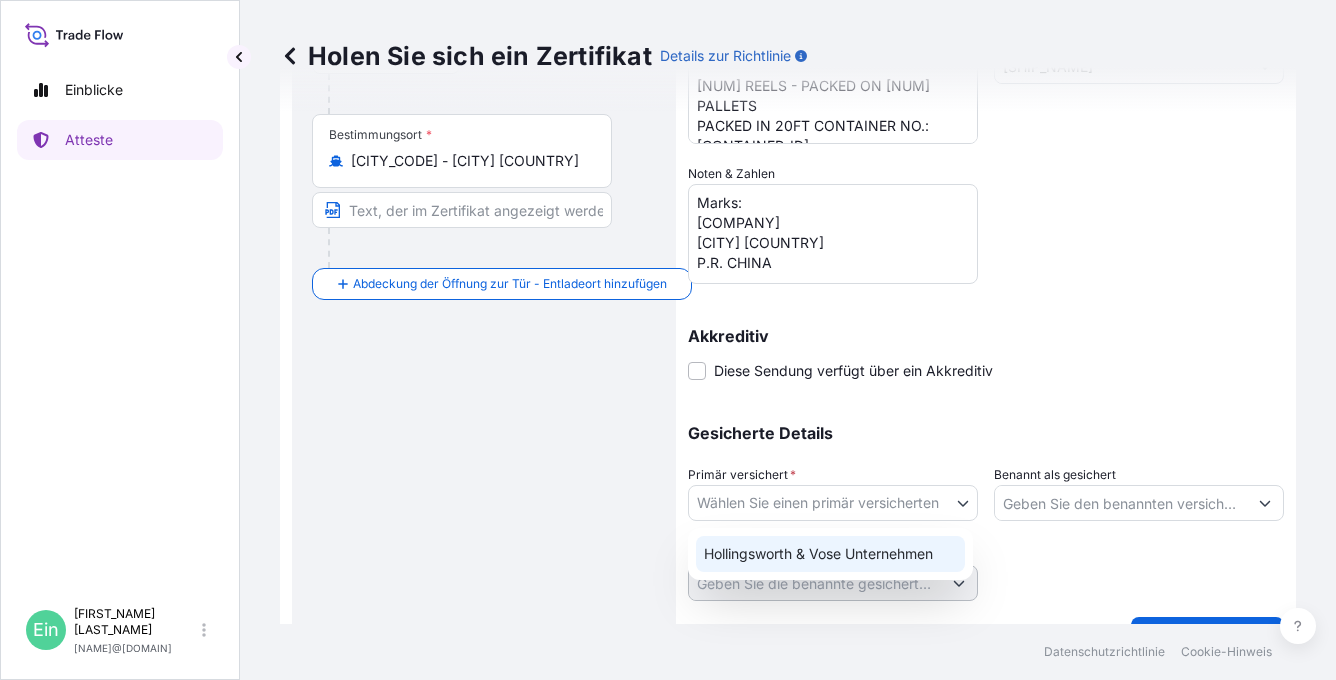 click on "Hollingsworth & Vose Unternehmen" at bounding box center [830, 554] 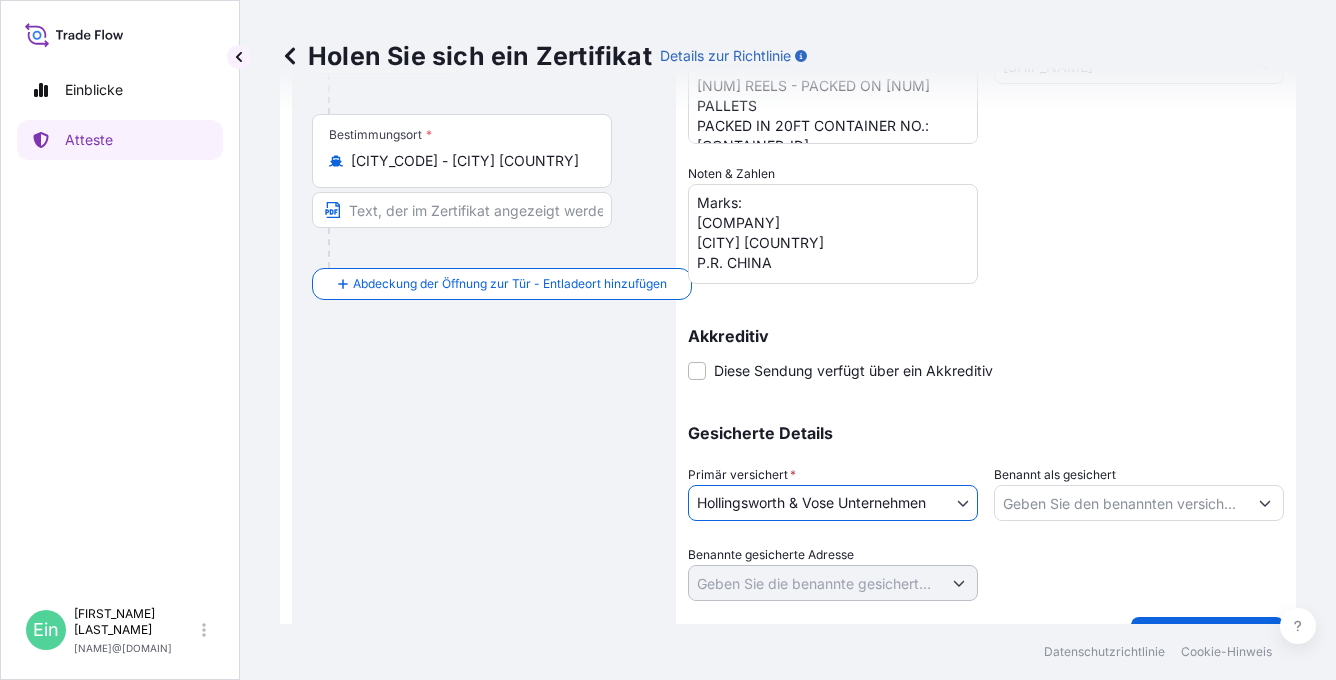 click 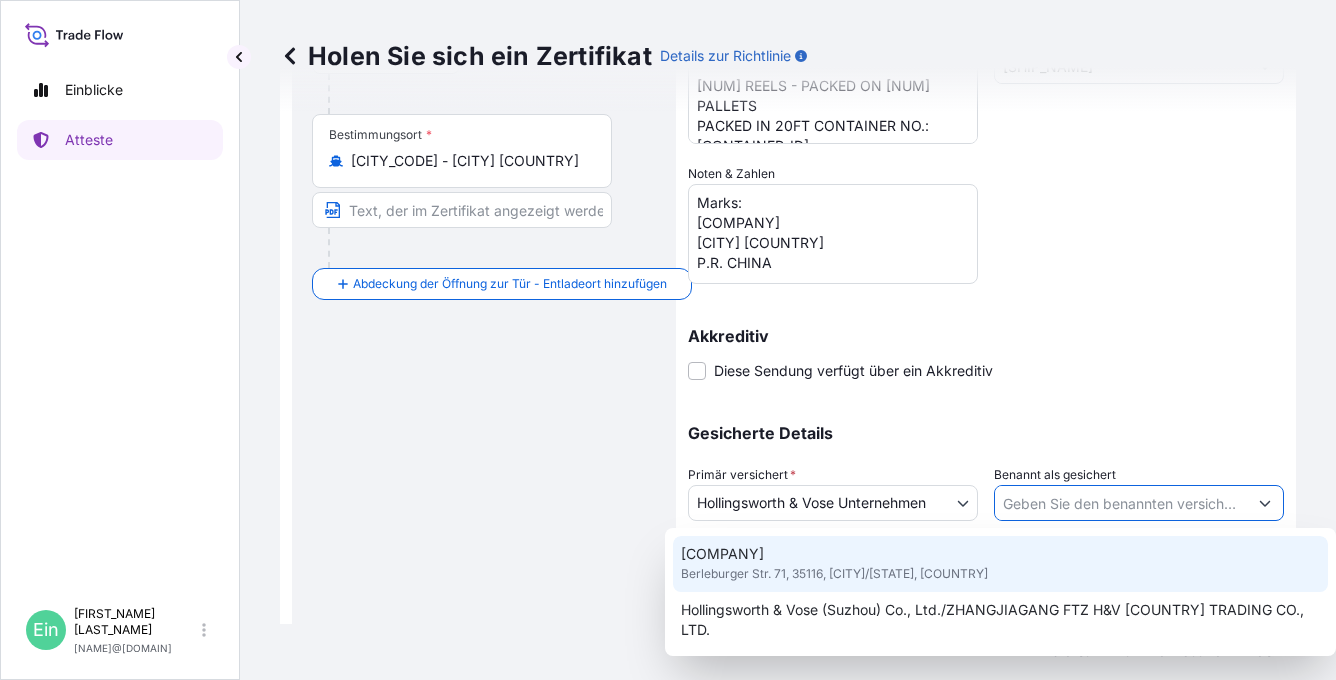 click on "[COMPANY] [CITY], [STREET], [POSTAL_CODE], [CITY]/[CITY], [COUNTRY]" at bounding box center (1000, 564) 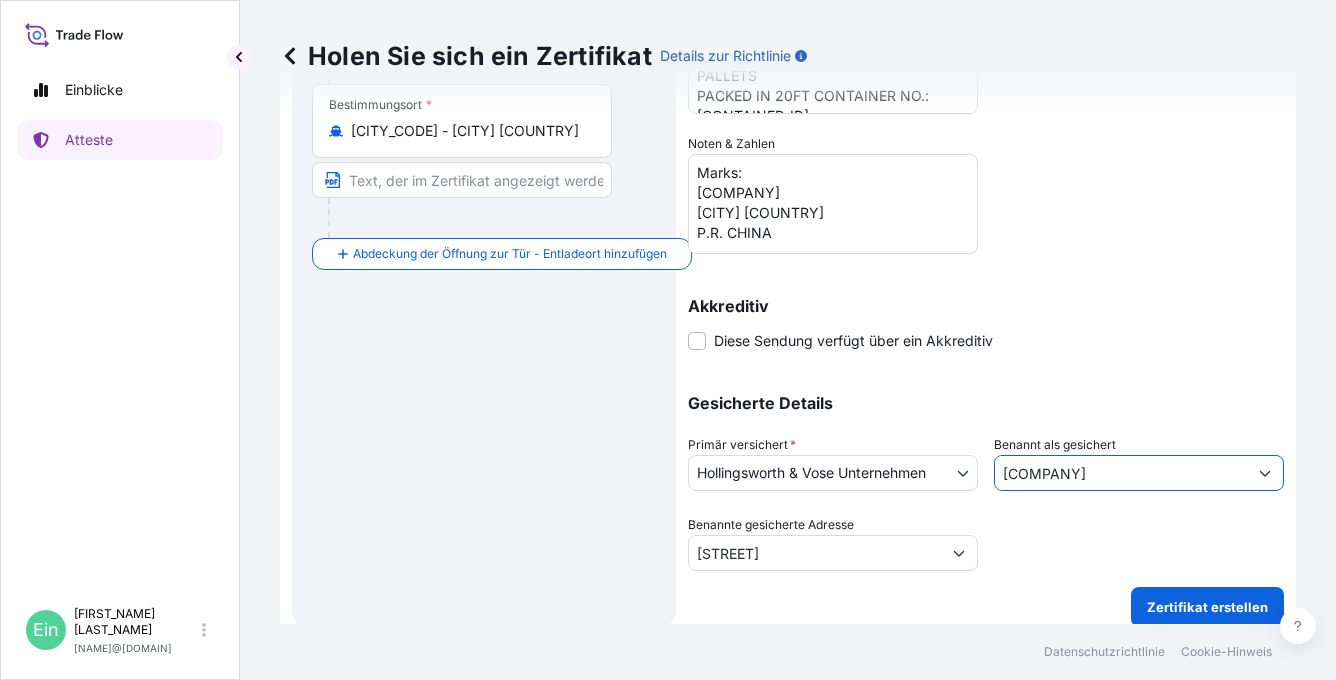 scroll, scrollTop: 444, scrollLeft: 0, axis: vertical 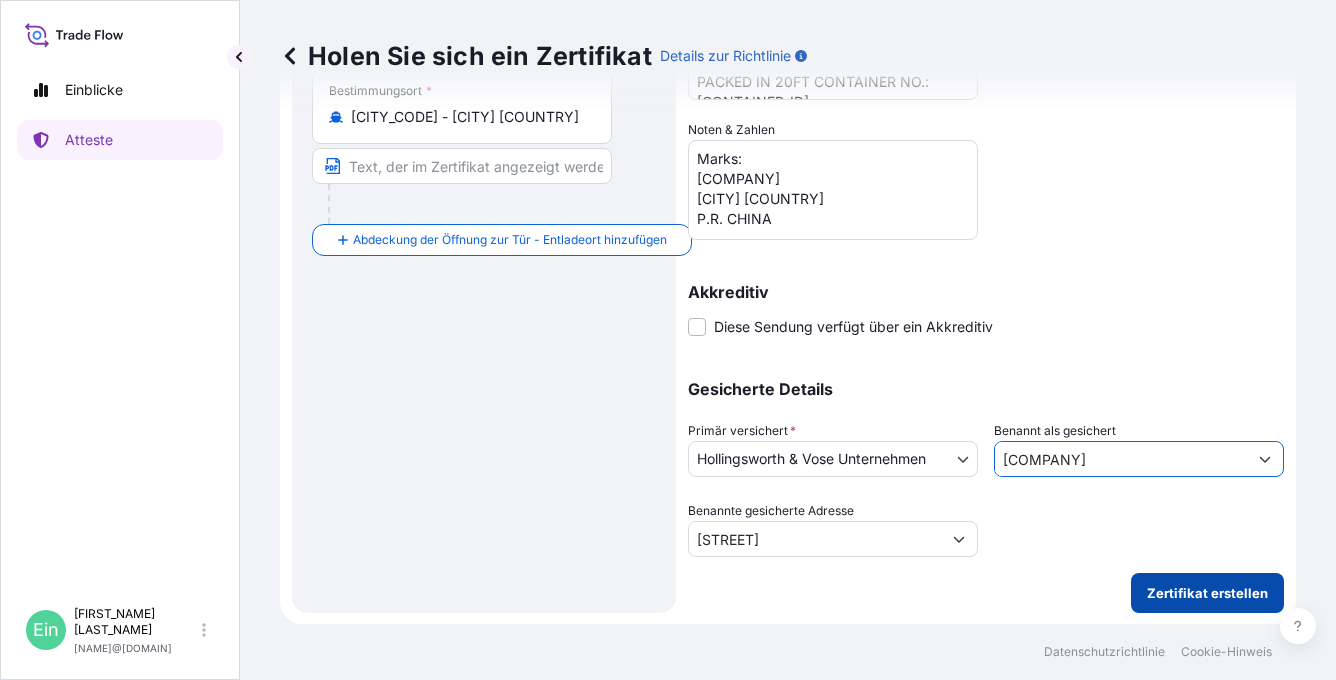 click on "Zertifikat erstellen" at bounding box center (1207, 593) 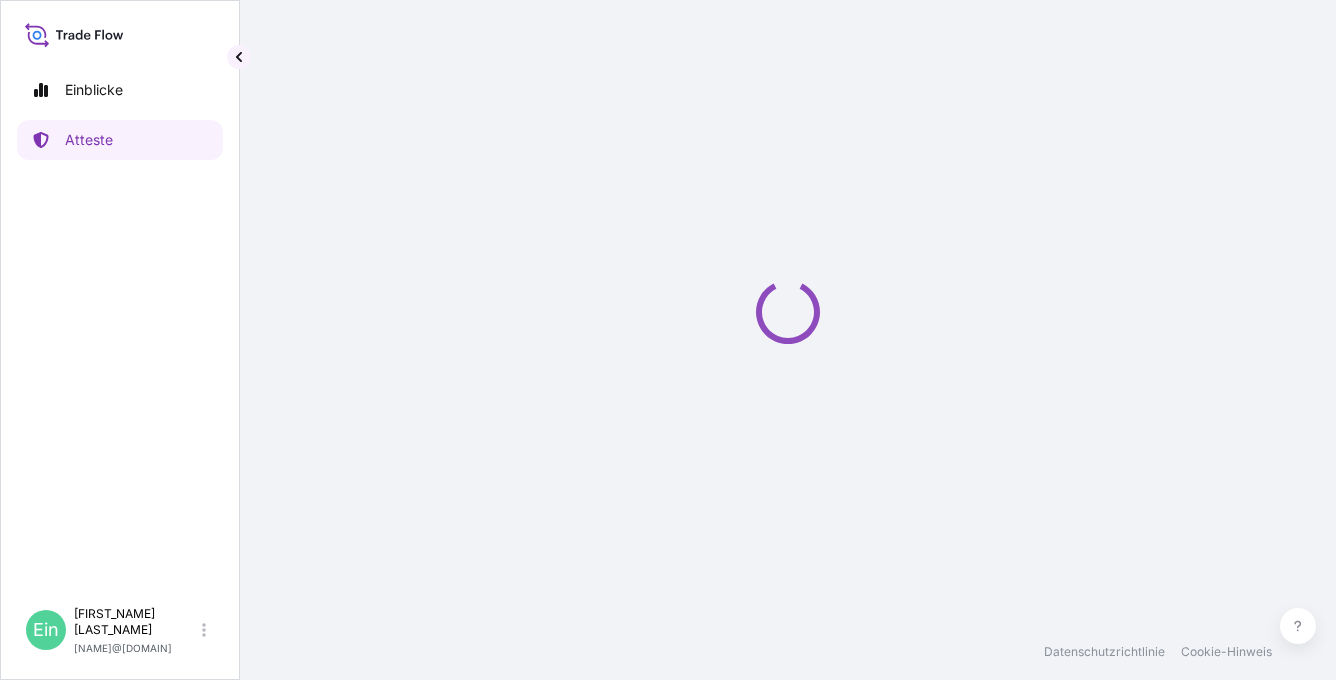scroll, scrollTop: 0, scrollLeft: 0, axis: both 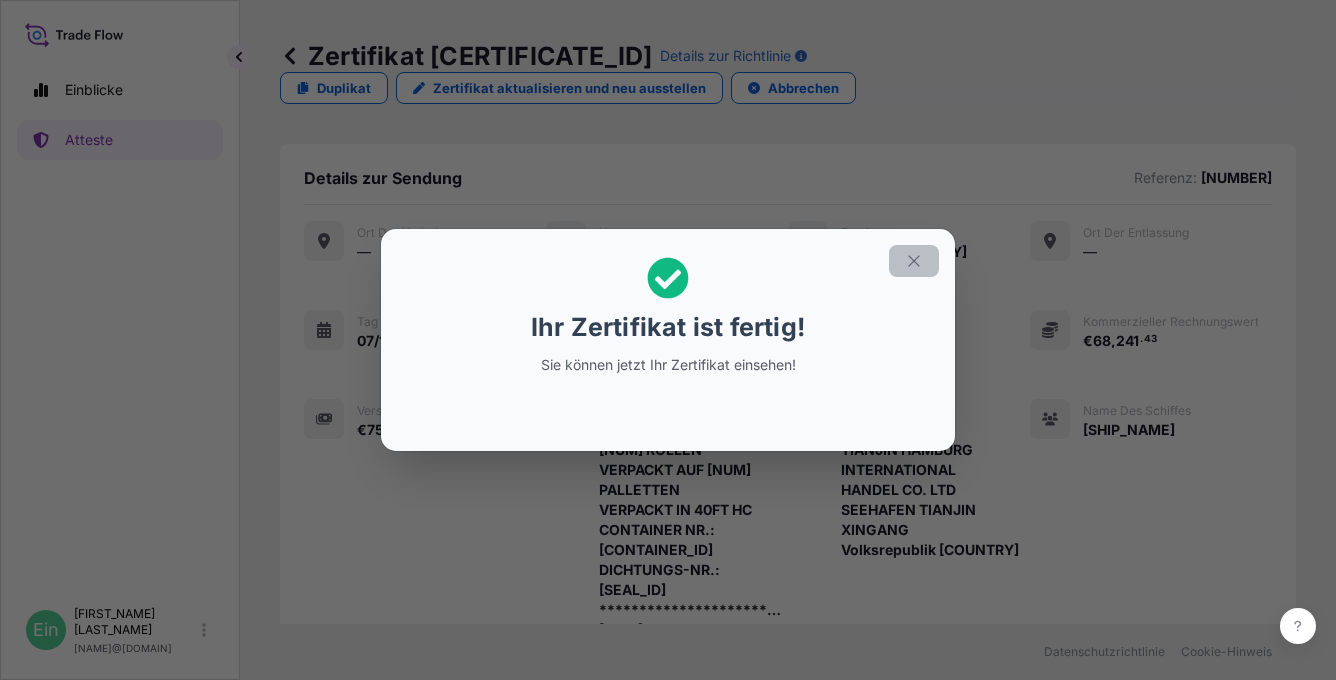 click 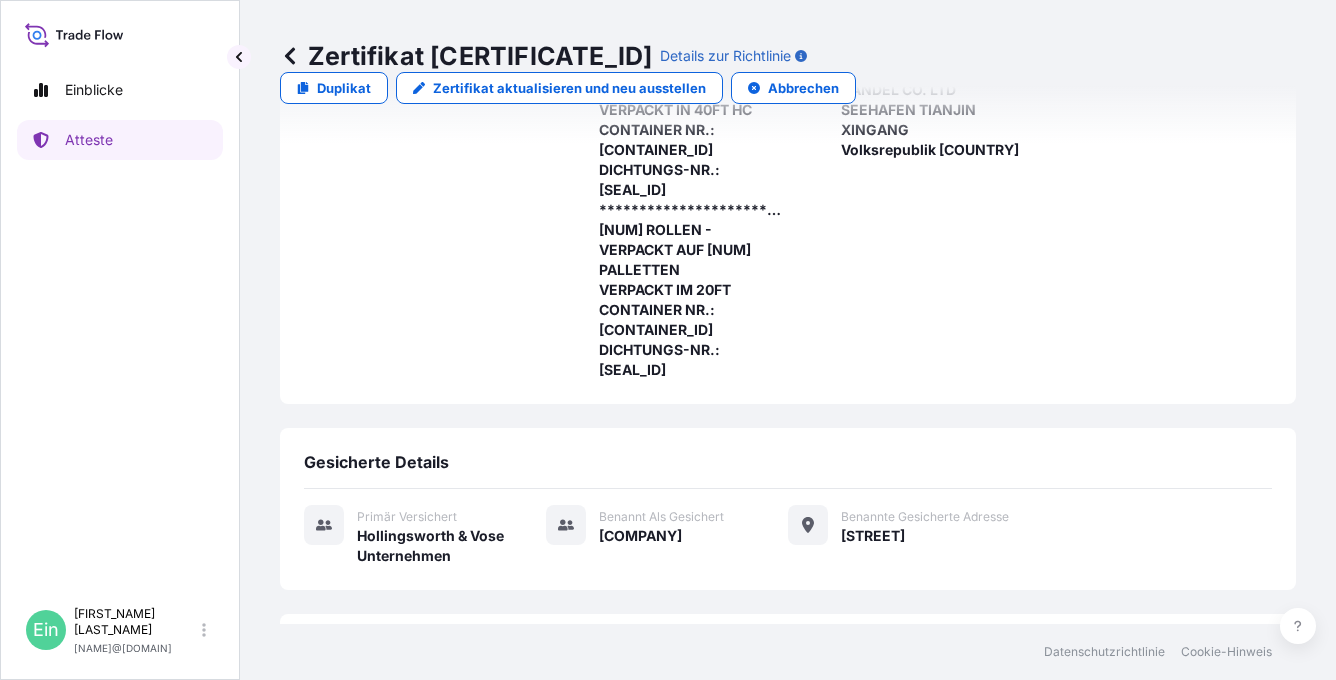 scroll, scrollTop: 492, scrollLeft: 0, axis: vertical 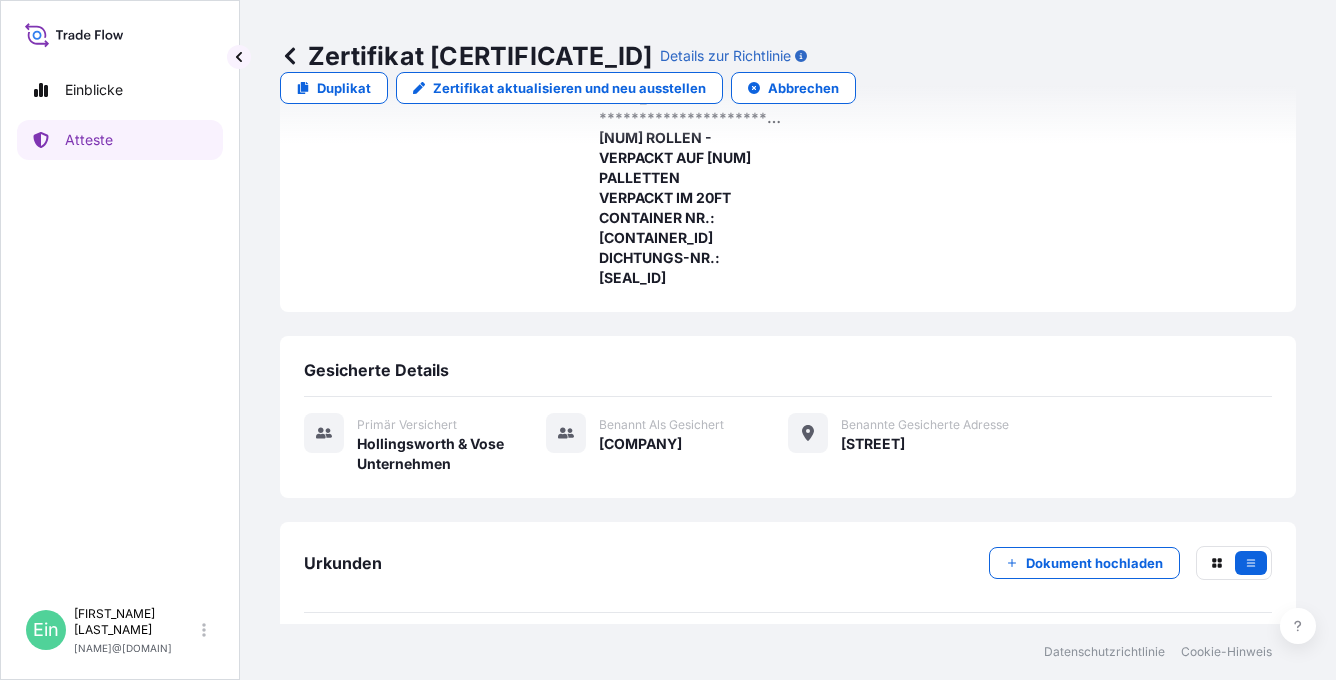 click on "PDF Zertifikat" at bounding box center [788, 659] 